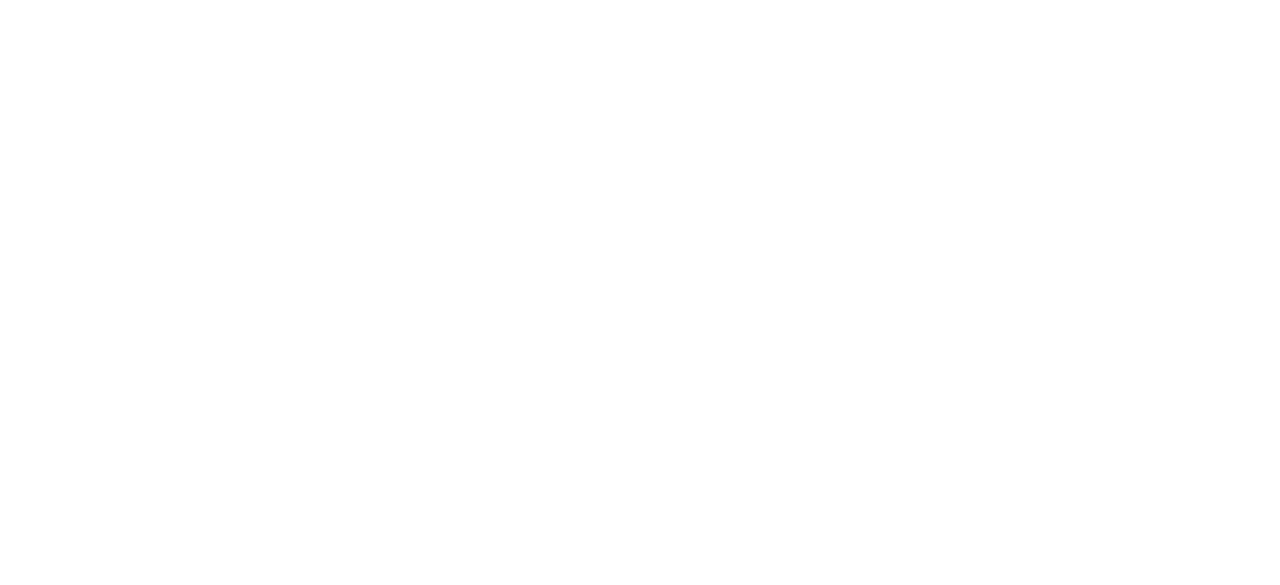 scroll, scrollTop: 0, scrollLeft: 0, axis: both 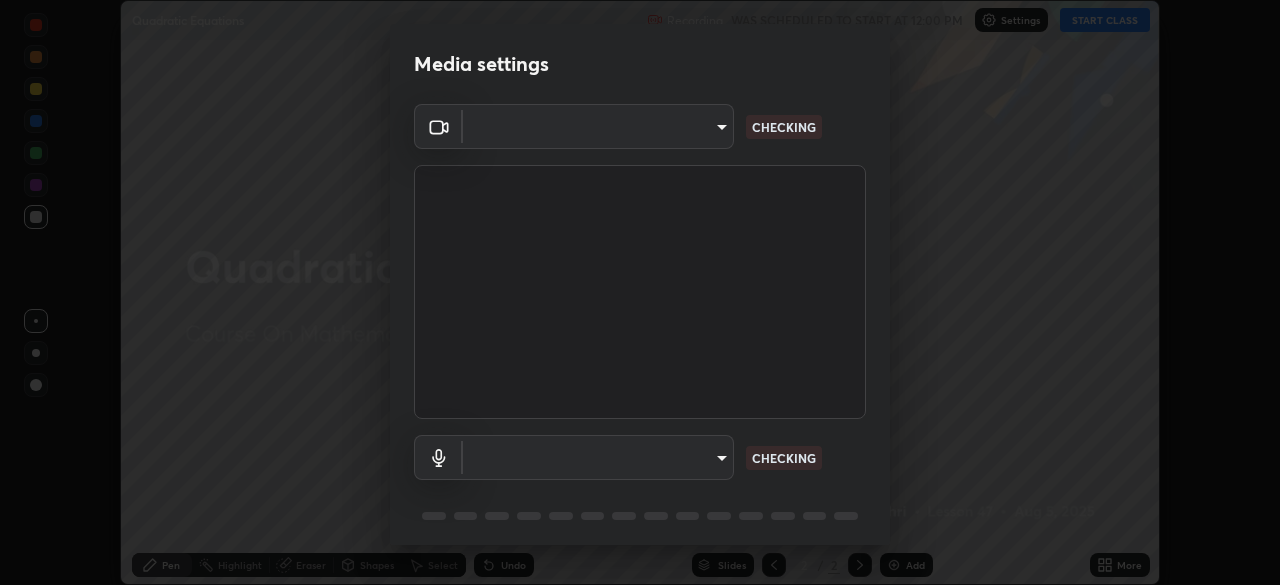 type on "2e9b027d6a4255688e554df818383ce9ed5f881db366686a8468352ce6a31e43" 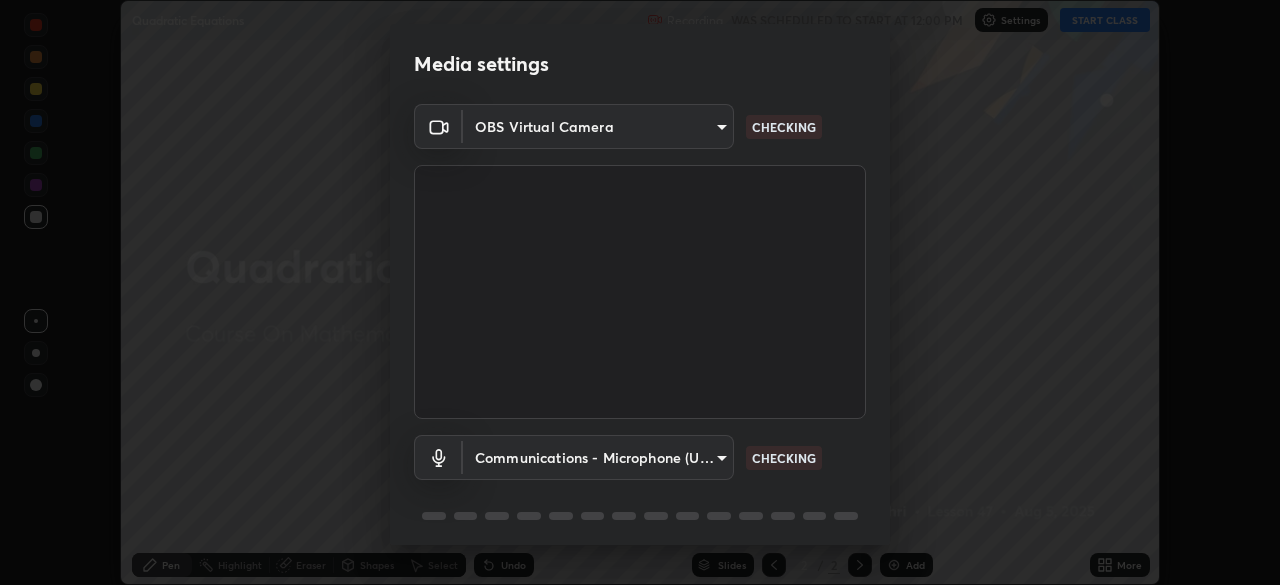 click on "Erase all Quadratic Equations Recording WAS SCHEDULED TO START AT  12:00 PM Settings START CLASS Setting up your live class Quadratic Equations • L47 of Course On Mathematics for JEE Growth 1 2027 [FIRST] [LAST] Pen Highlight Eraser Shapes Select Undo Slides 2 / 2 Add More No doubts shared Encourage your learners to ask a doubt for better clarity Report an issue Reason for reporting Buffering Chat not working Audio - Video sync issue Educator video quality low ​ Attach an image Report Media settings OBS Virtual Camera 2e9b027d6a4255688e554df818383ce9ed5f881db366686a8468352ce6a31e43 CHECKING Communications - Microphone (USB PnP Sound Device) communications CHECKING 1 / 5 Next" at bounding box center [640, 292] 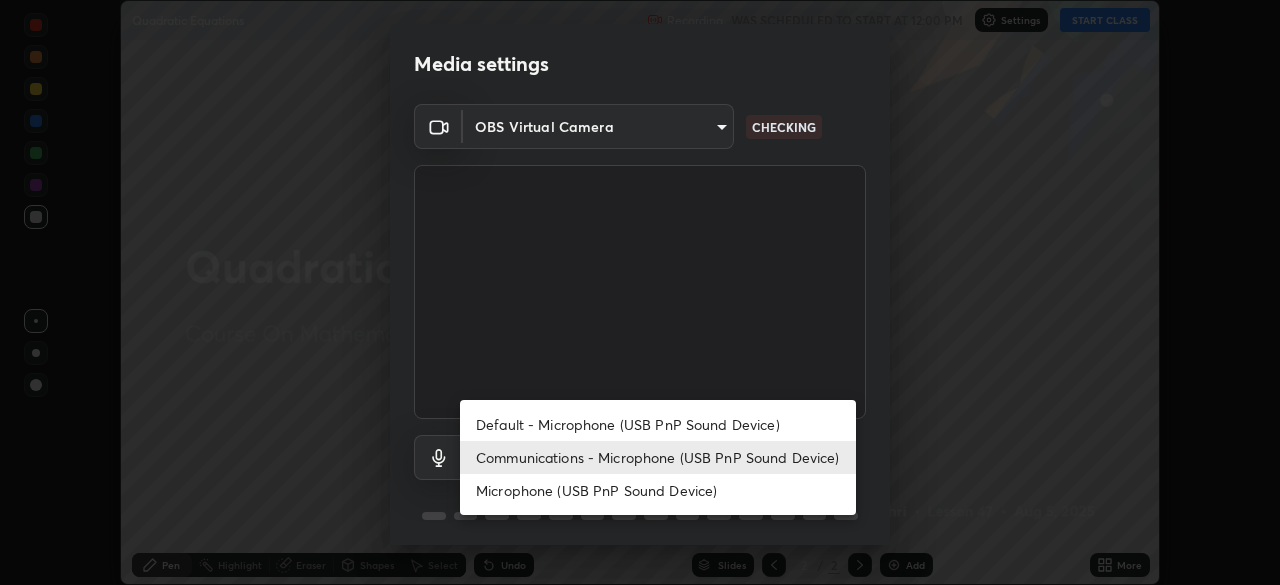 click on "Default - Microphone (USB PnP Sound Device)" at bounding box center (658, 424) 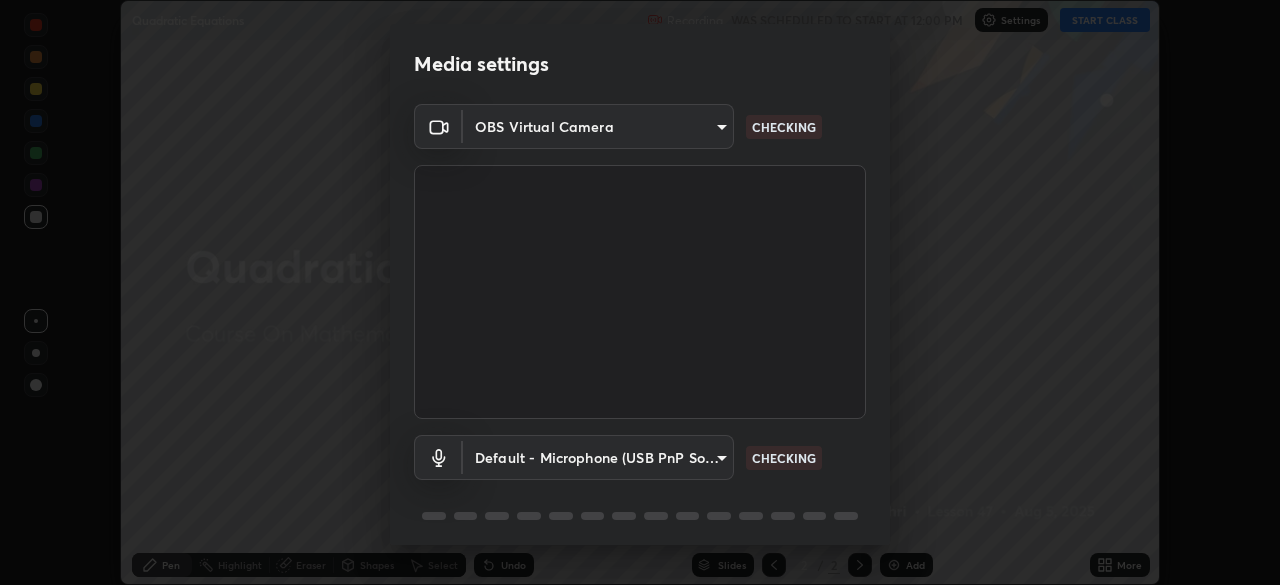 click on "Erase all Quadratic Equations Recording WAS SCHEDULED TO START AT  12:00 PM Settings START CLASS Setting up your live class Quadratic Equations • L47 of Course On Mathematics for JEE Growth 1 2027 [FIRST] [LAST] Pen Highlight Eraser Shapes Select Undo Slides 2 / 2 Add More No doubts shared Encourage your learners to ask a doubt for better clarity Report an issue Reason for reporting Buffering Chat not working Audio - Video sync issue Educator video quality low ​ Attach an image Report Media settings OBS Virtual Camera 2e9b027d6a4255688e554df818383ce9ed5f881db366686a8468352ce6a31e43 CHECKING Default - Microphone (USB PnP Sound Device) default CHECKING 1 / 5 Next" at bounding box center [640, 292] 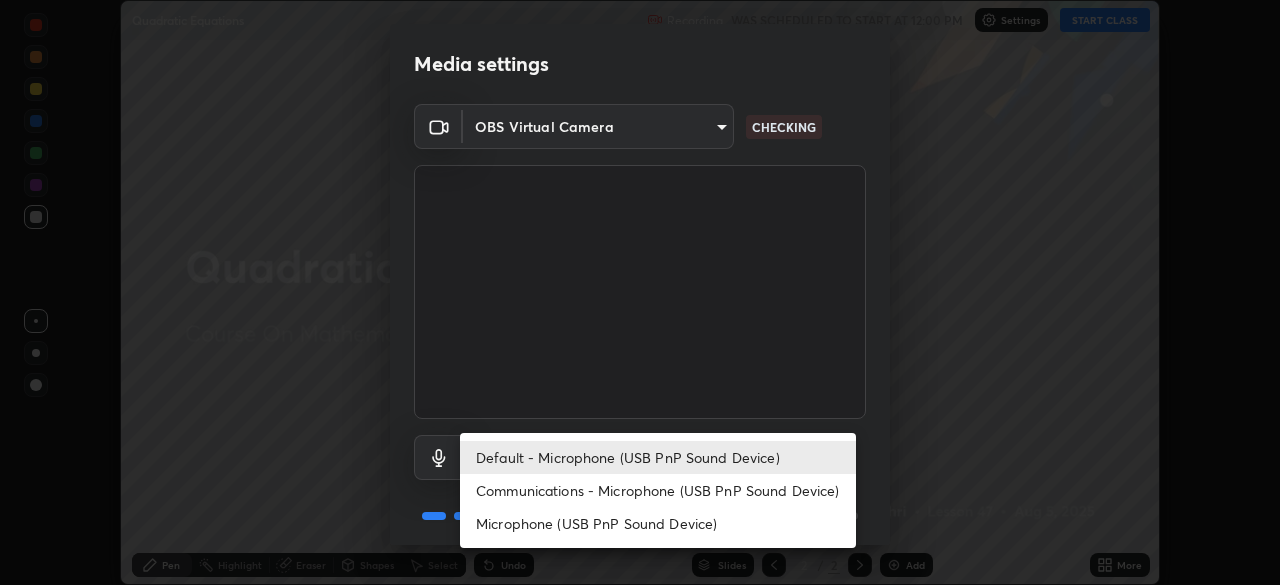 click on "Communications - Microphone (USB PnP Sound Device)" at bounding box center [658, 490] 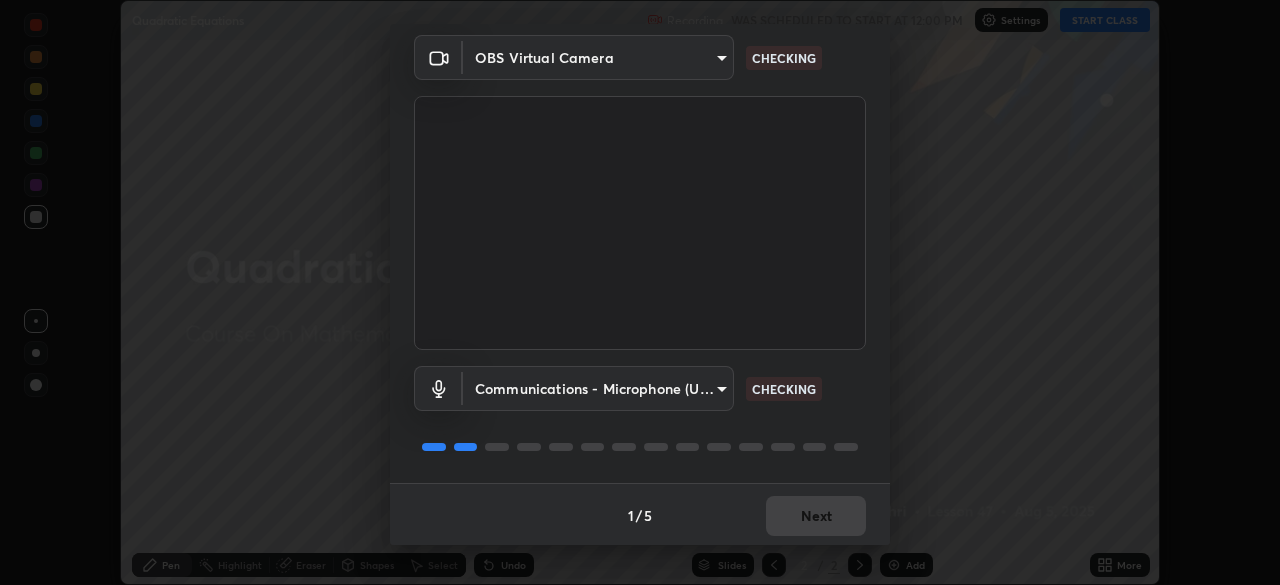 scroll, scrollTop: 71, scrollLeft: 0, axis: vertical 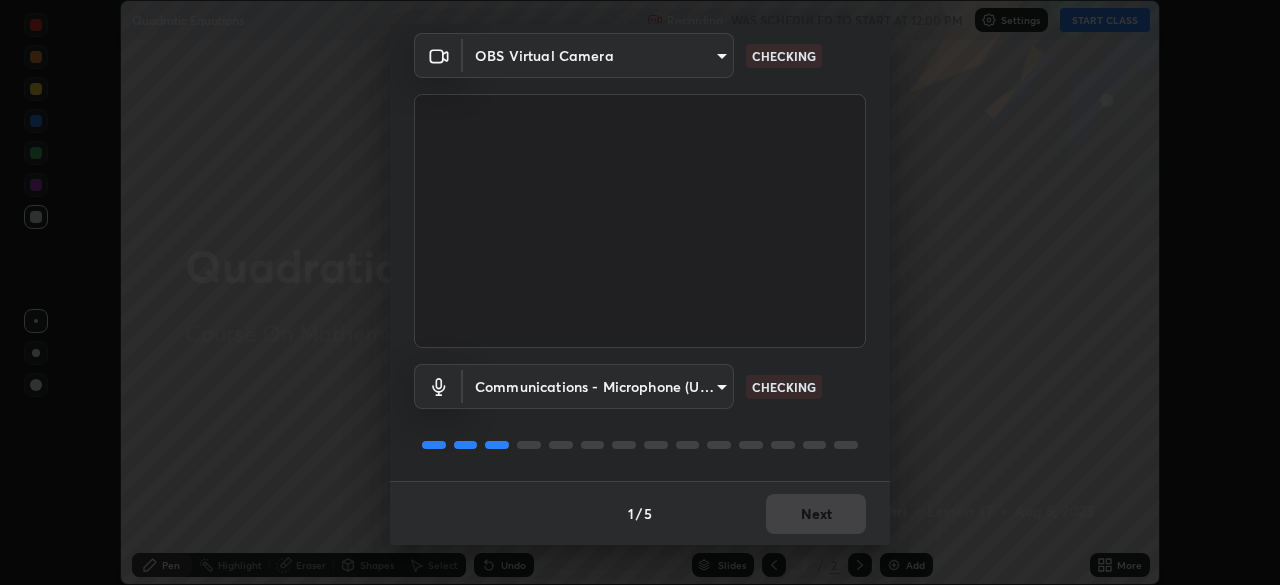 click on "1 / 5 Next" at bounding box center [640, 513] 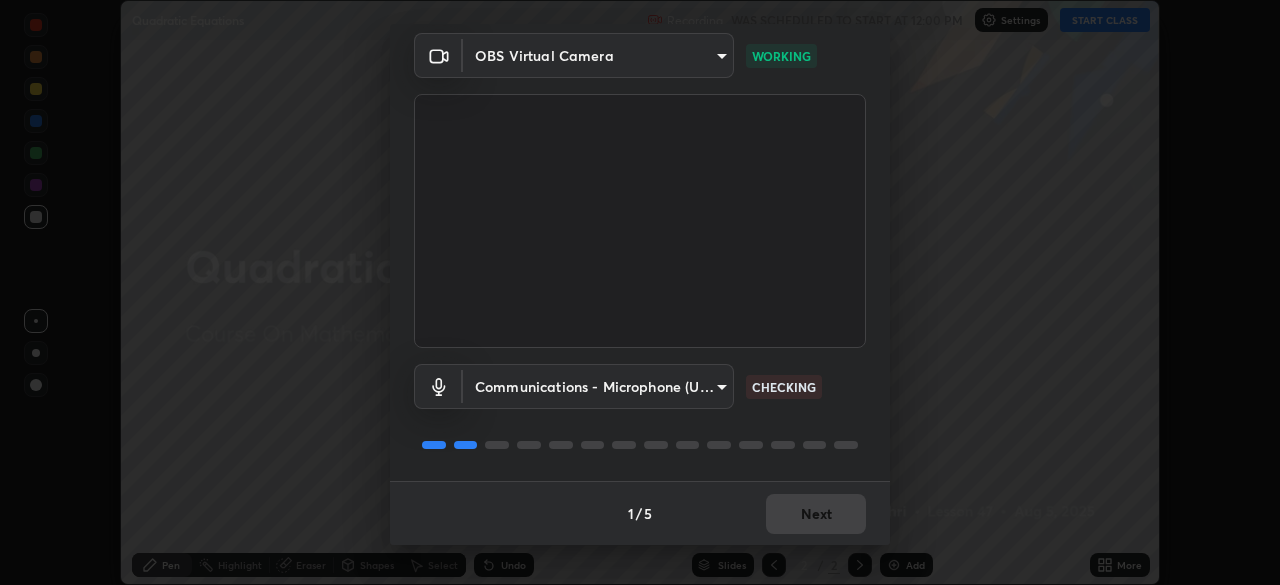 click on "1 / 5 Next" at bounding box center [640, 513] 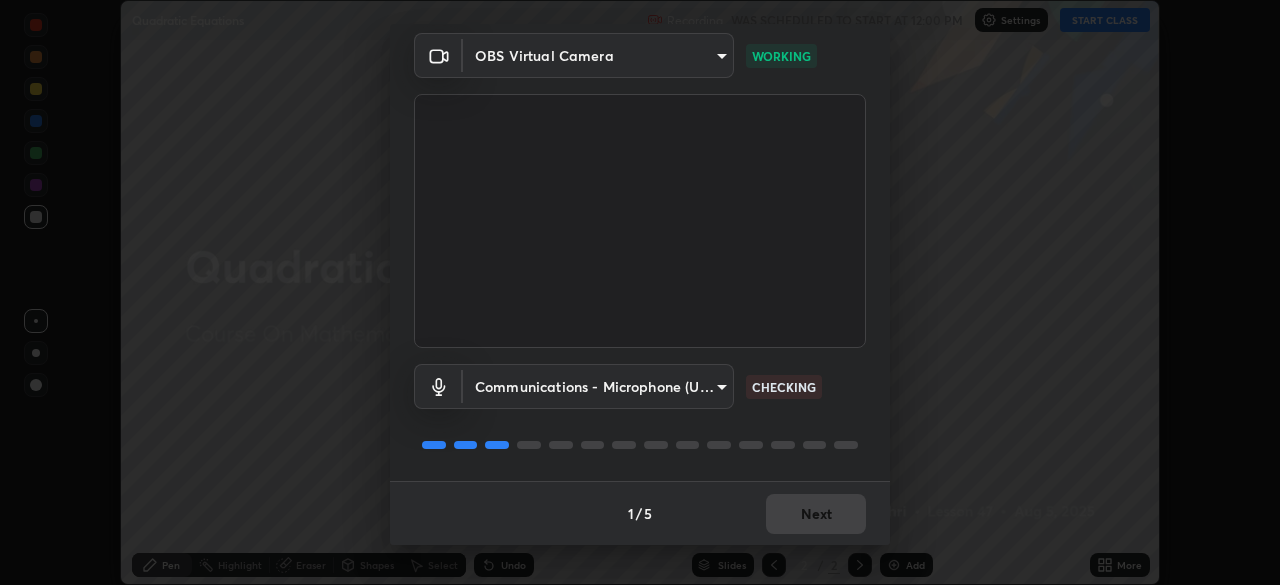 click on "1 / 5 Next" at bounding box center (640, 513) 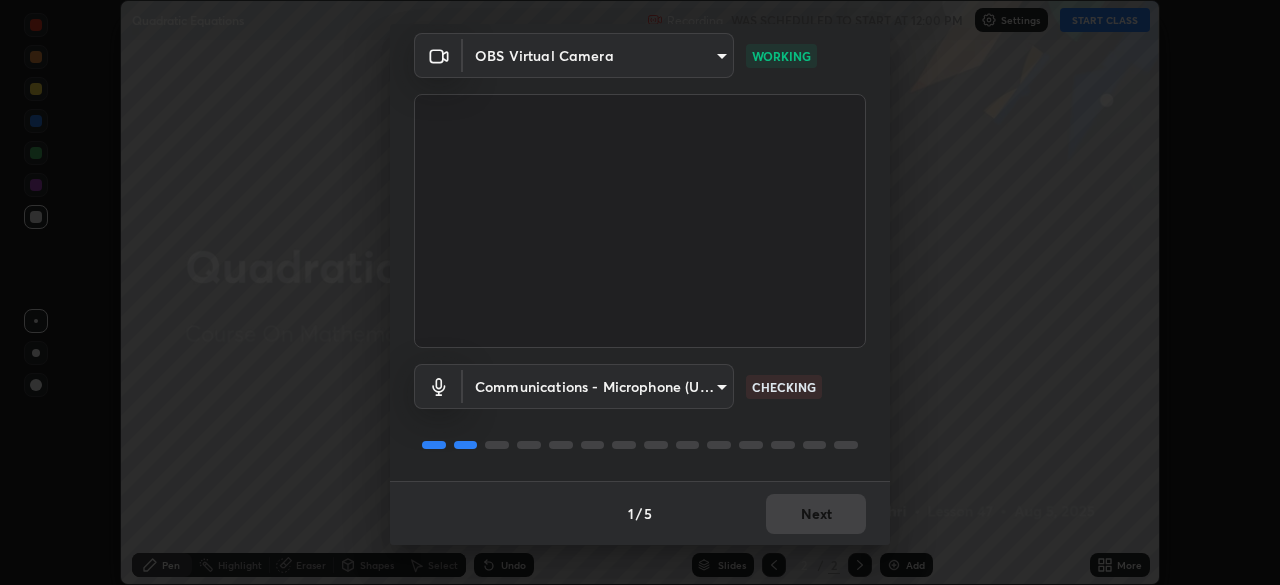 click on "1 / 5 Next" at bounding box center [640, 513] 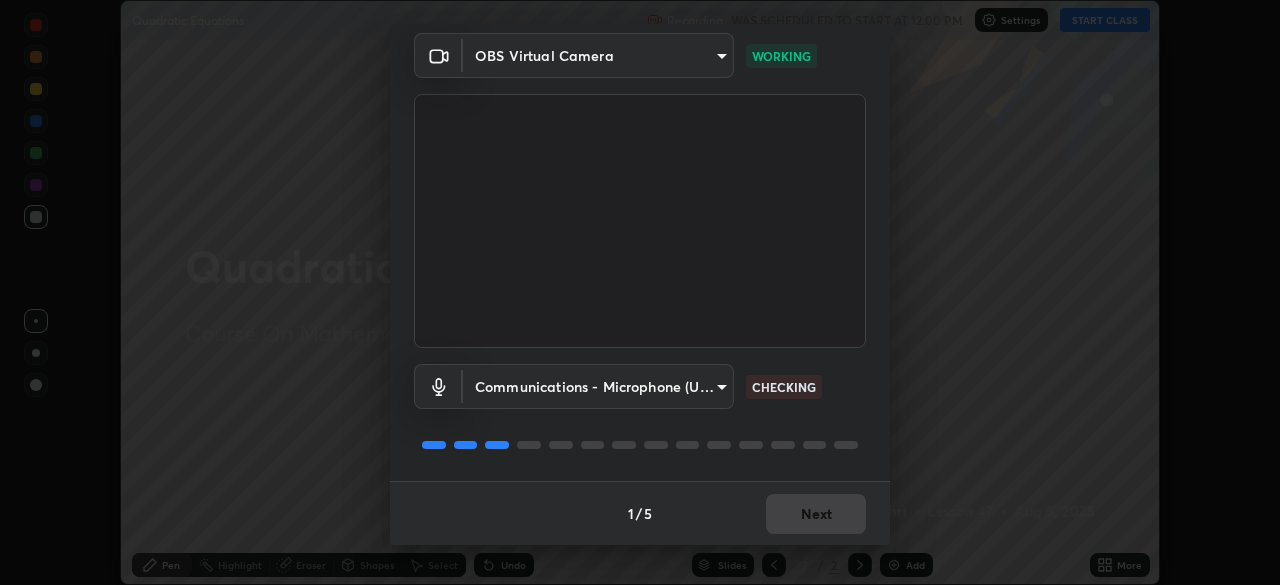 click on "1 / 5 Next" at bounding box center [640, 513] 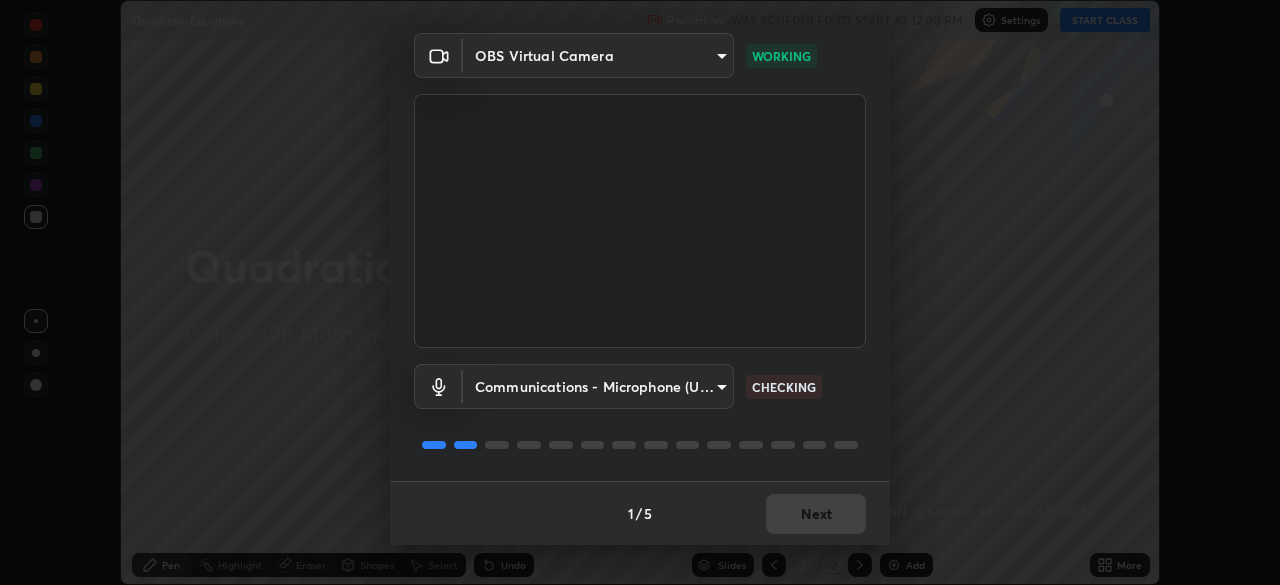 click on "1 / 5 Next" at bounding box center (640, 513) 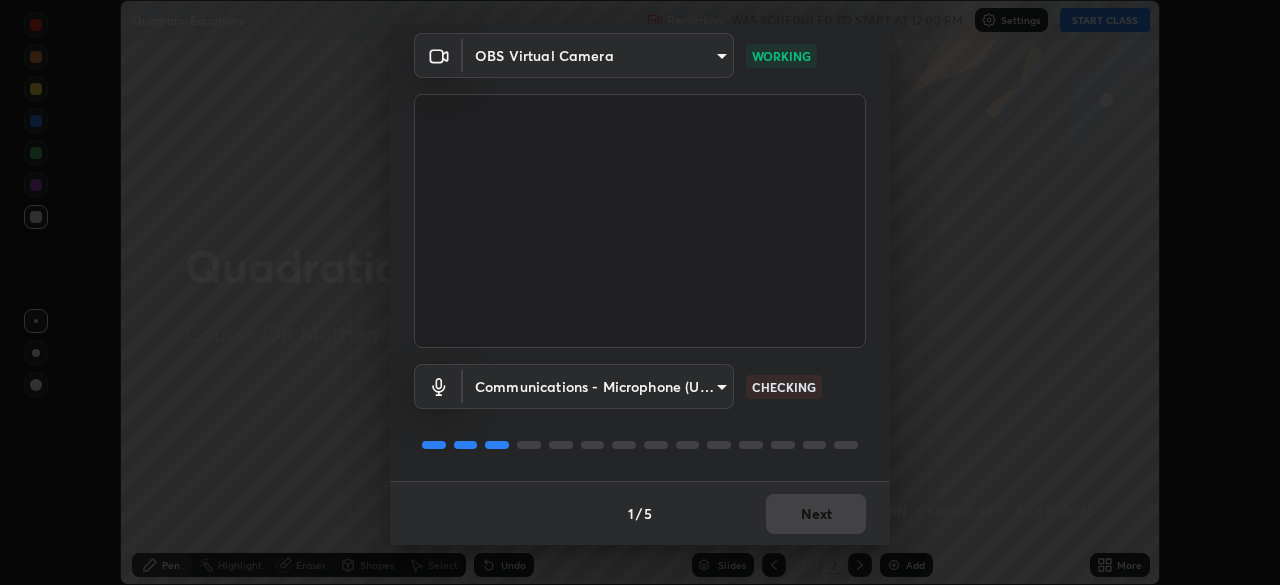 click on "1 / 5 Next" at bounding box center [640, 513] 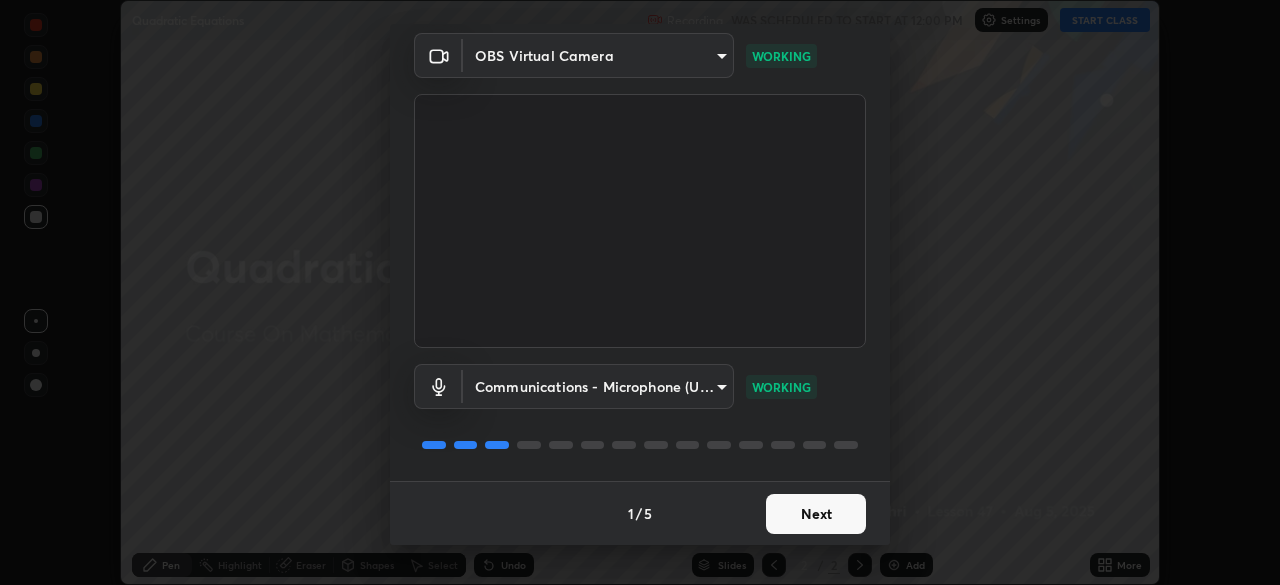 click on "Next" at bounding box center (816, 514) 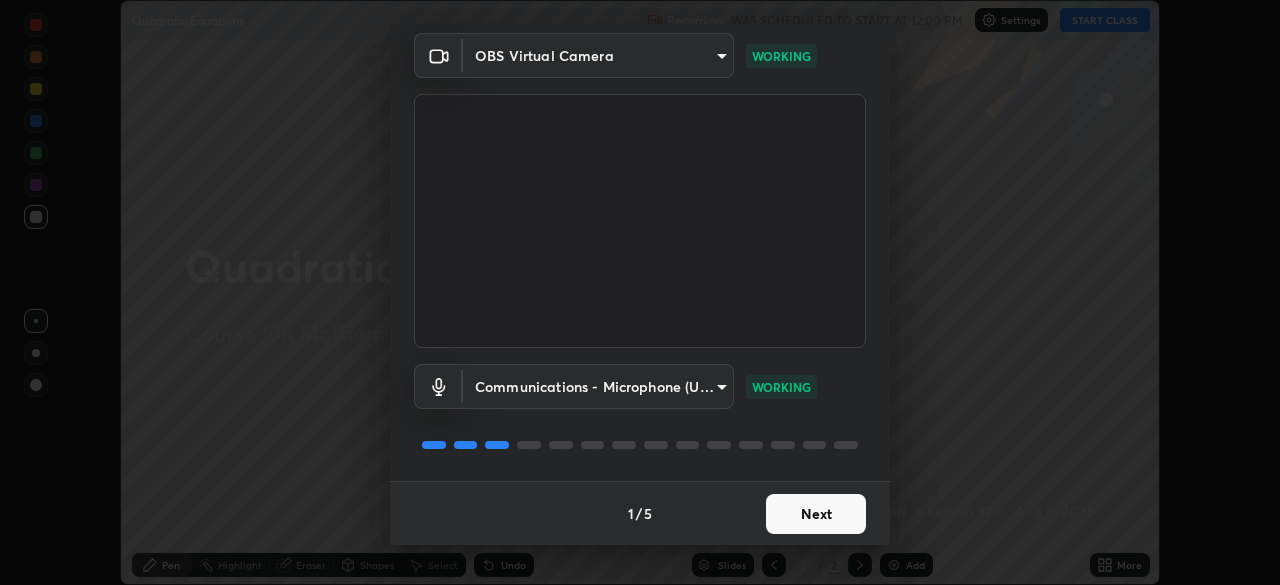 scroll, scrollTop: 0, scrollLeft: 0, axis: both 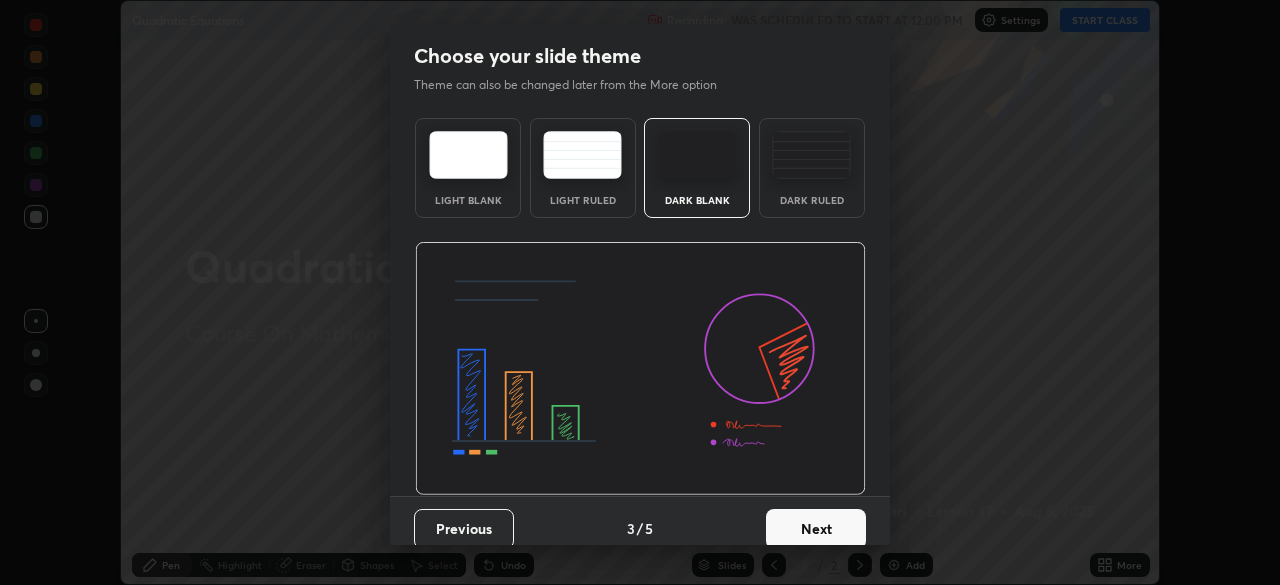 click on "Next" at bounding box center (816, 529) 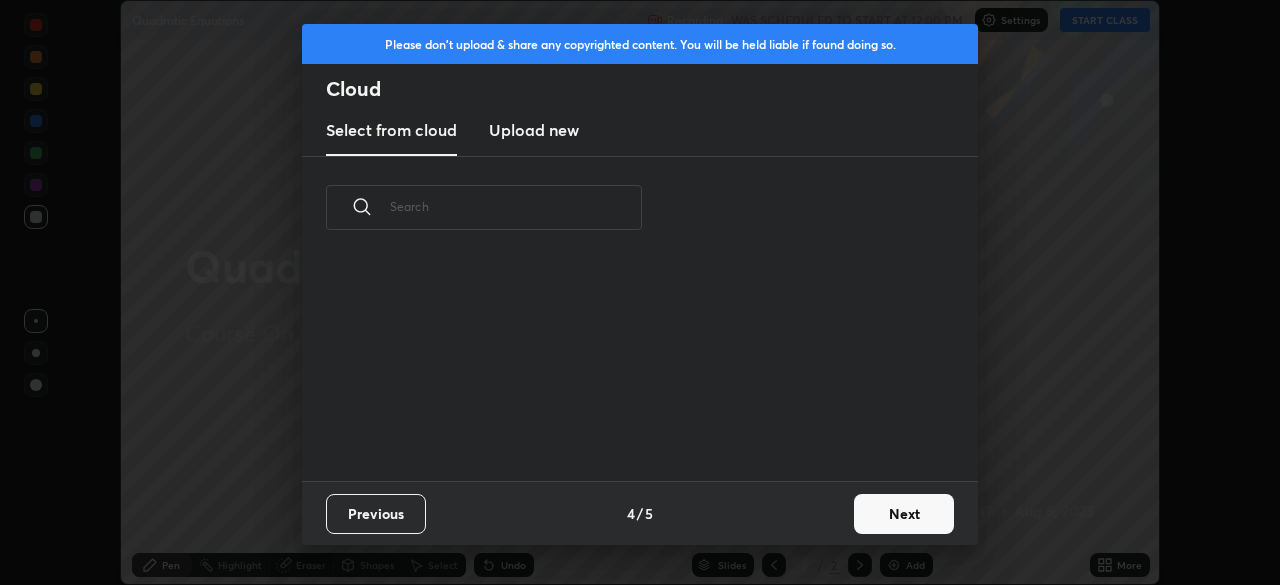 click on "Previous 4 / 5 Next" at bounding box center [640, 513] 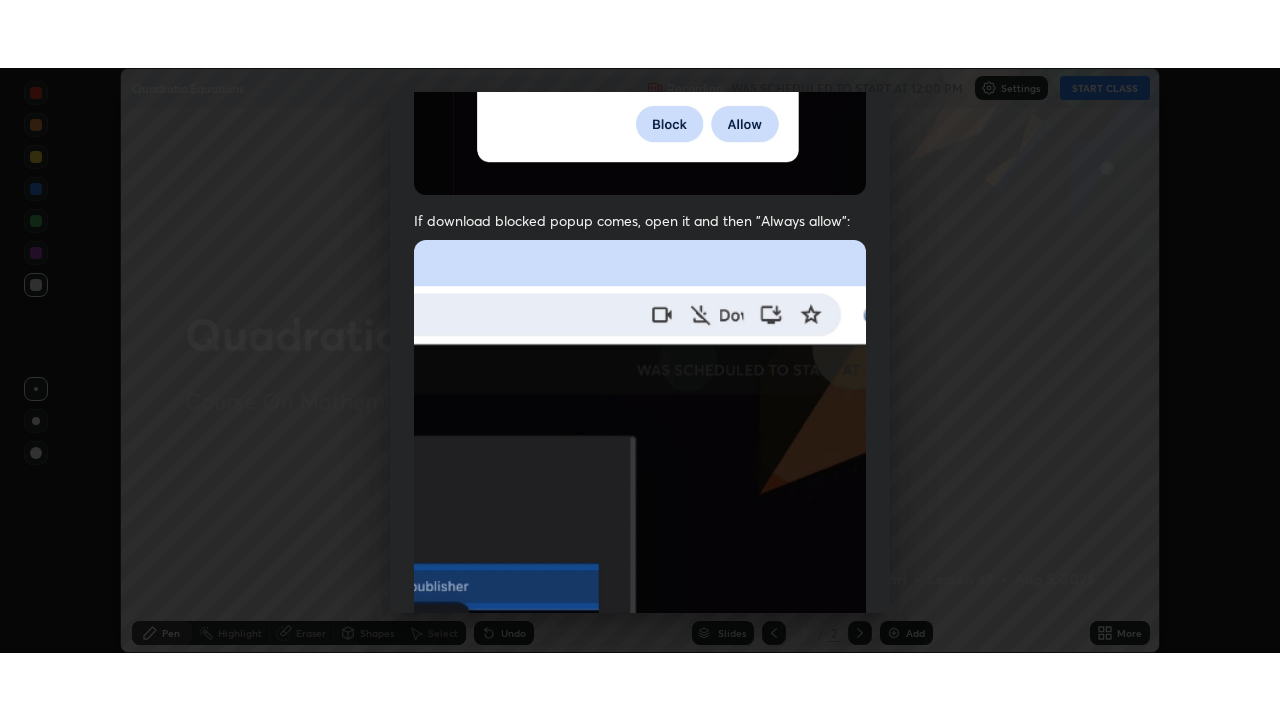 scroll, scrollTop: 479, scrollLeft: 0, axis: vertical 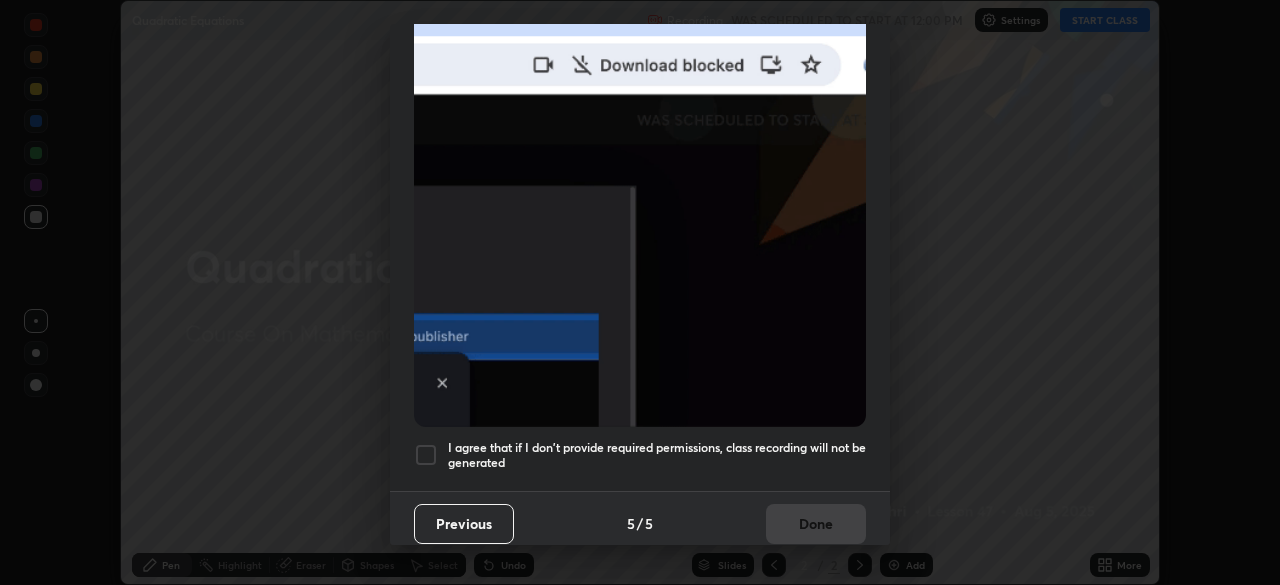 click at bounding box center [426, 455] 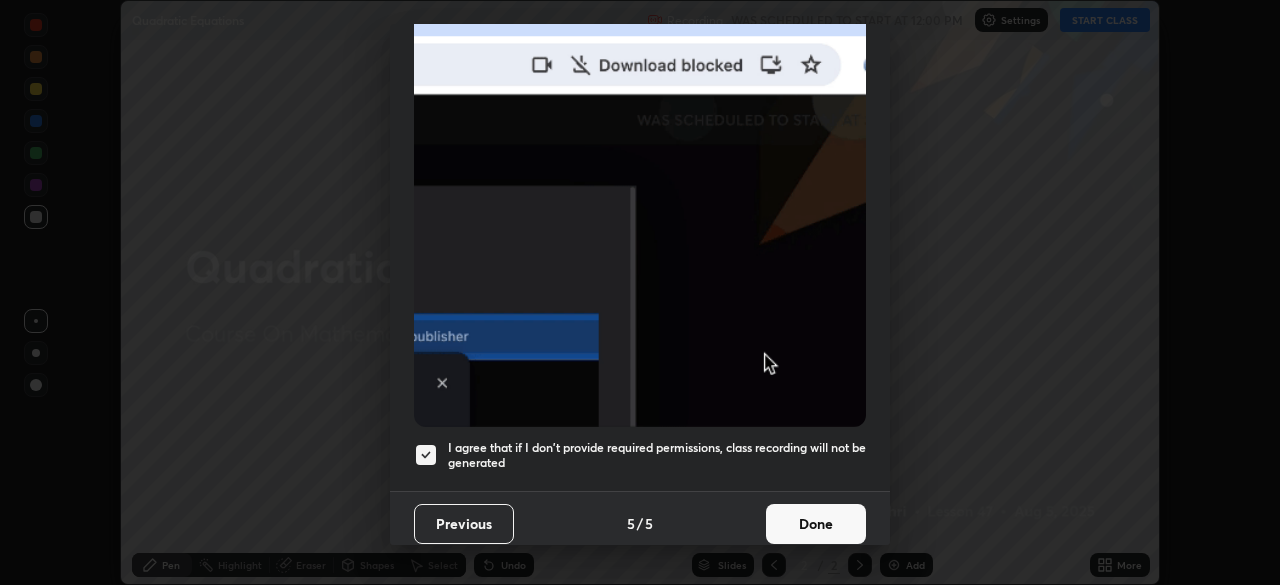 click on "Done" at bounding box center [816, 524] 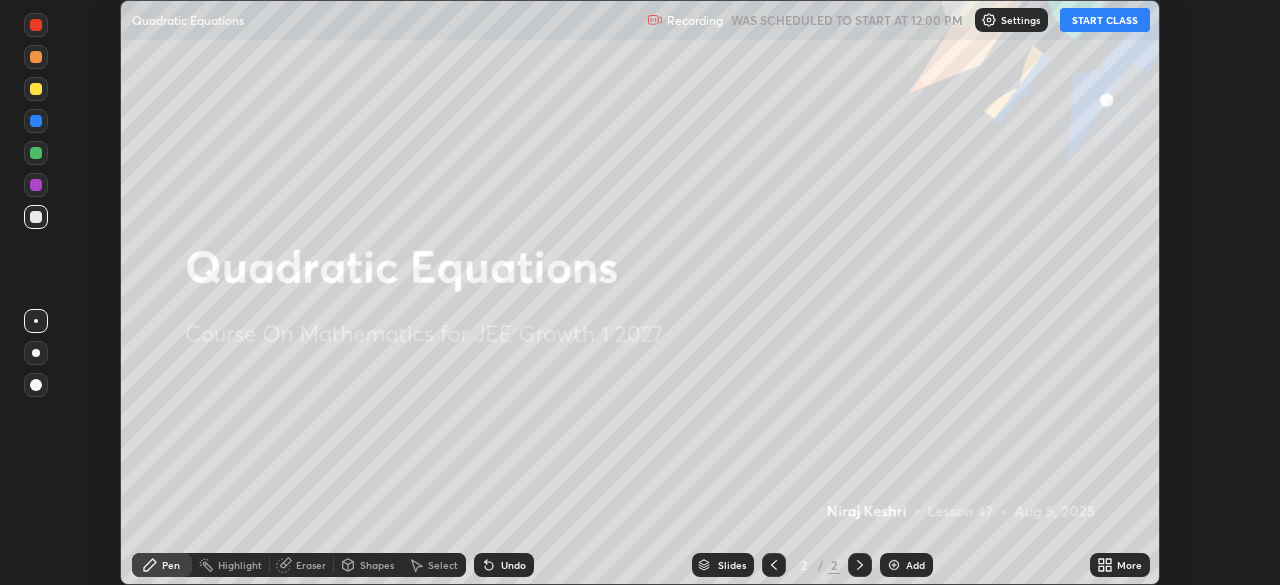 click on "START CLASS" at bounding box center [1105, 20] 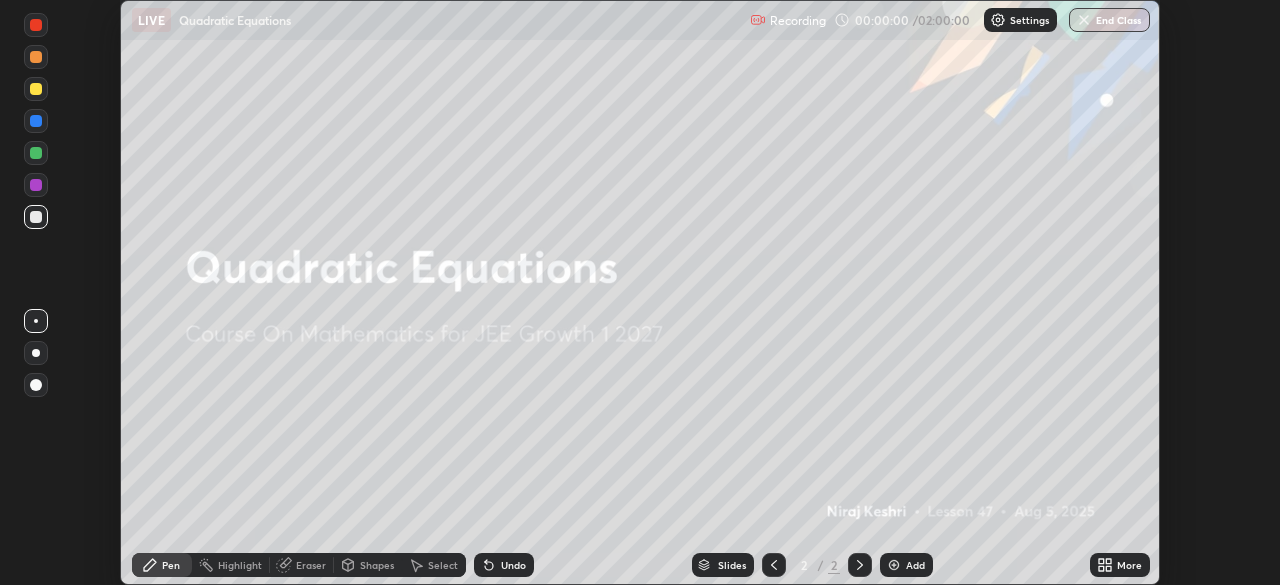 click 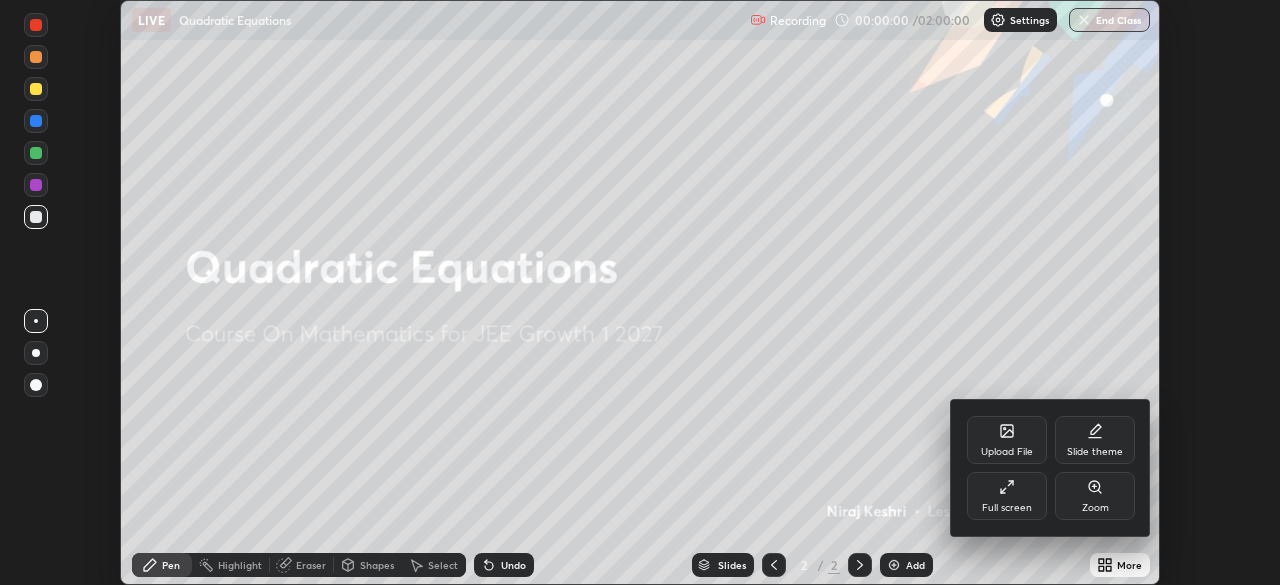 click on "Full screen" at bounding box center [1007, 508] 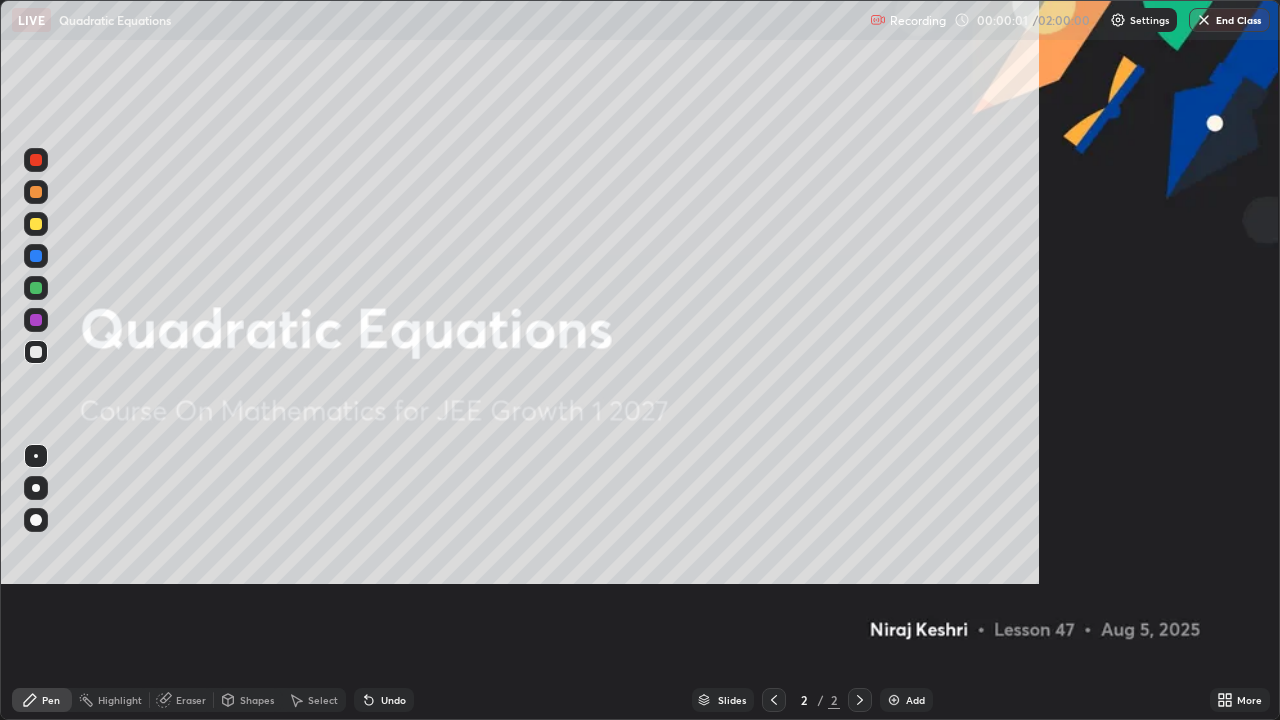 scroll, scrollTop: 99280, scrollLeft: 98720, axis: both 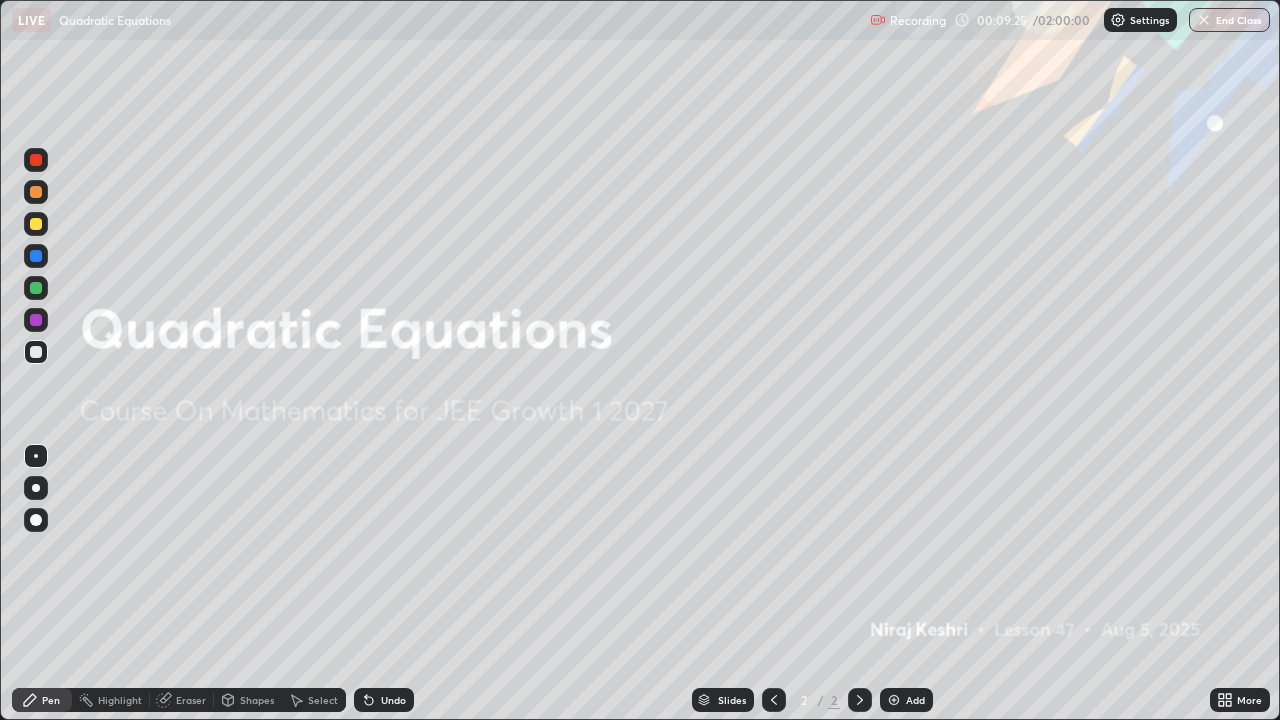 click on "Add" at bounding box center (906, 700) 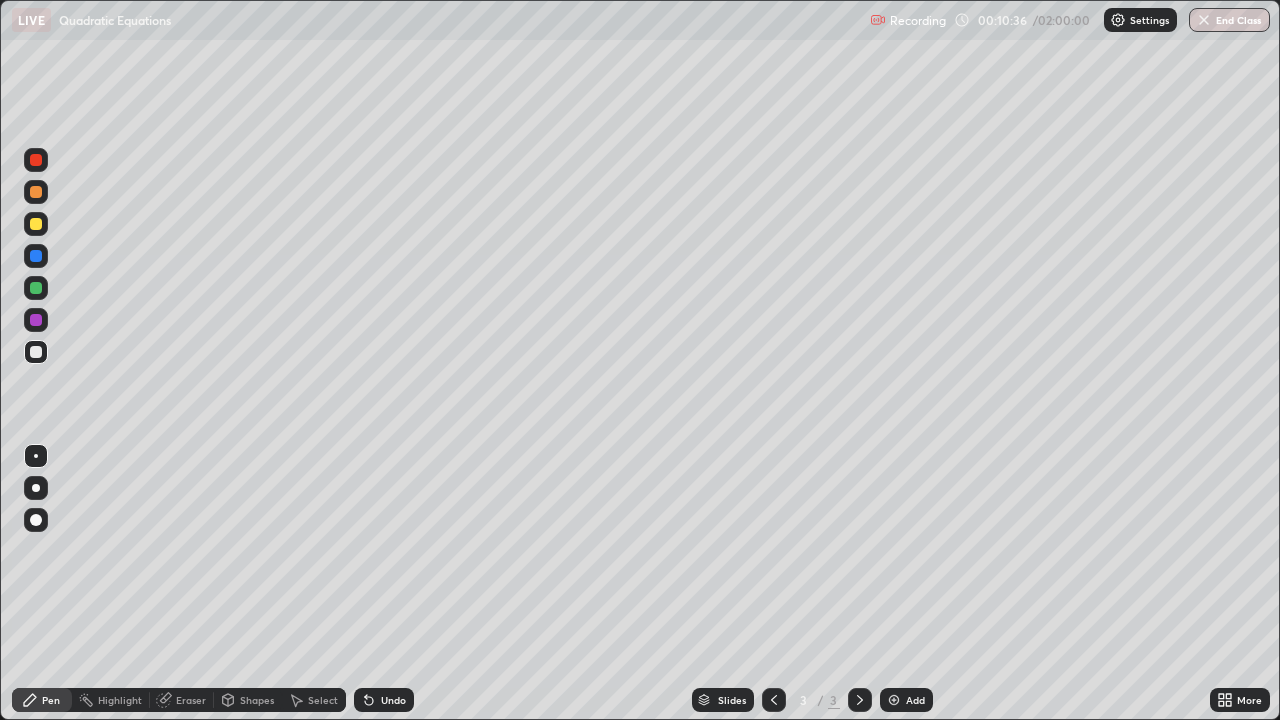 click at bounding box center [36, 224] 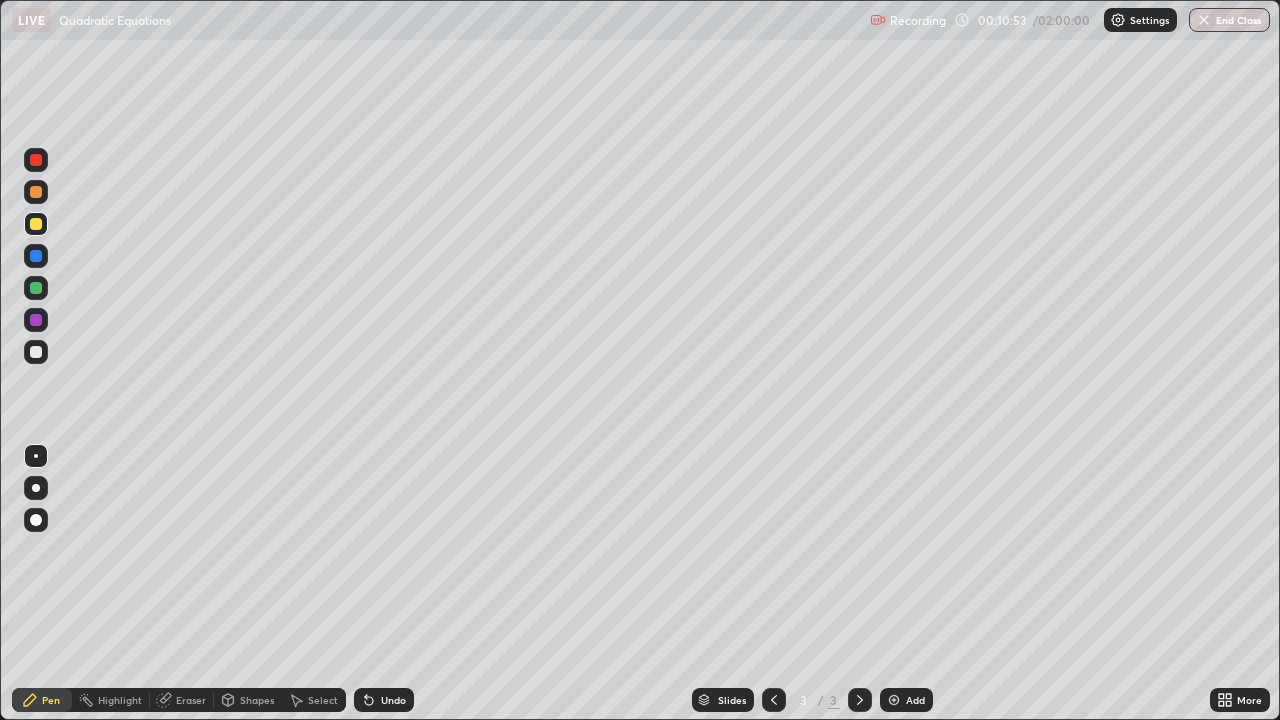click at bounding box center [36, 288] 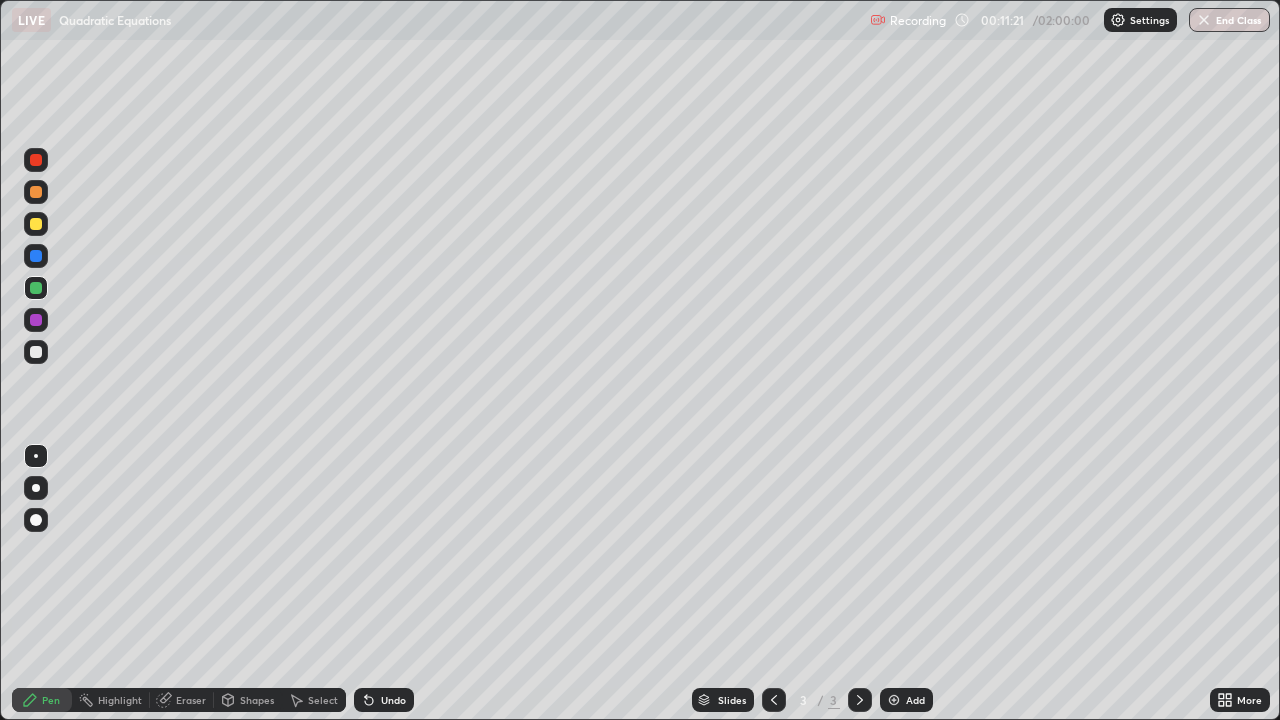 click on "Eraser" at bounding box center [191, 700] 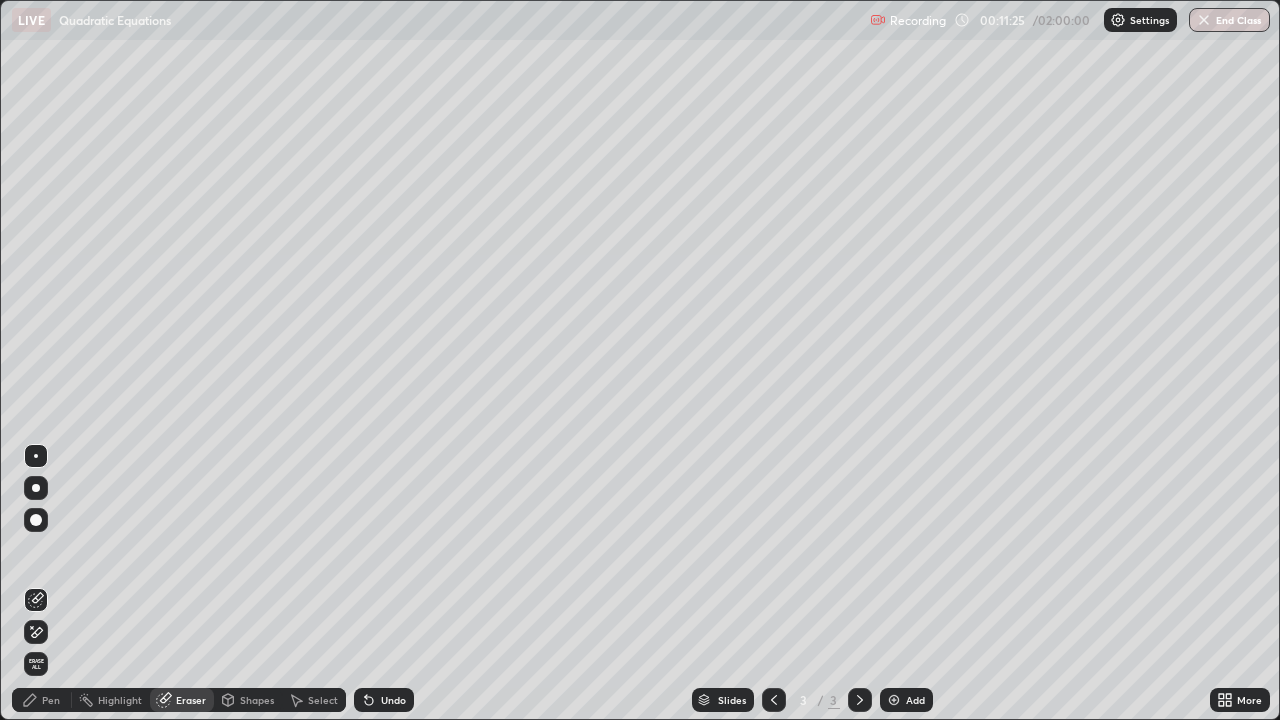 click at bounding box center (36, 520) 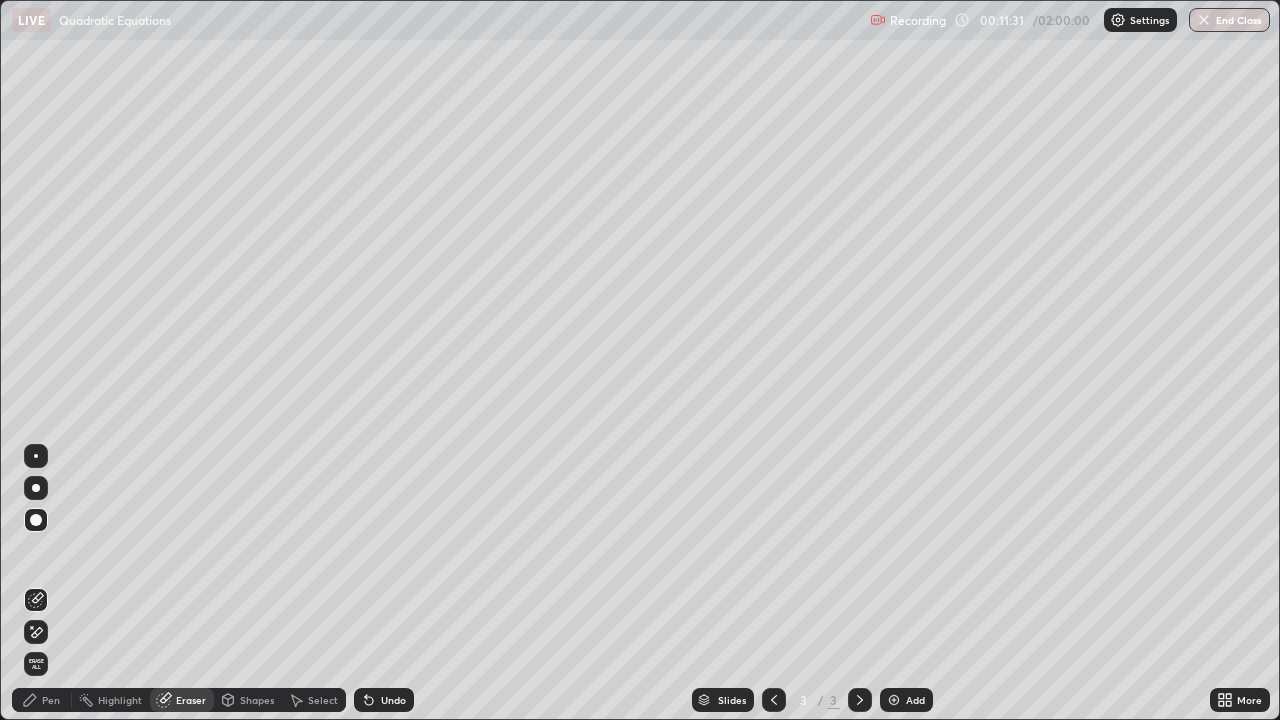 click on "Pen" at bounding box center (51, 700) 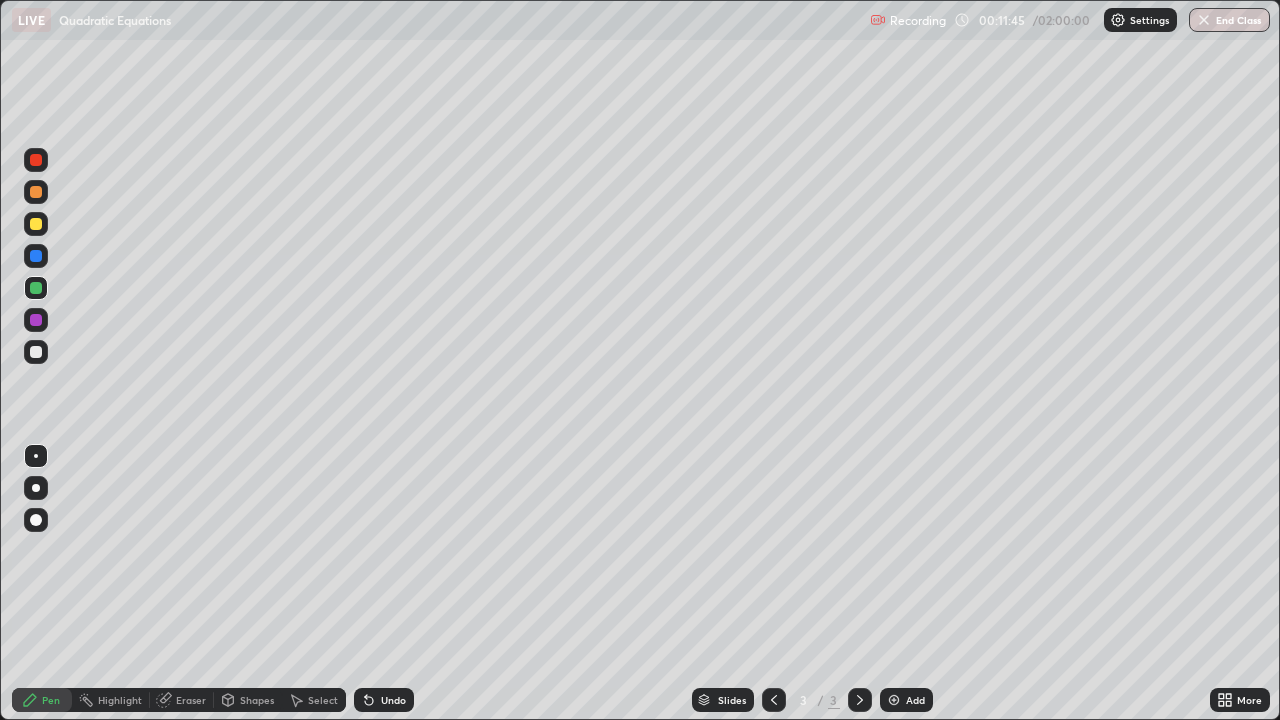 click at bounding box center [36, 224] 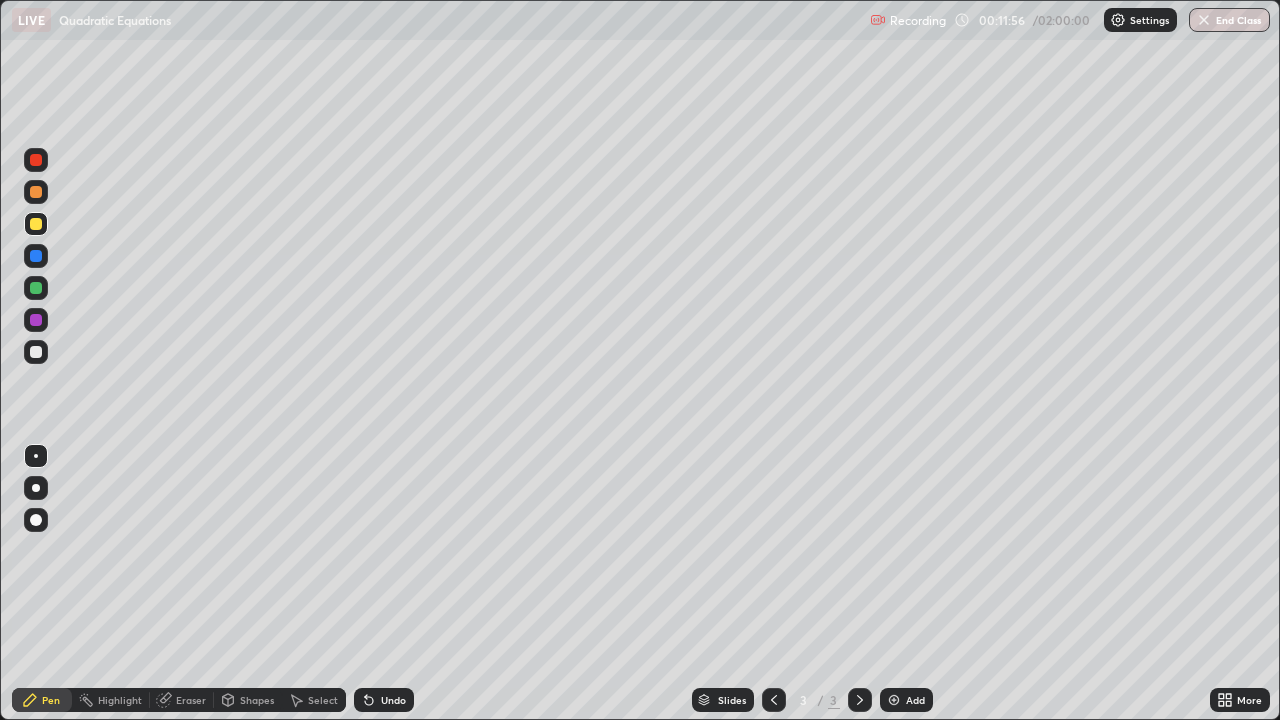 click at bounding box center [36, 352] 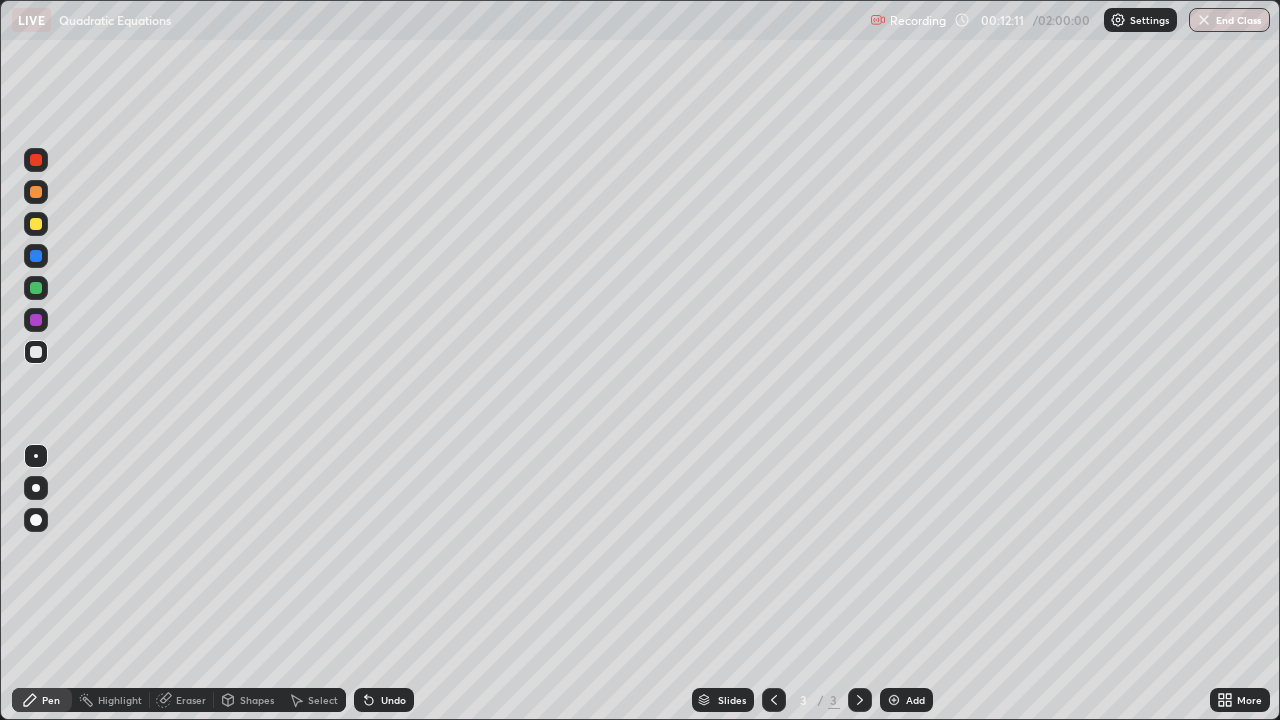 click at bounding box center [36, 288] 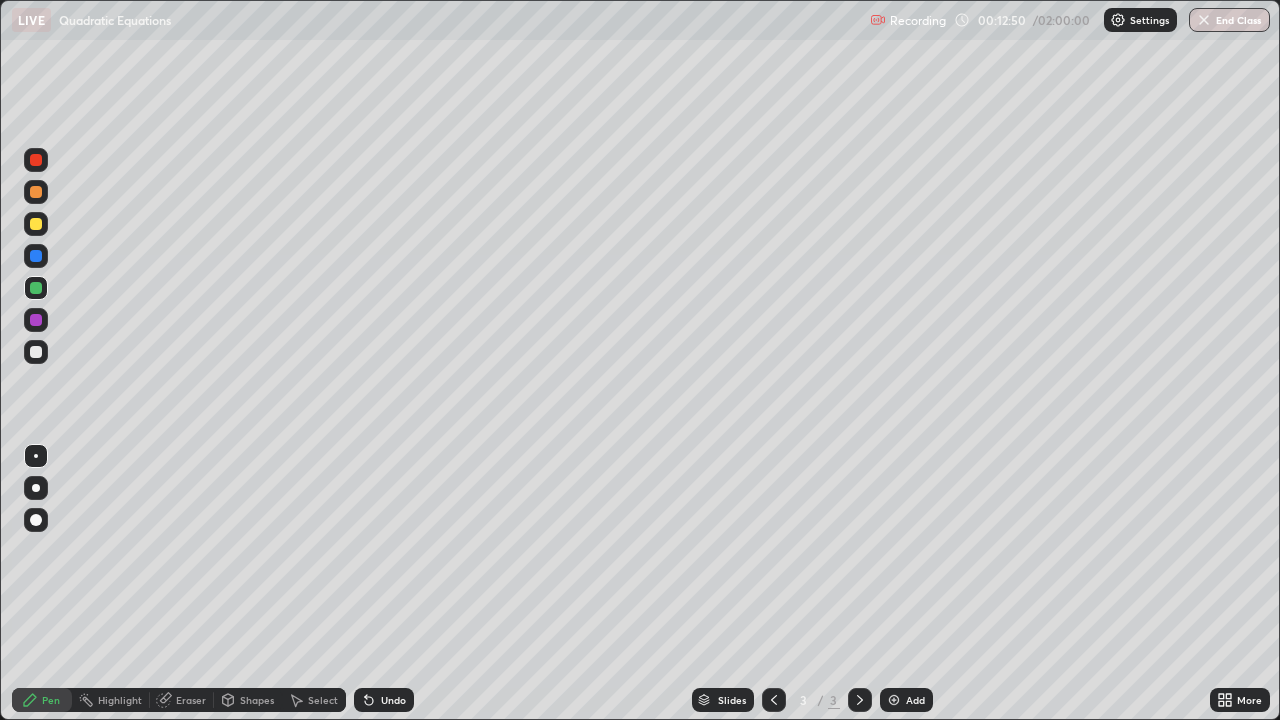 click at bounding box center (36, 352) 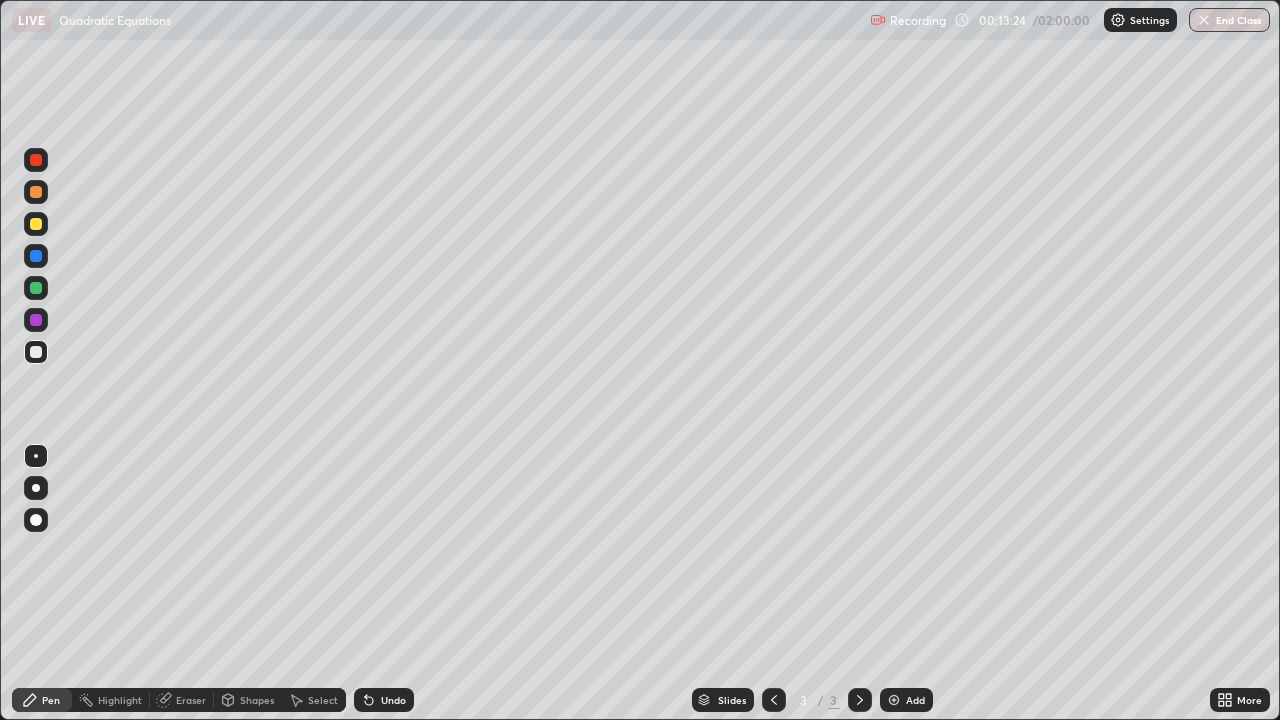 click at bounding box center [36, 288] 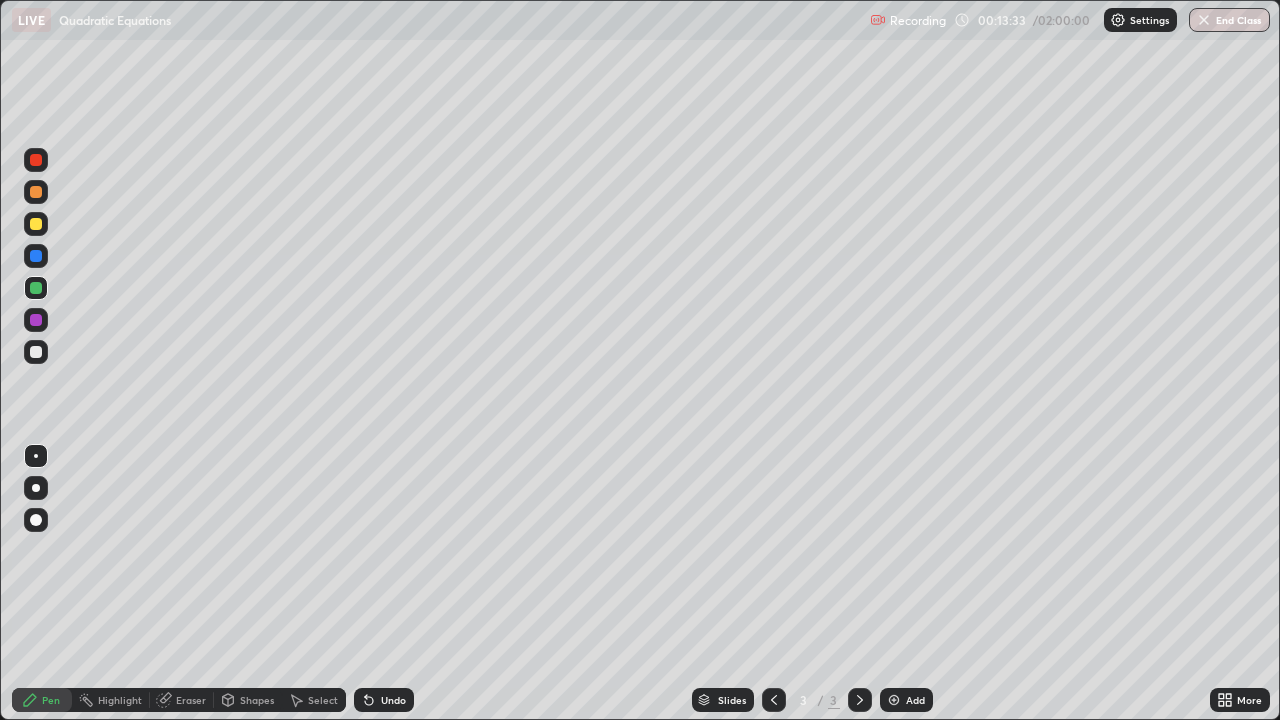 click 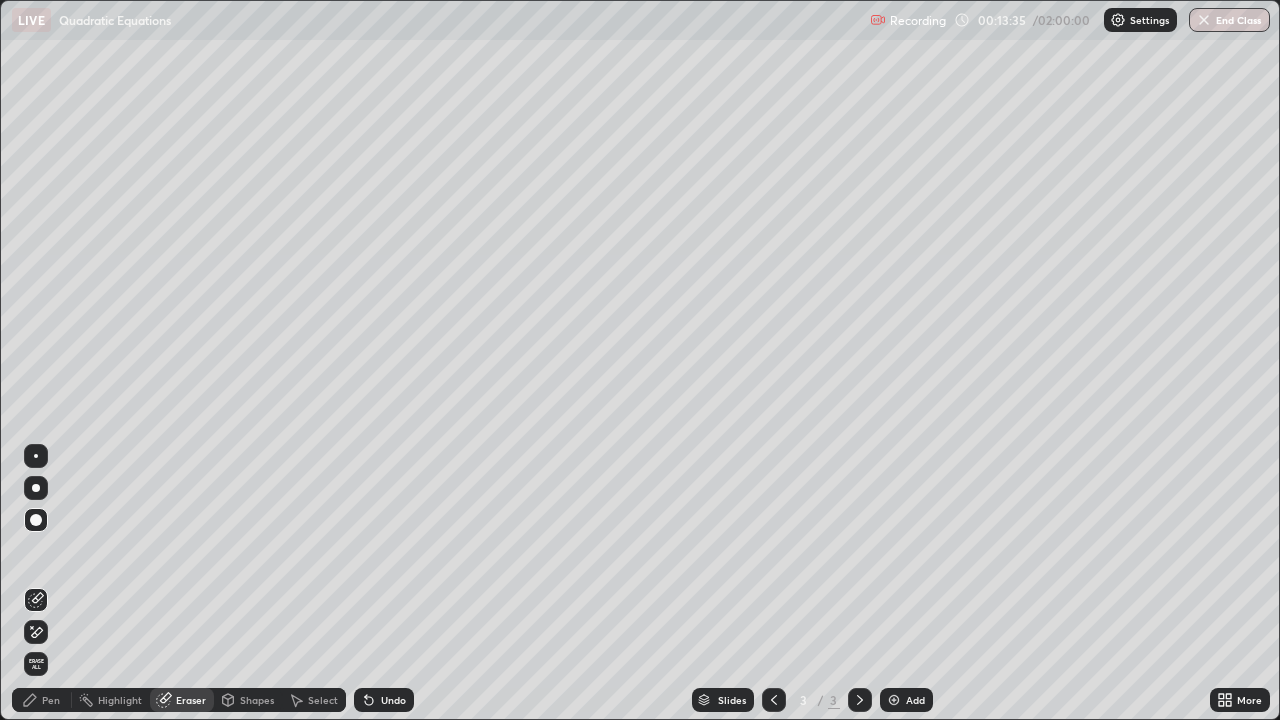 click on "Undo" at bounding box center [393, 700] 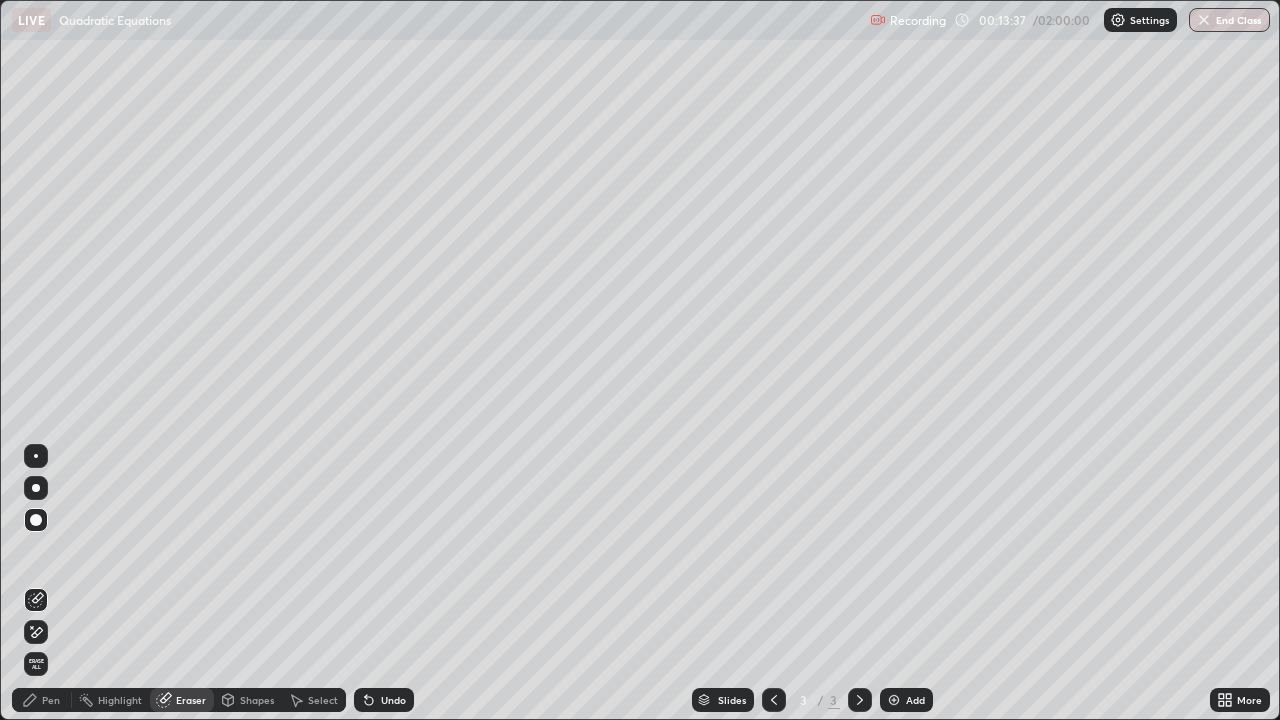 click on "Pen" at bounding box center (51, 700) 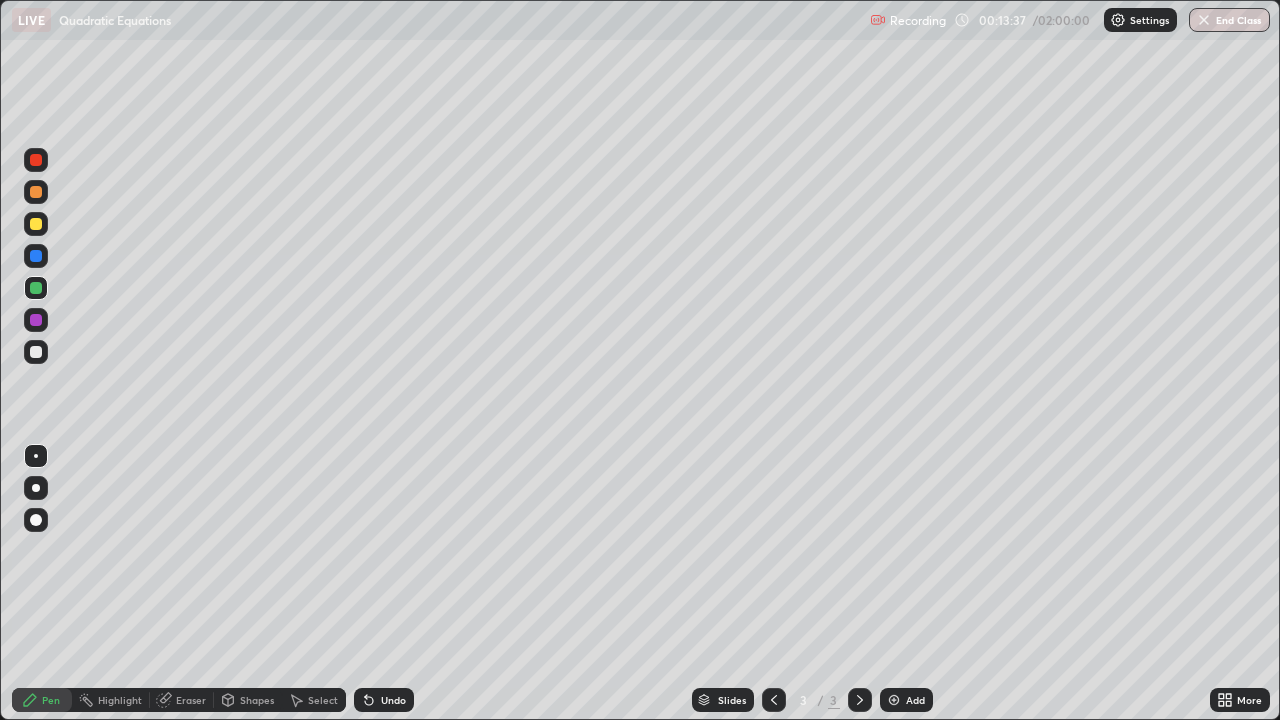click at bounding box center (36, 320) 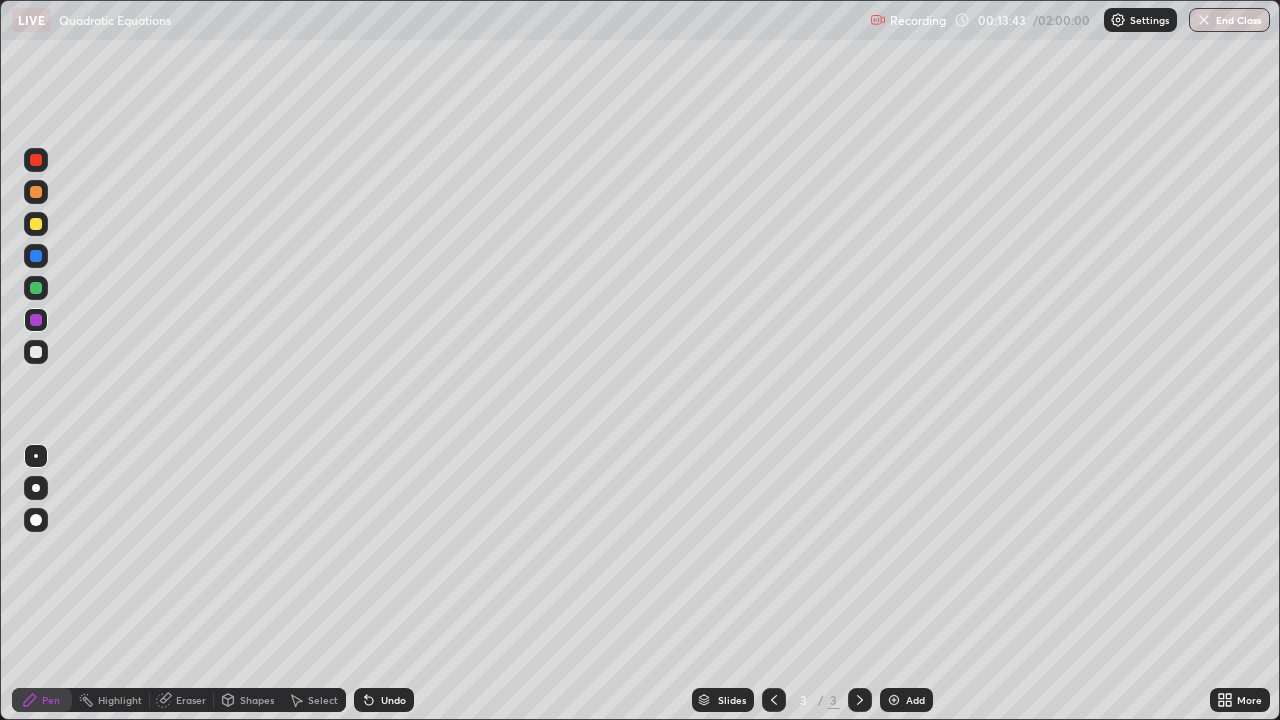 click at bounding box center (36, 352) 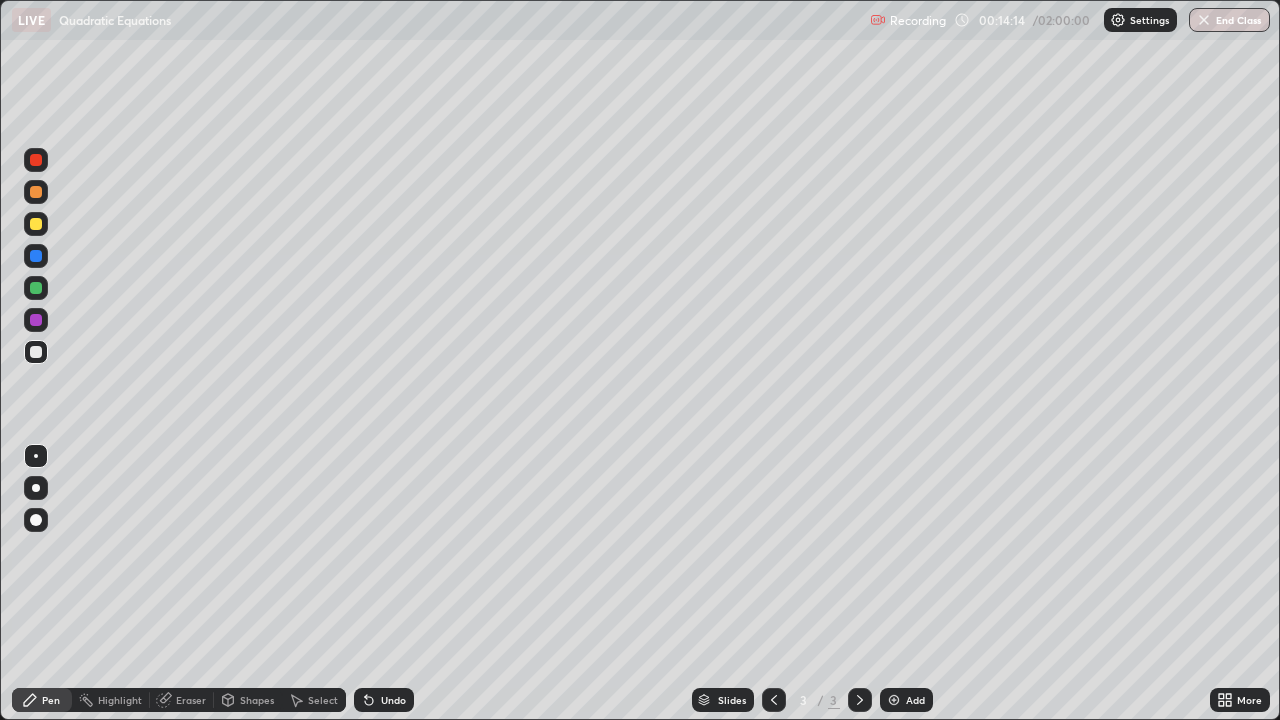 click at bounding box center (36, 288) 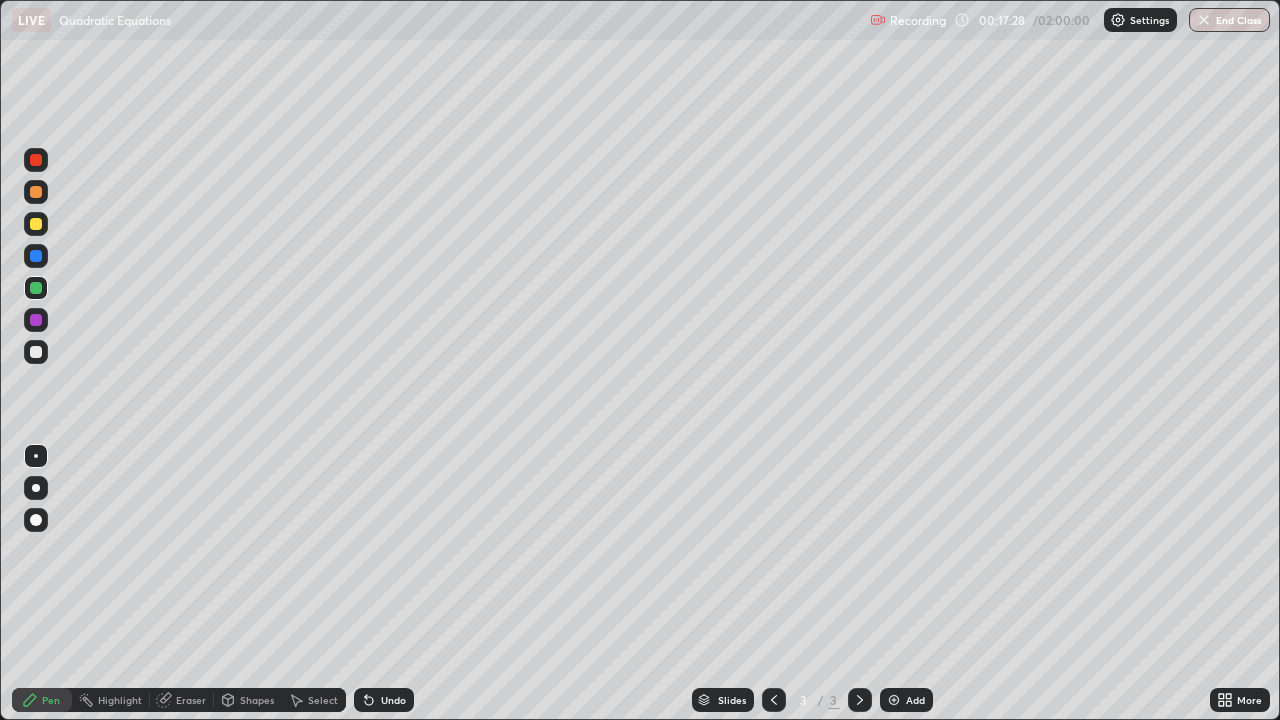 click at bounding box center (36, 352) 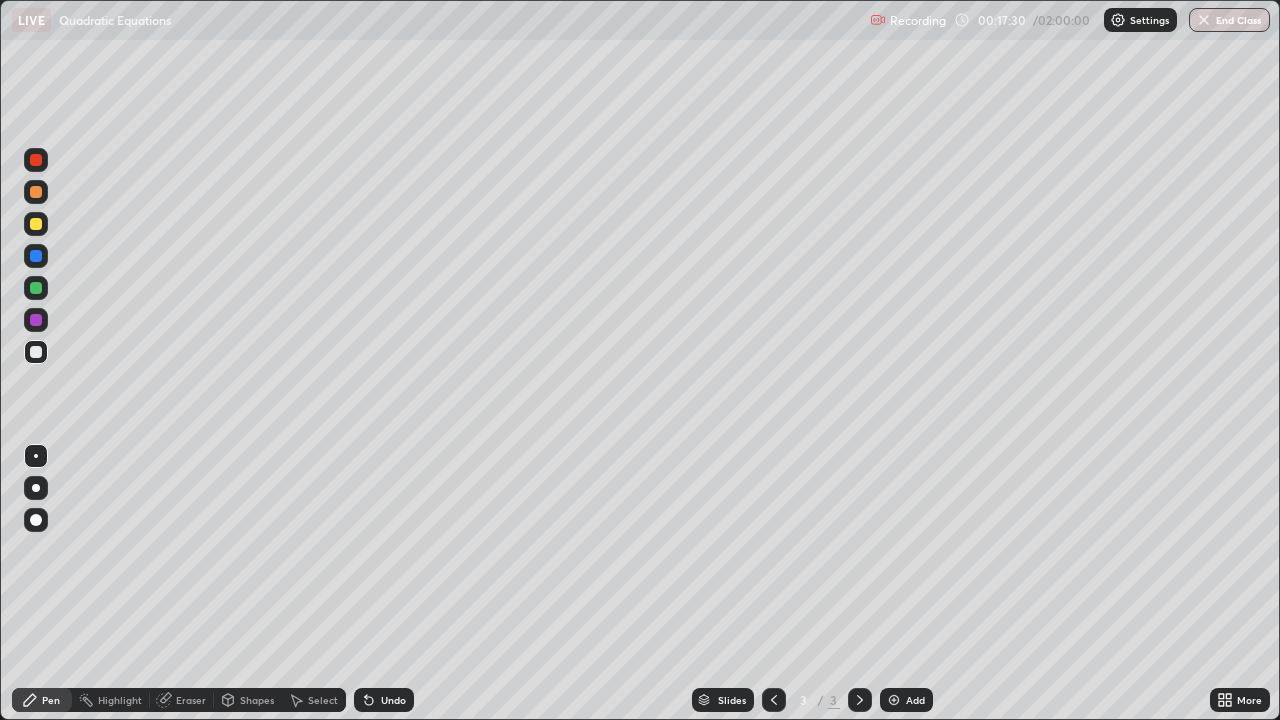 click on "Add" at bounding box center (915, 700) 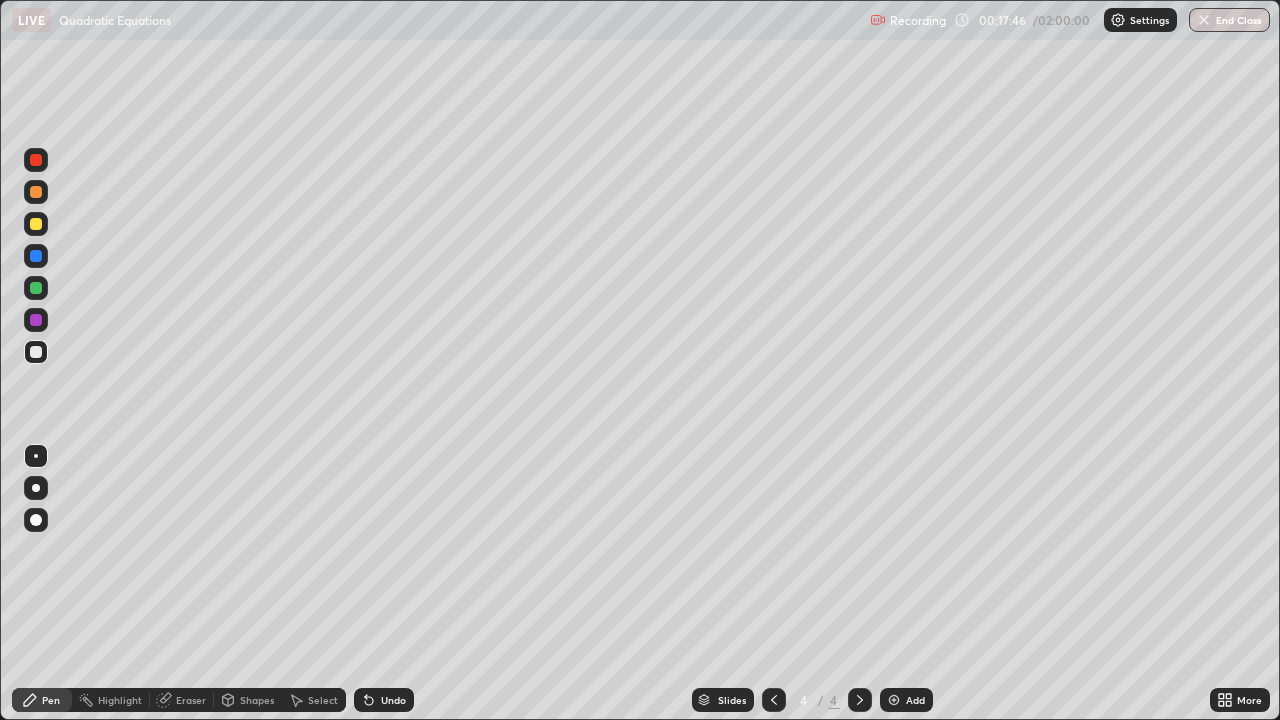 click at bounding box center (36, 224) 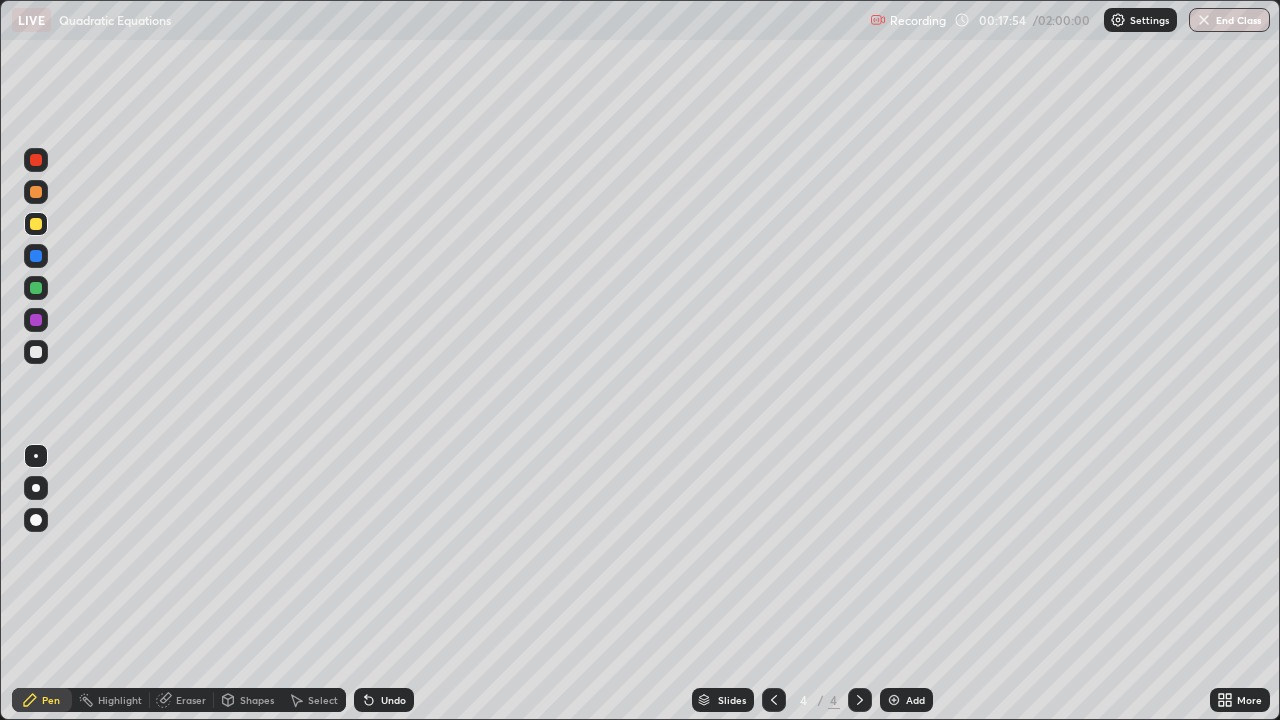click on "Undo" at bounding box center [393, 700] 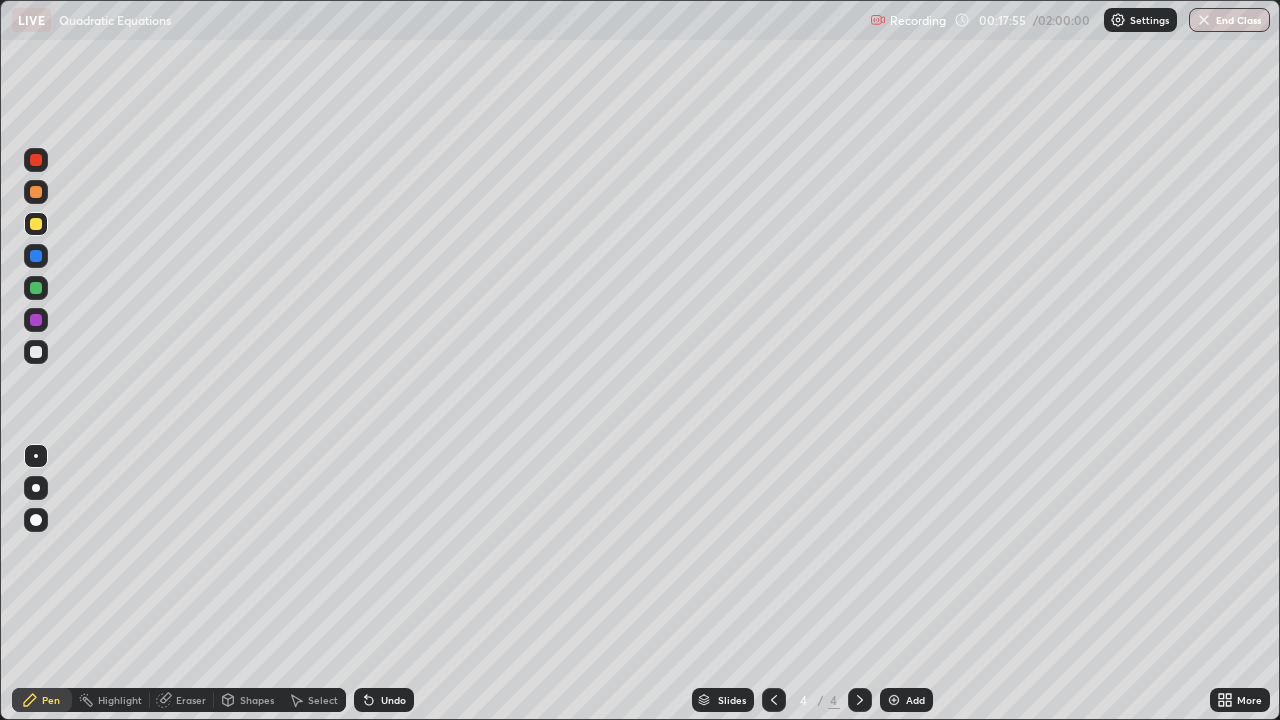 click on "Undo" at bounding box center [384, 700] 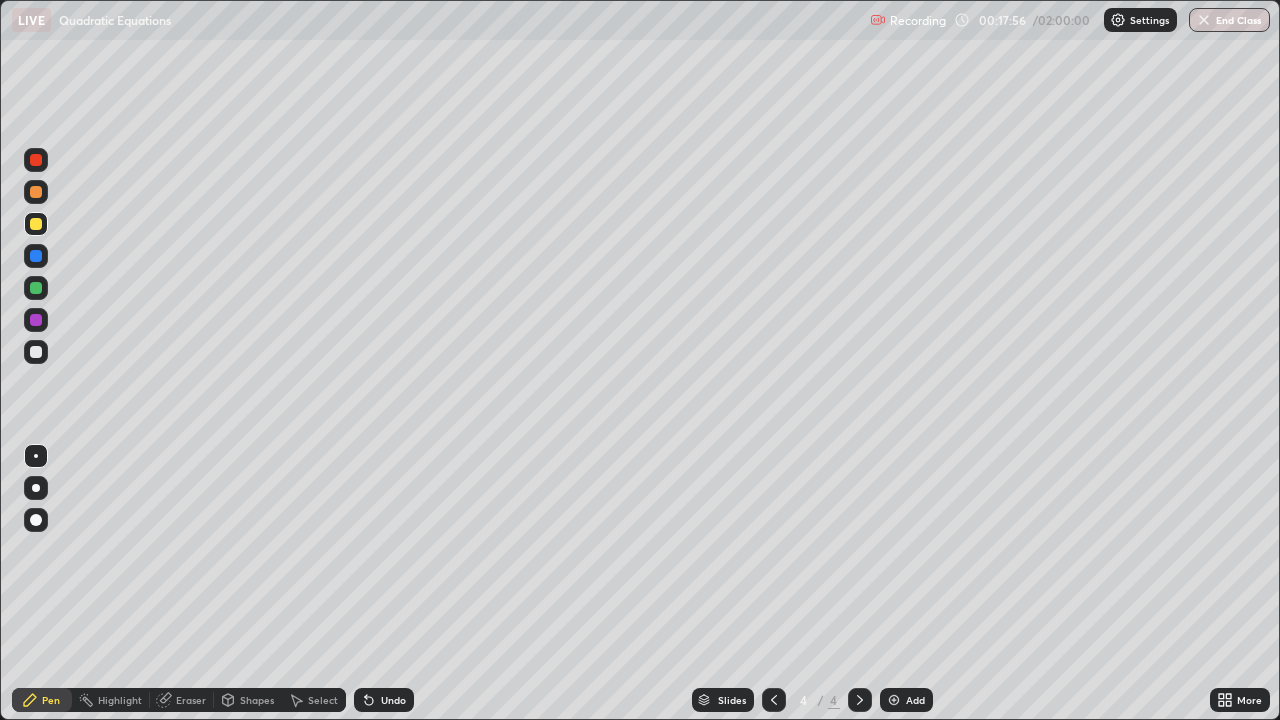 click on "Undo" at bounding box center [384, 700] 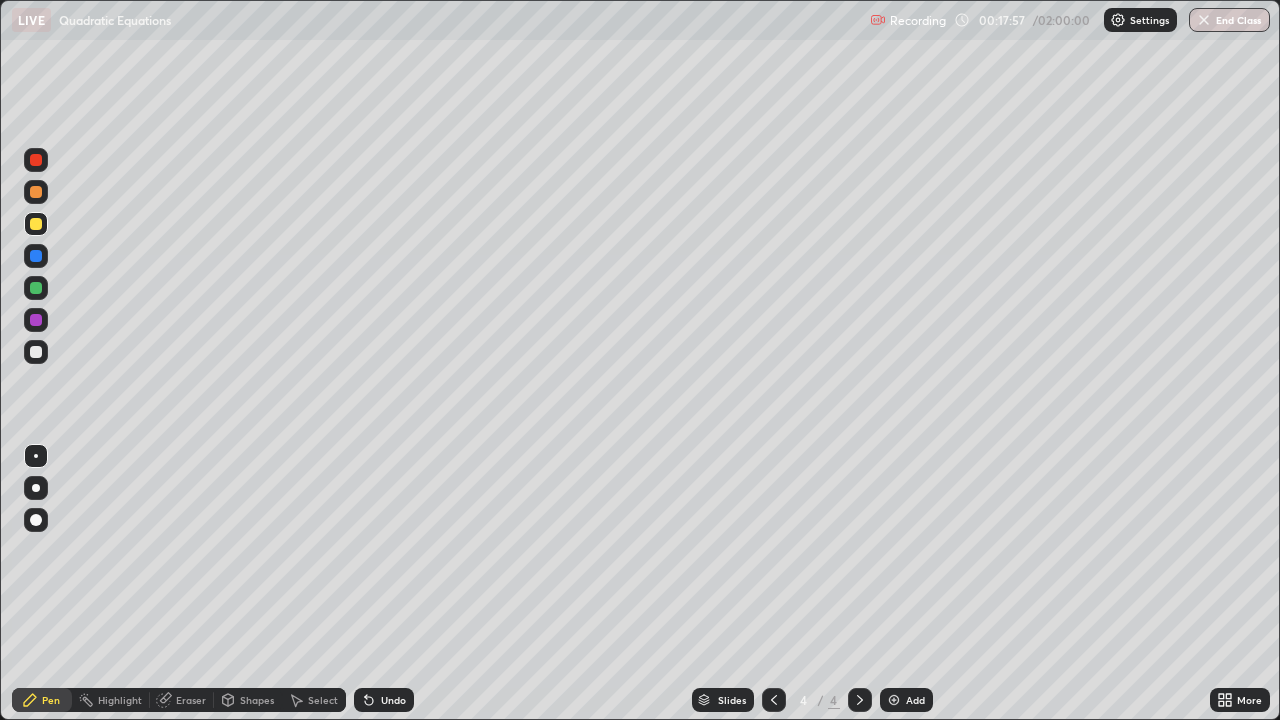 click 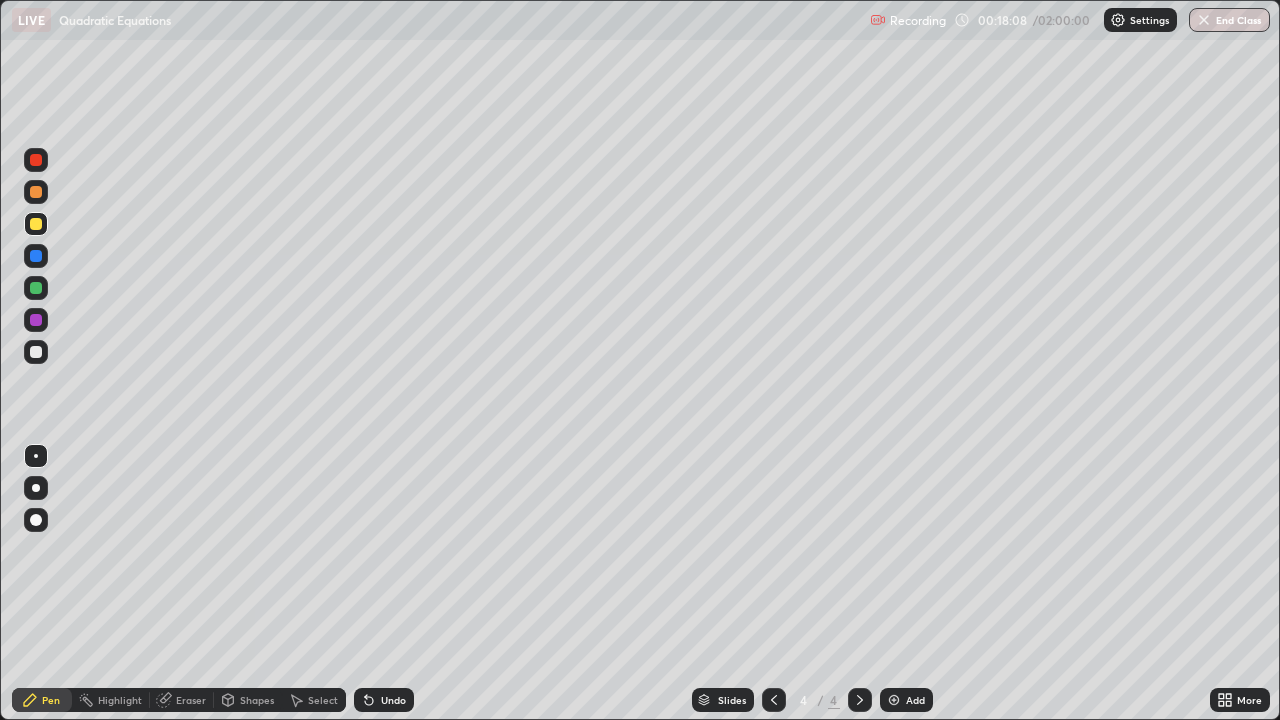 click at bounding box center [36, 352] 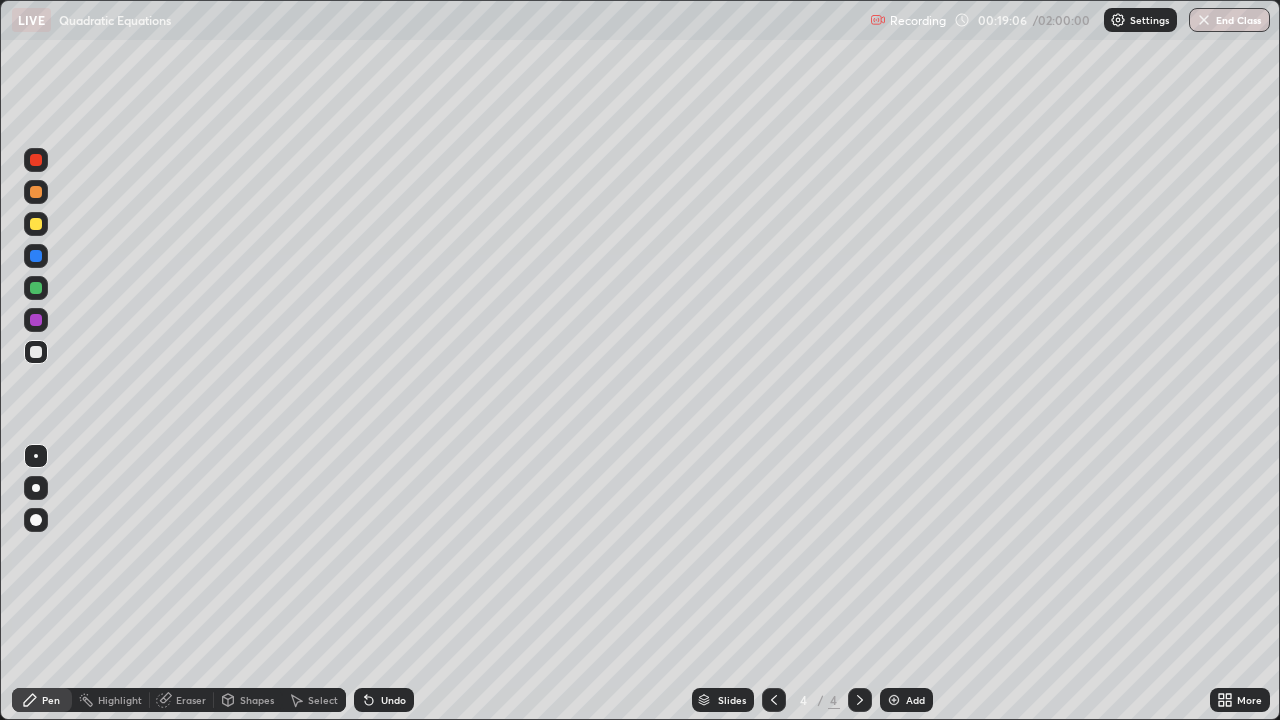 click at bounding box center (36, 224) 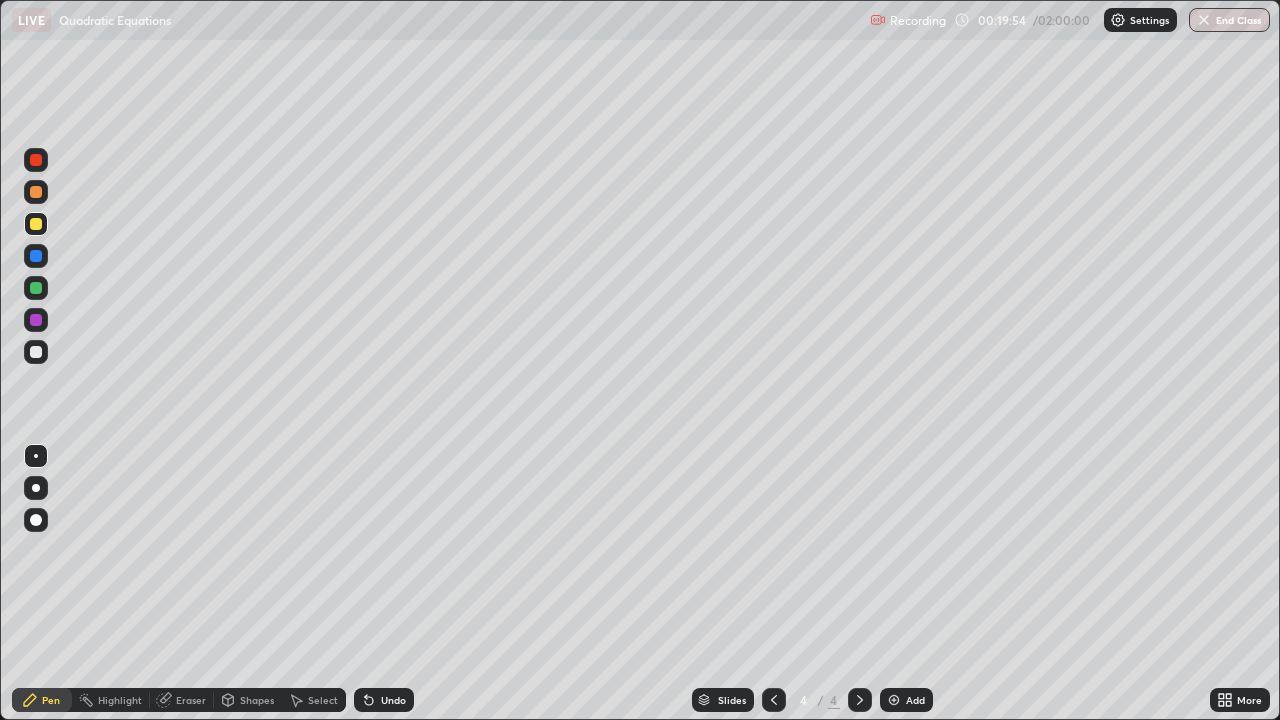 click on "Undo" at bounding box center [384, 700] 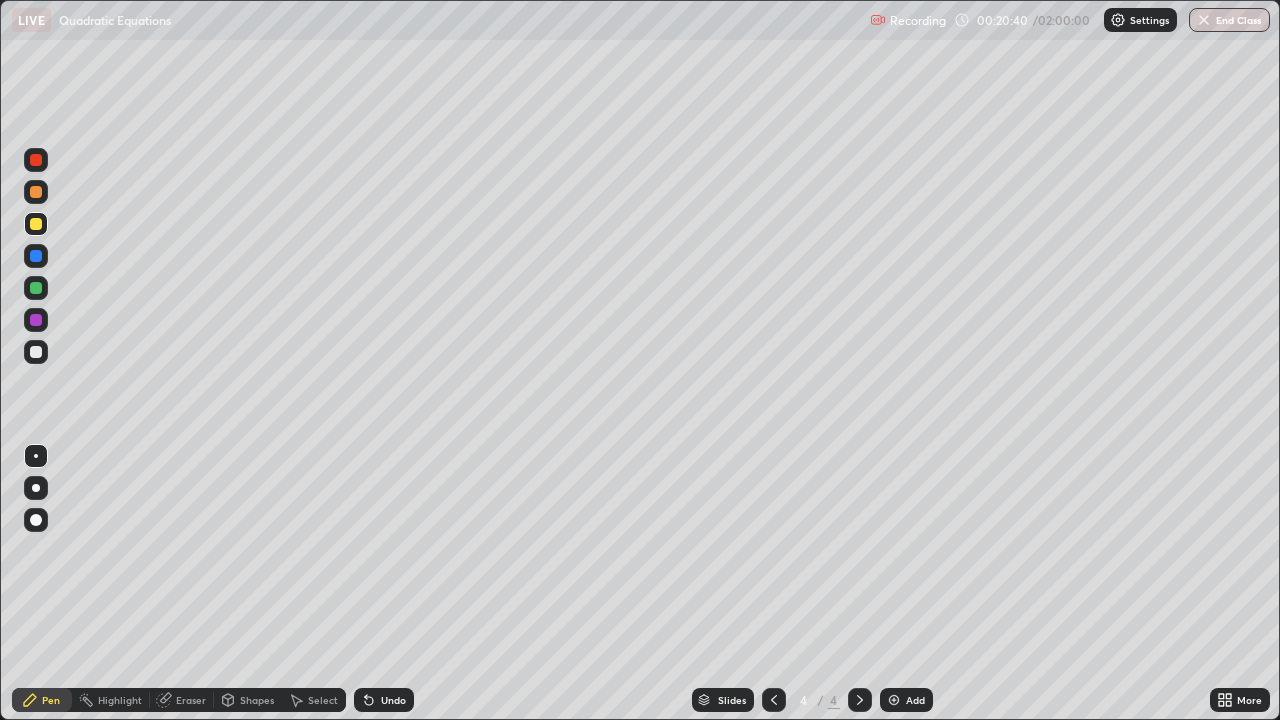 click at bounding box center (36, 352) 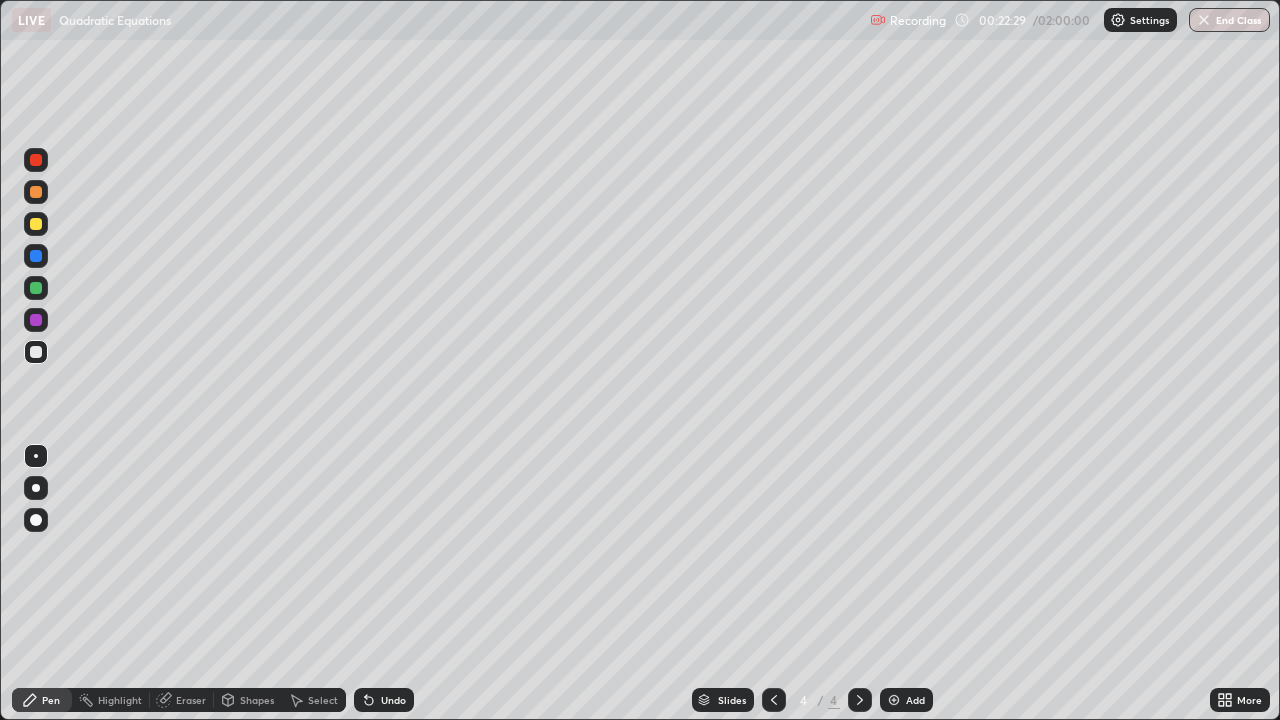 click at bounding box center (36, 192) 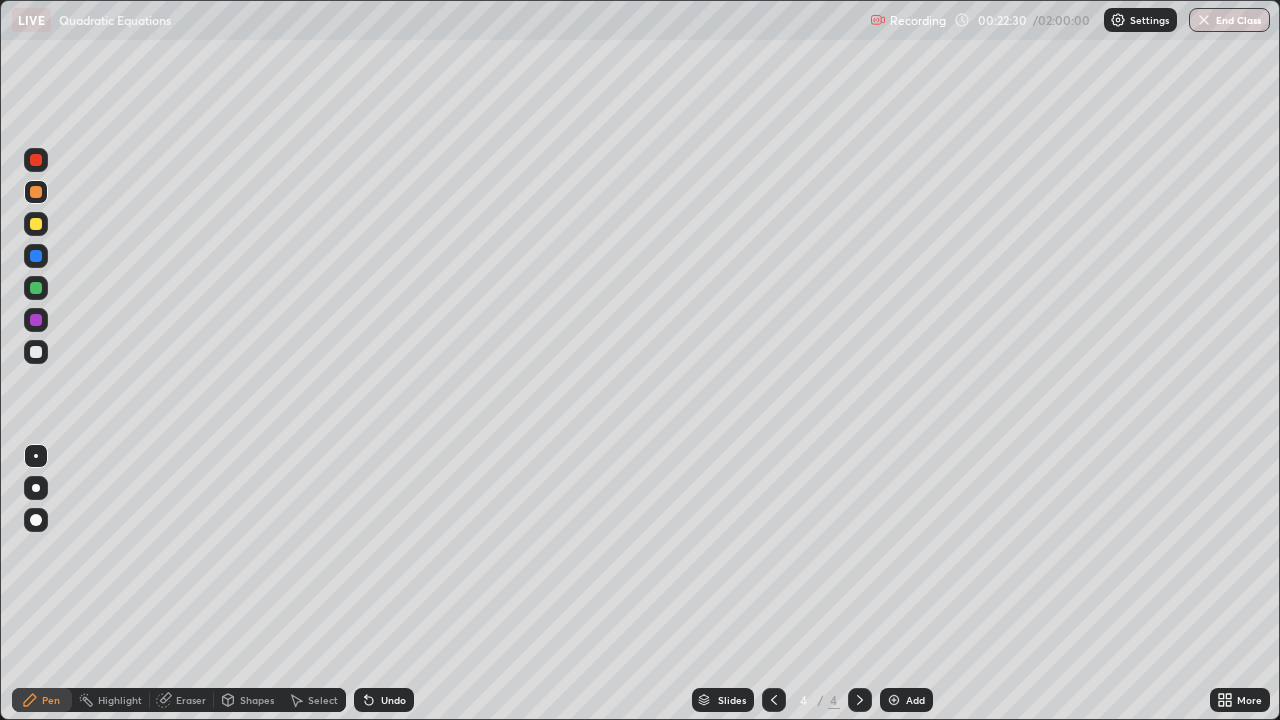click at bounding box center (36, 224) 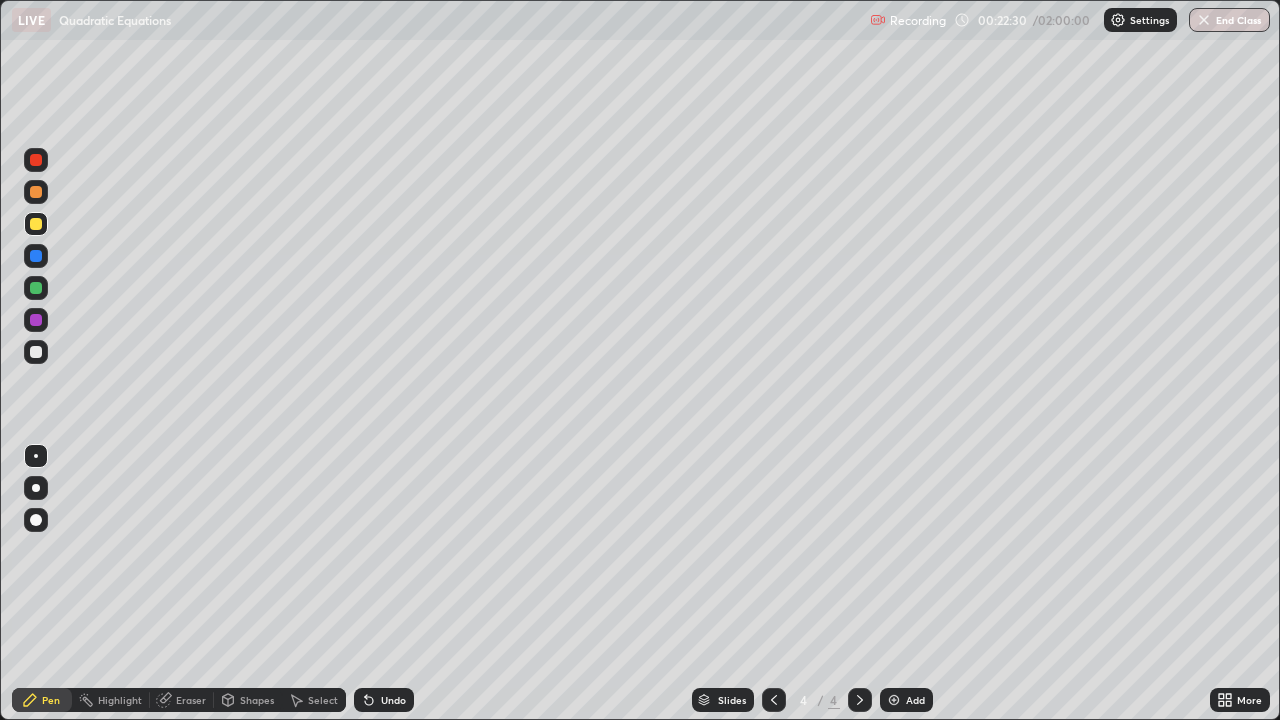 click at bounding box center [36, 256] 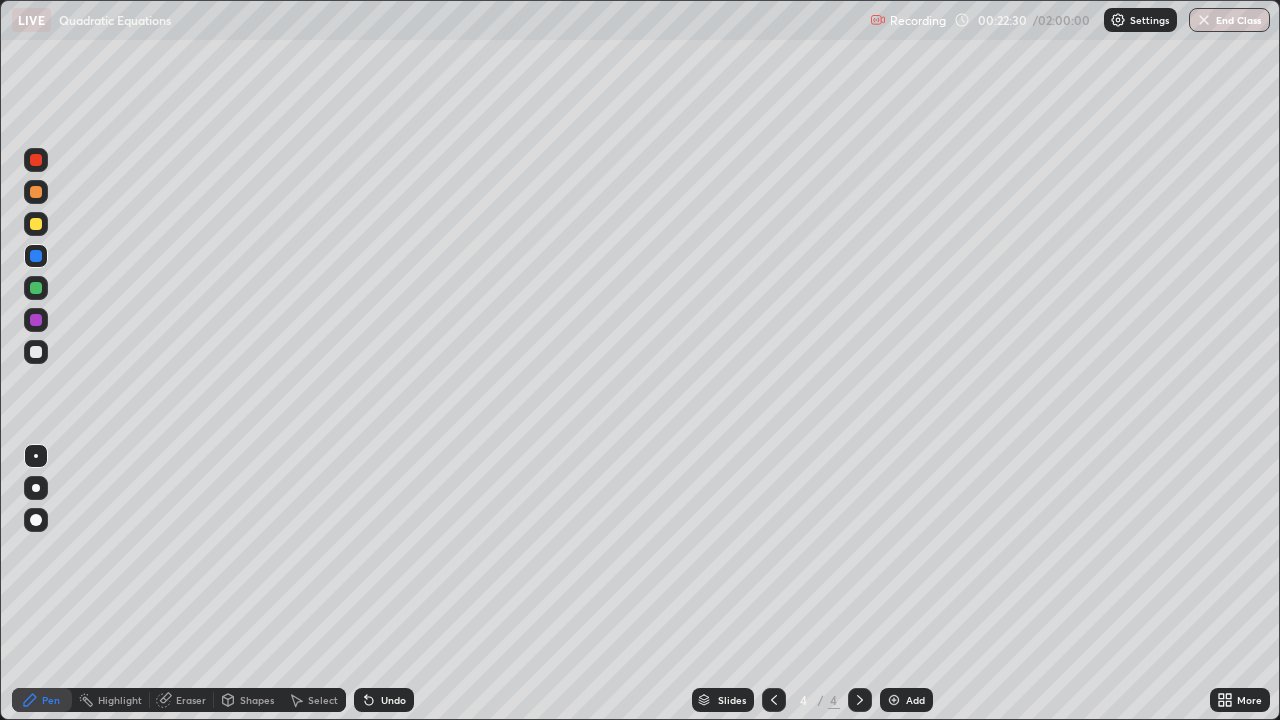 click at bounding box center (36, 288) 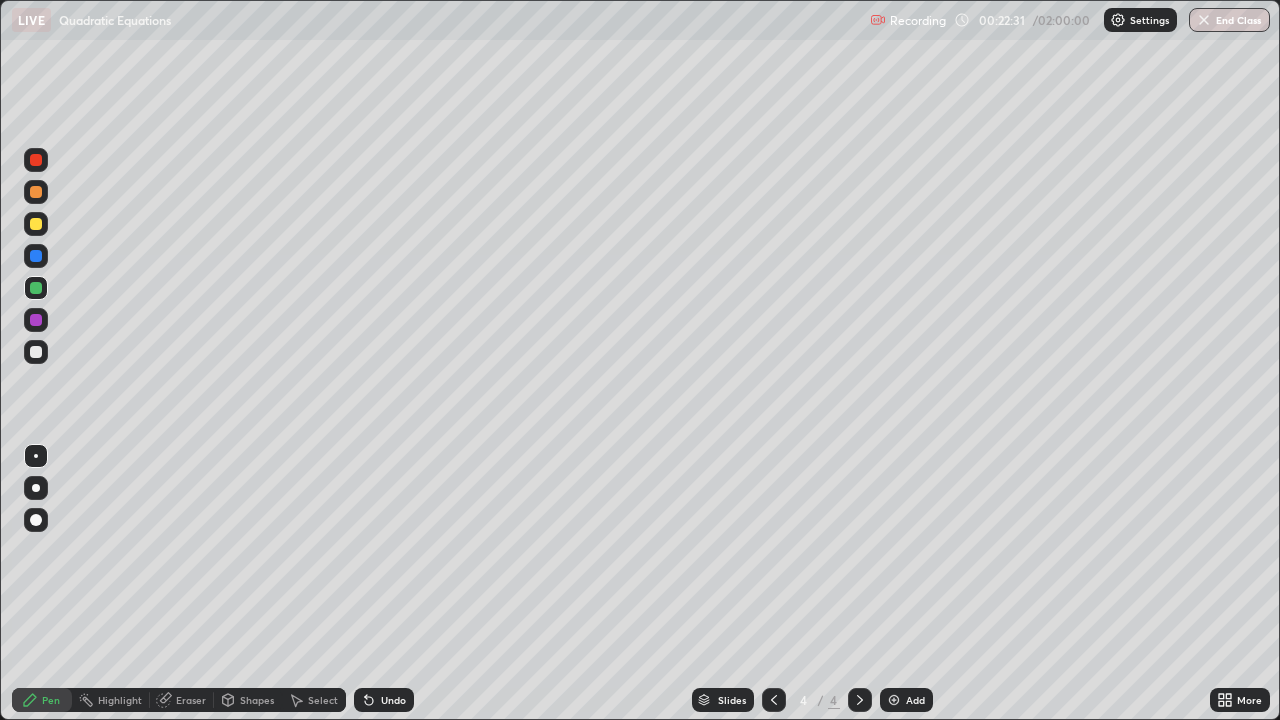 click at bounding box center [36, 320] 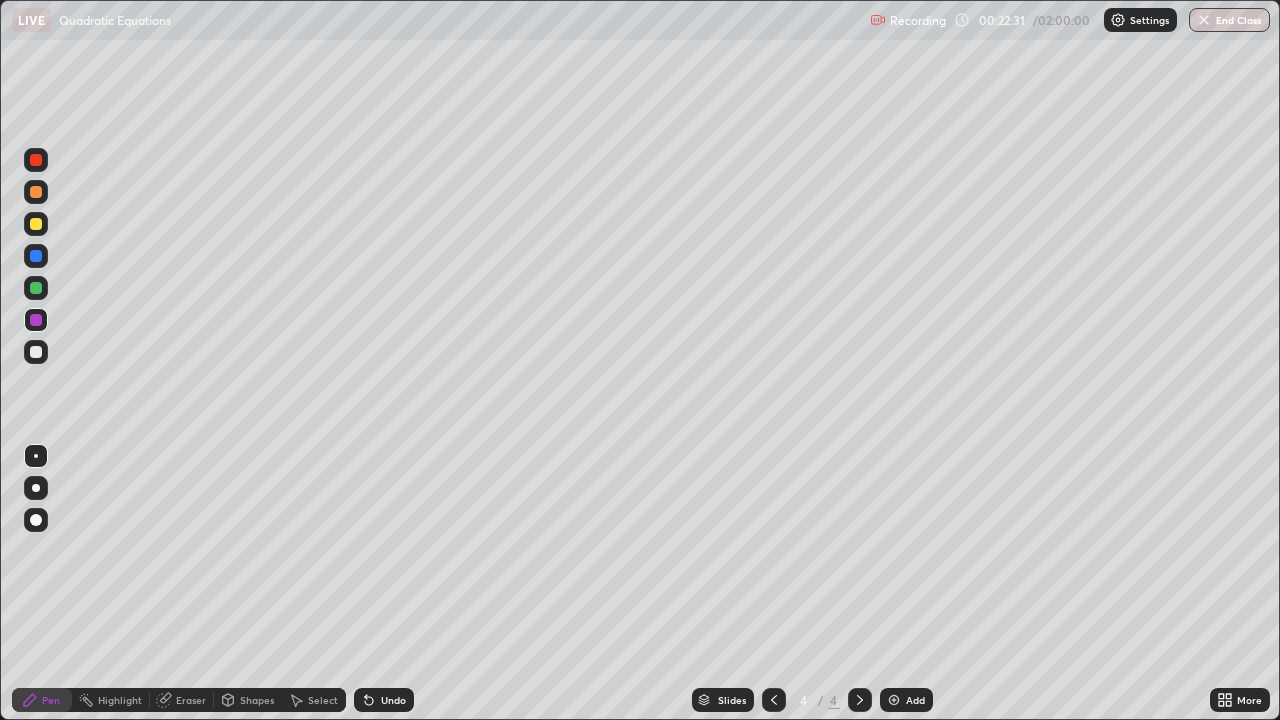 click at bounding box center (36, 352) 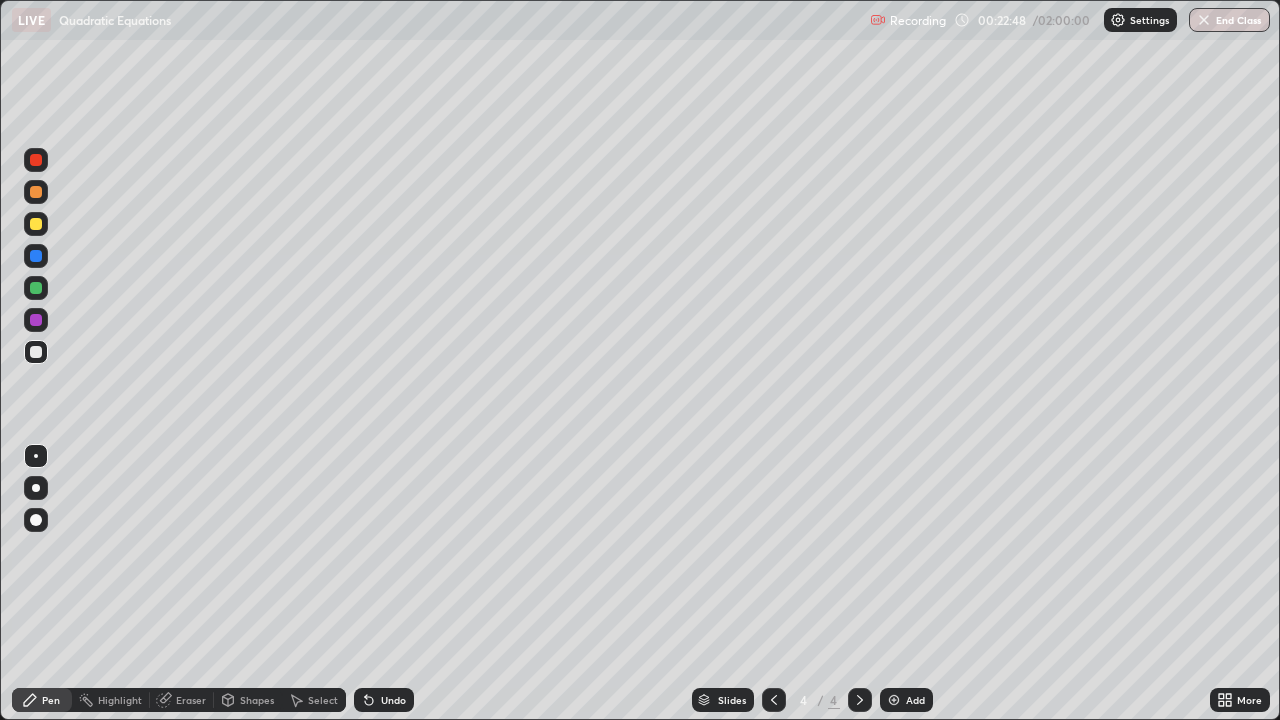 click on "Add" at bounding box center (906, 700) 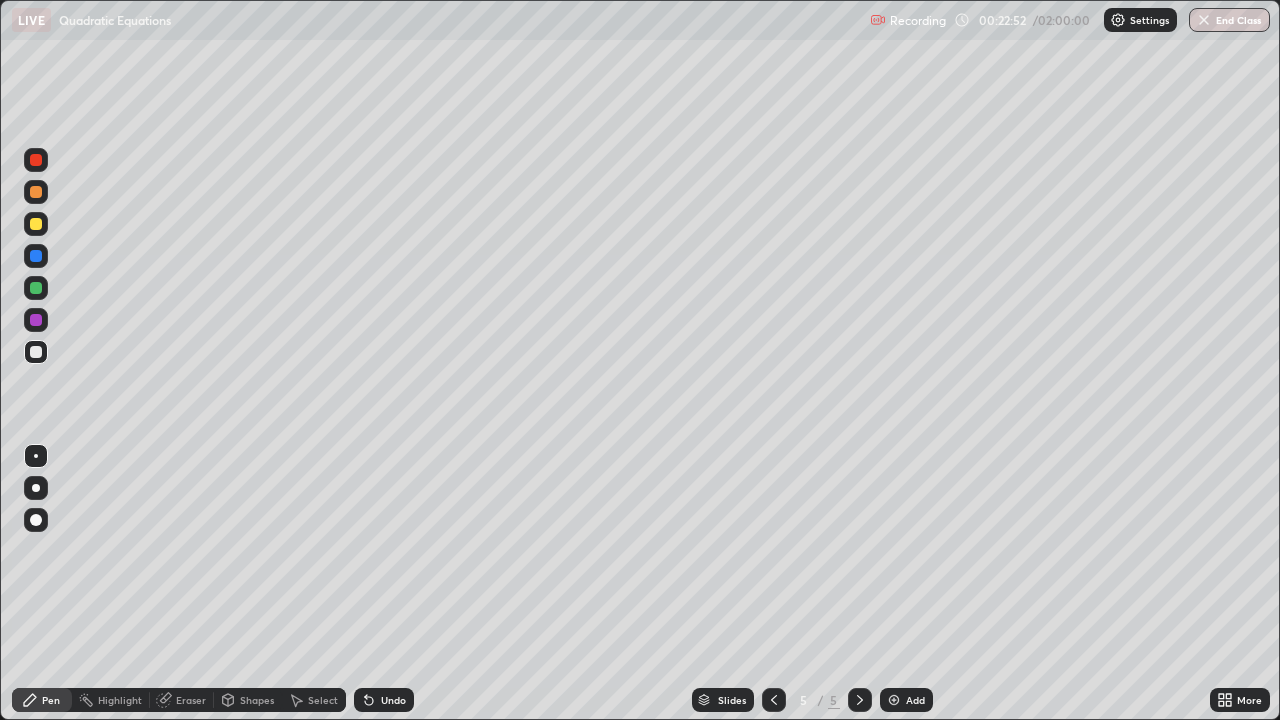 click at bounding box center [36, 224] 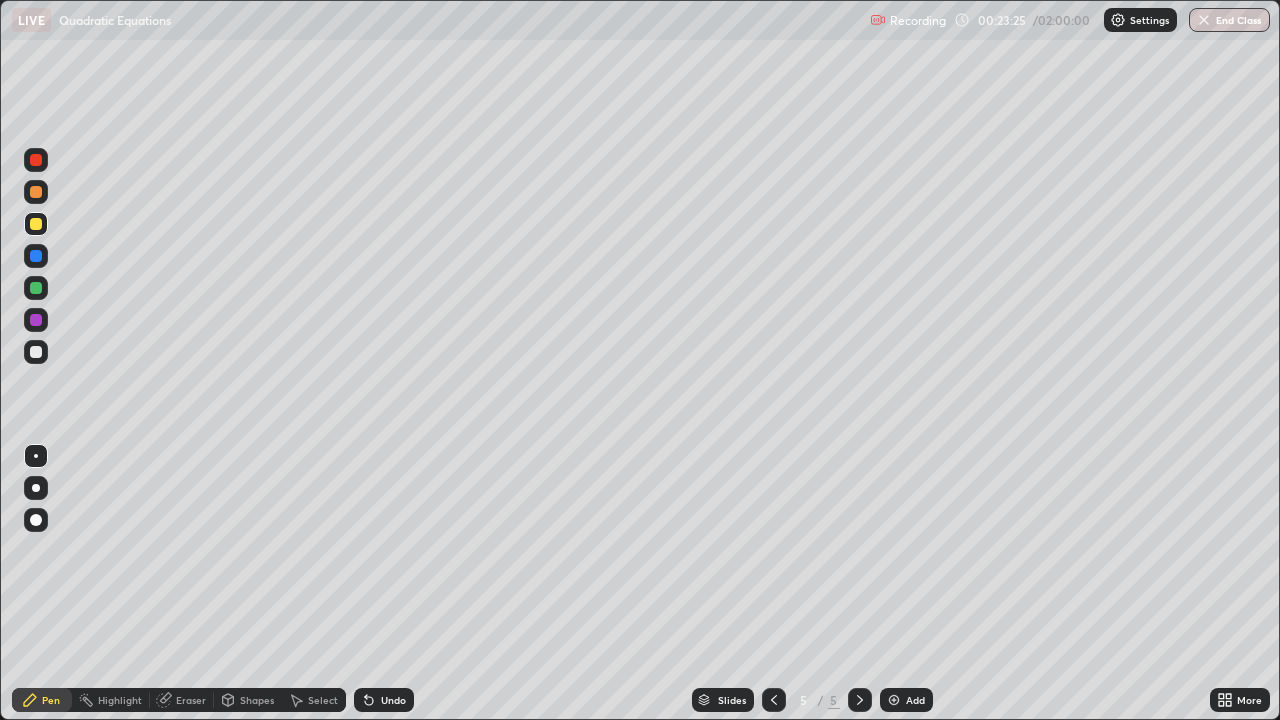 click 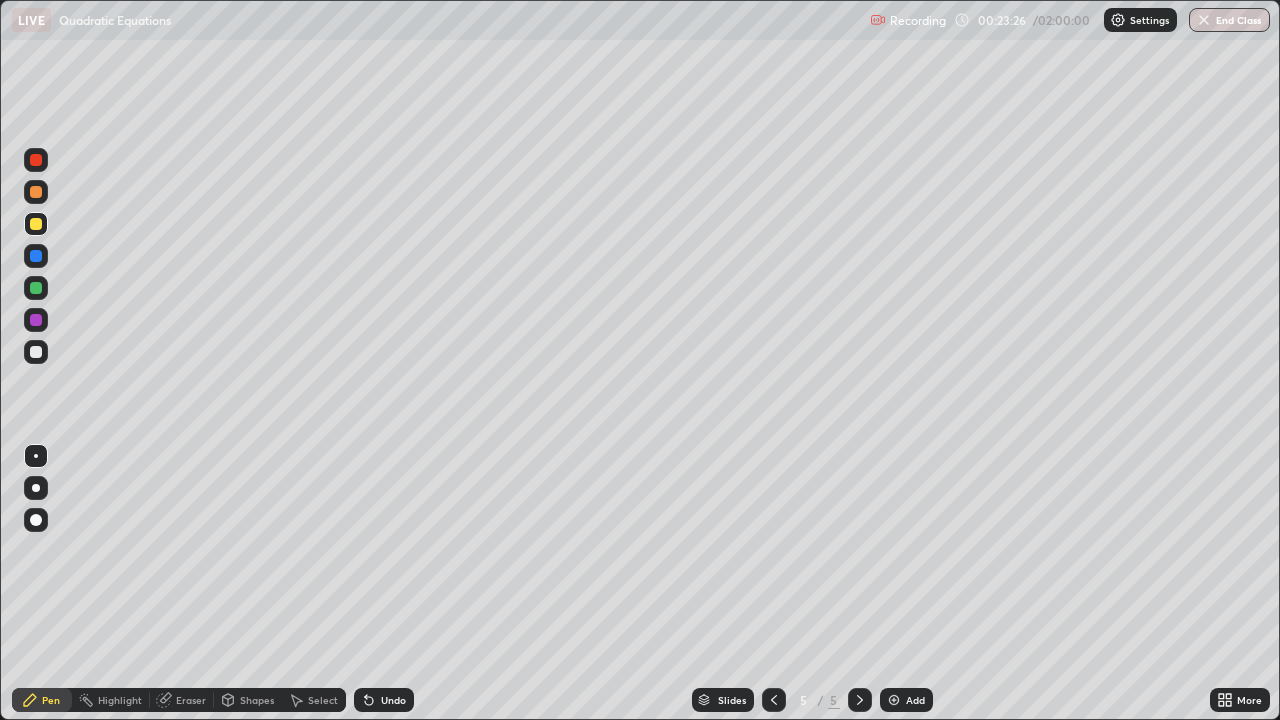 click 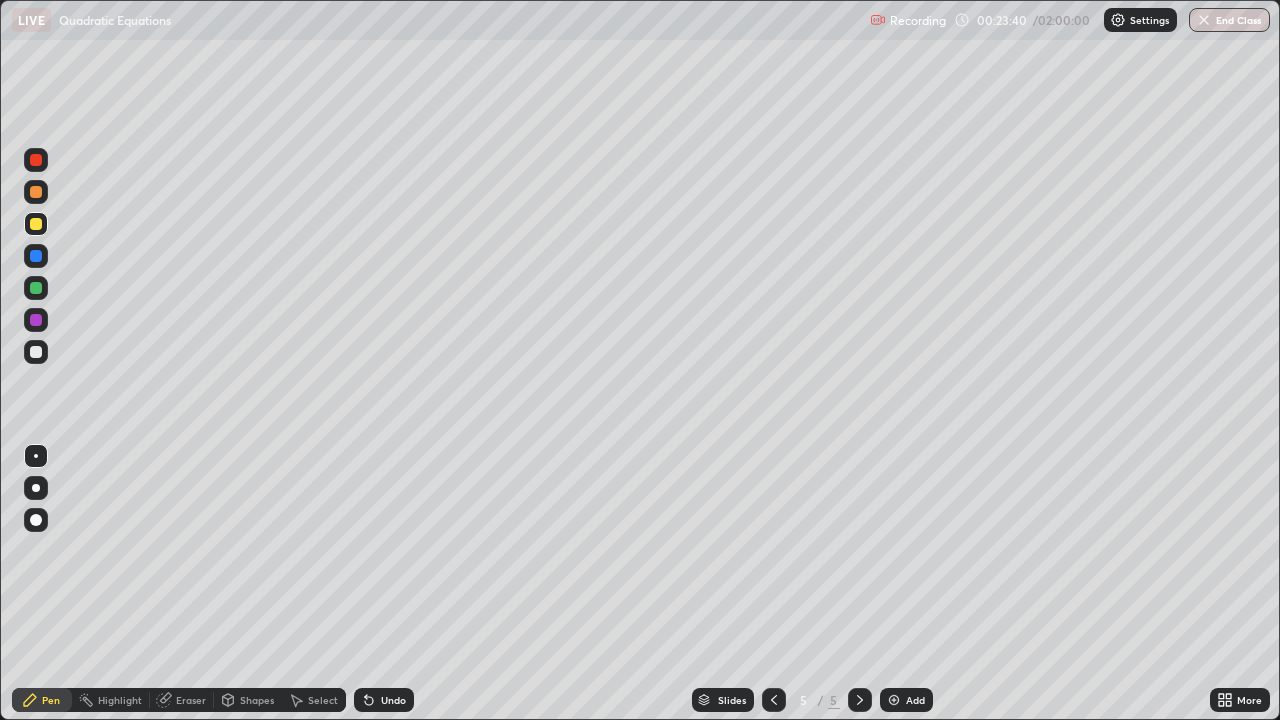 click at bounding box center [36, 288] 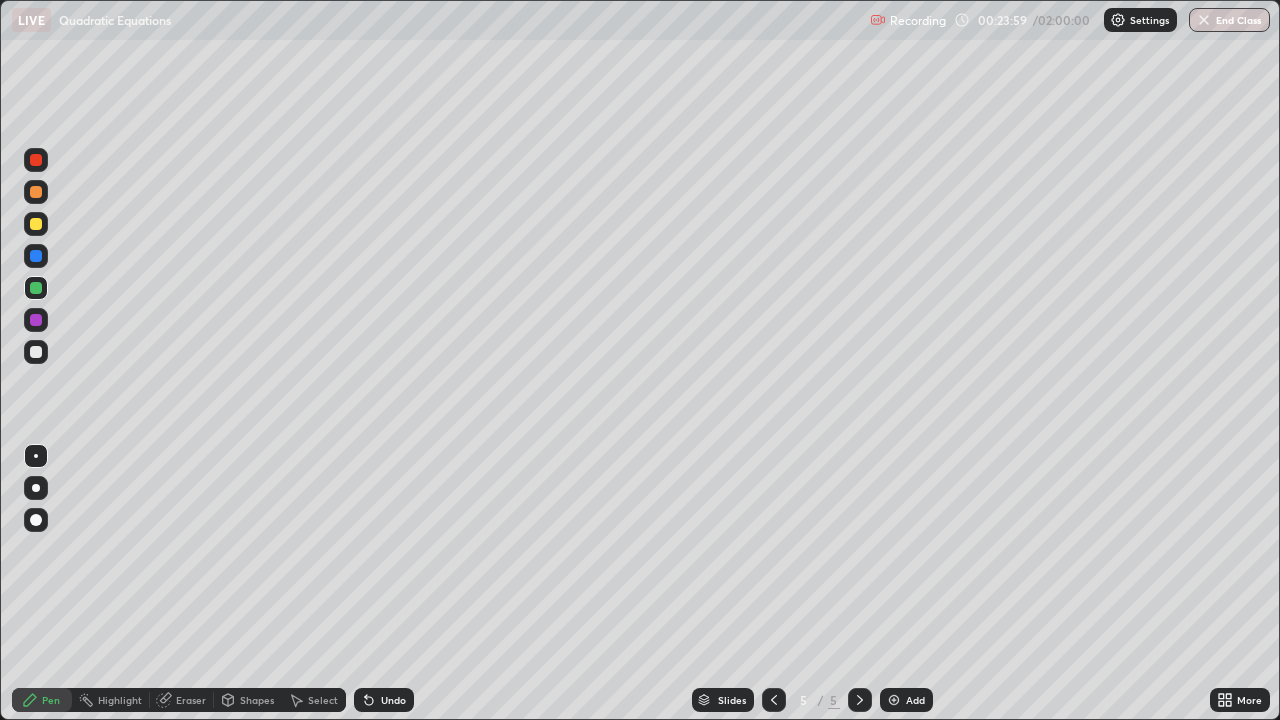 click 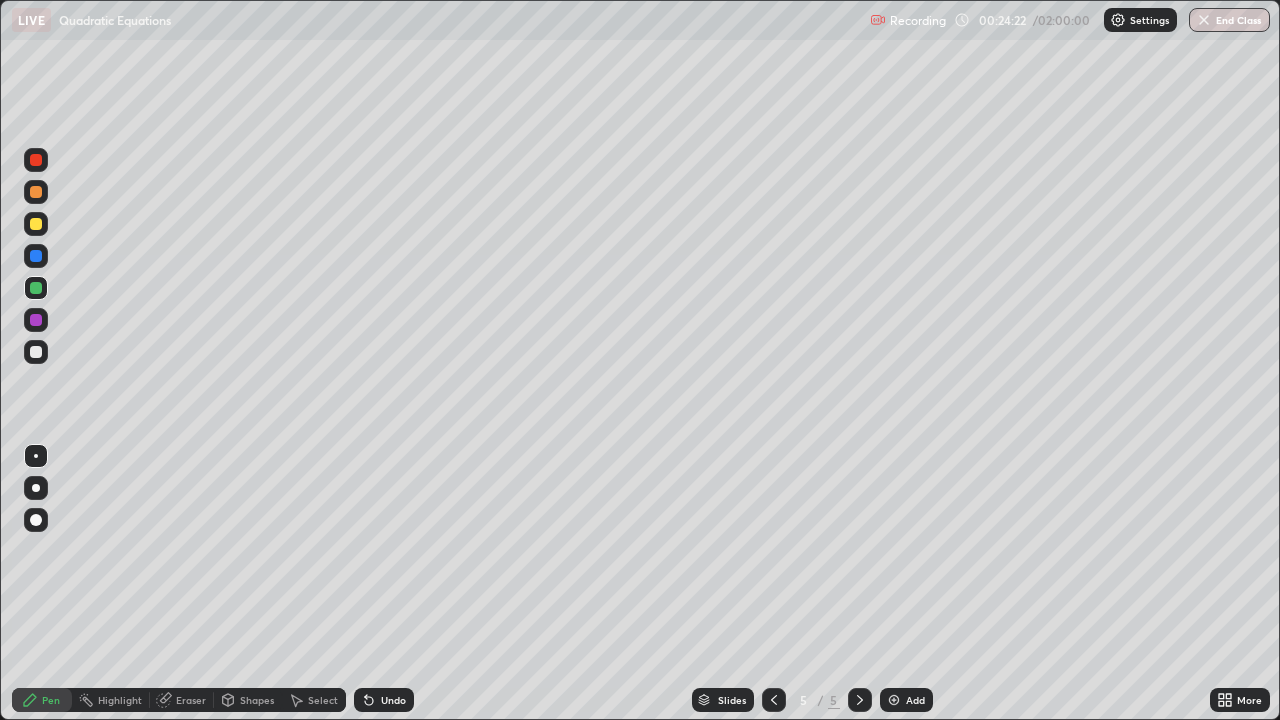 click 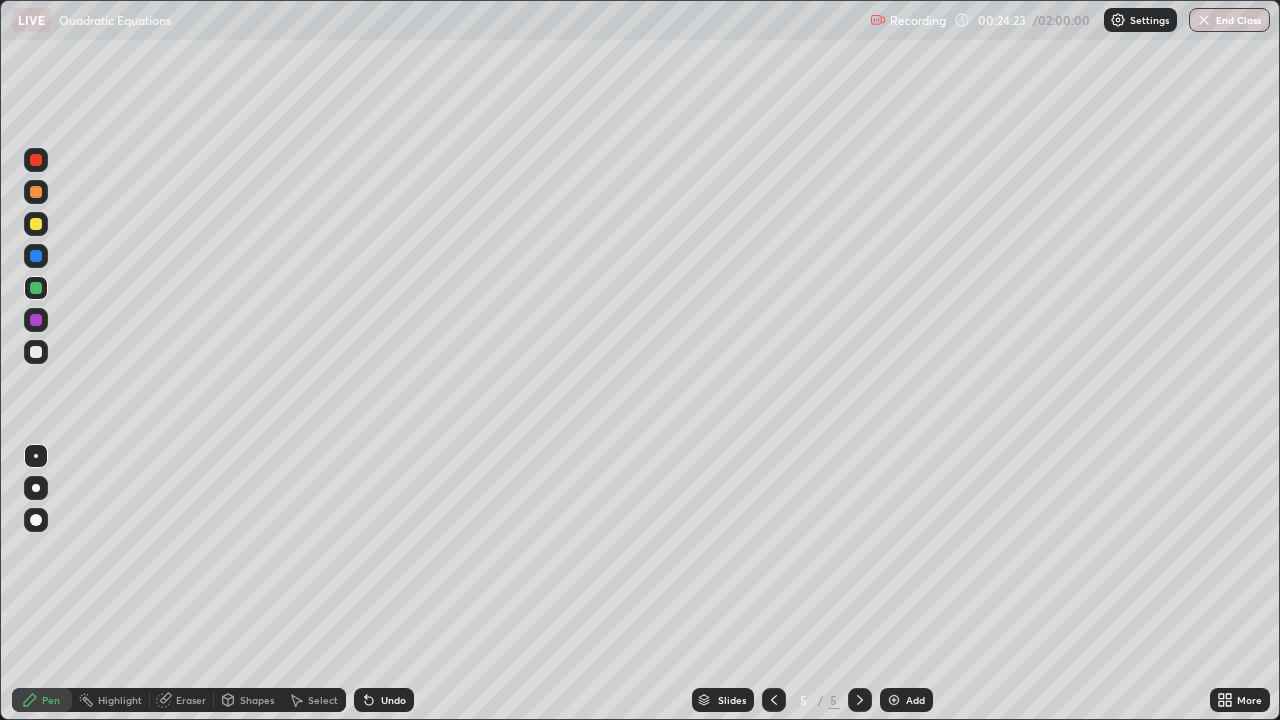 click 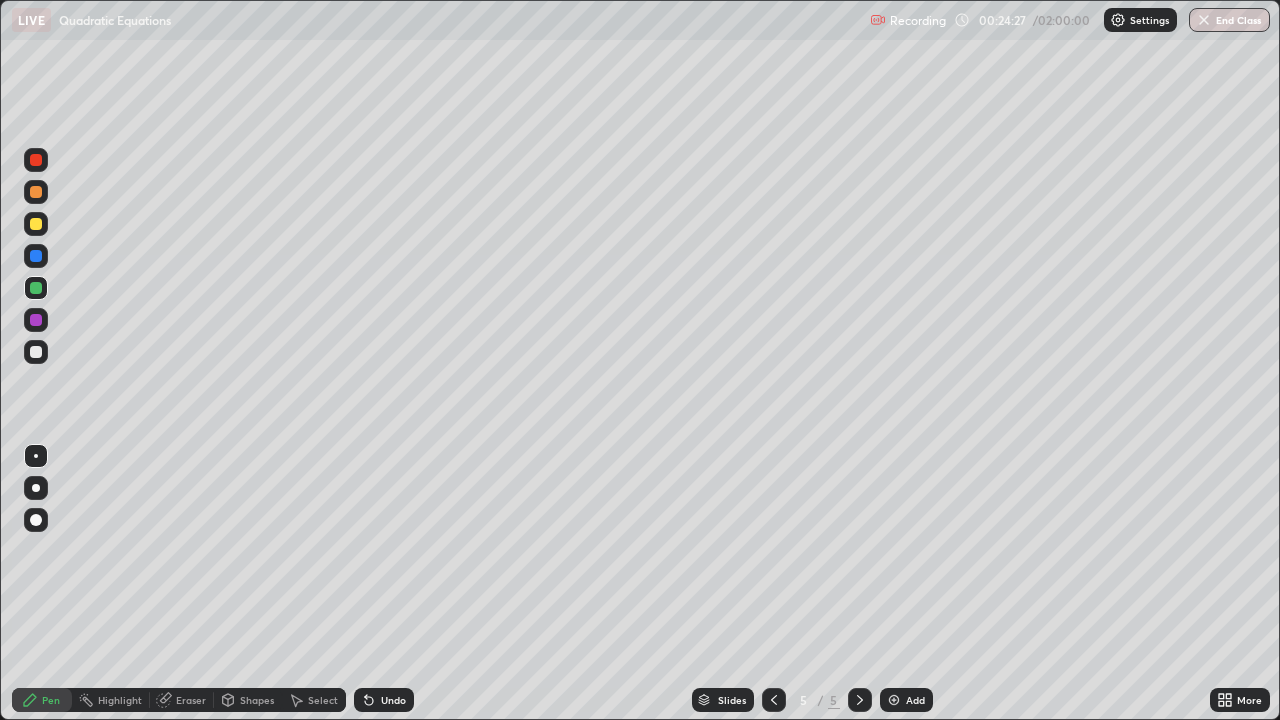 click at bounding box center [36, 352] 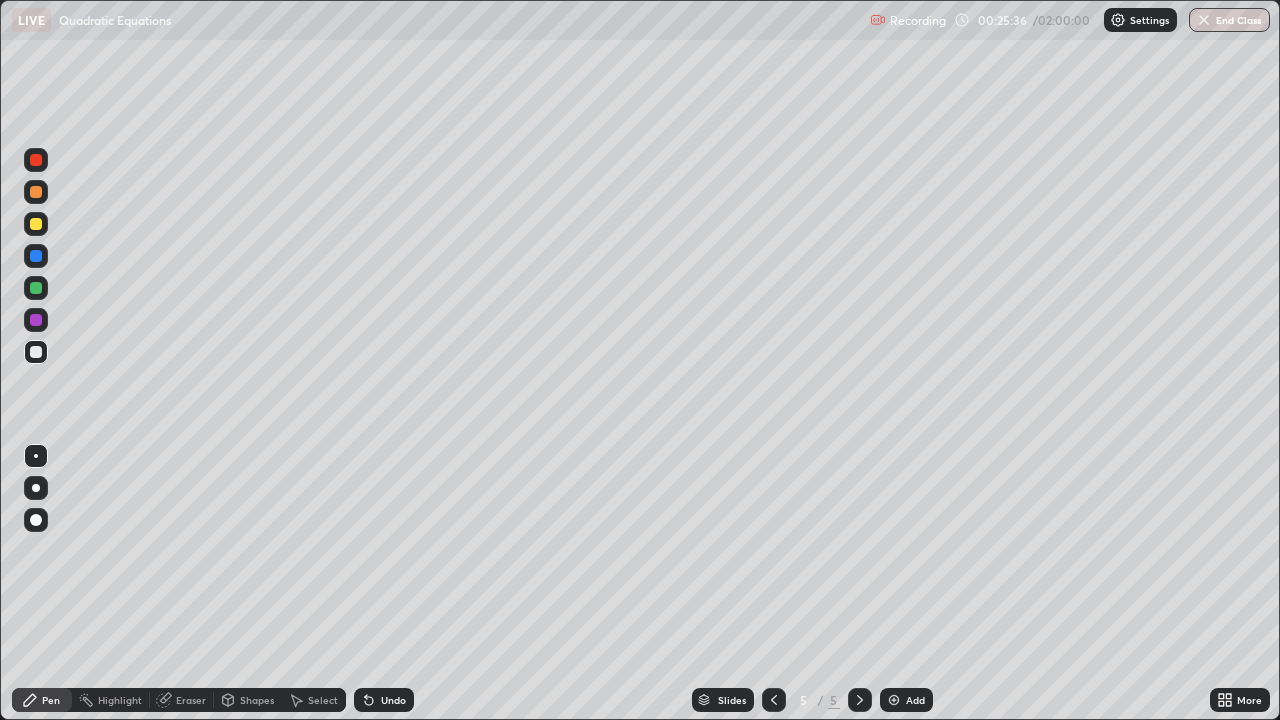 click on "Undo" at bounding box center [393, 700] 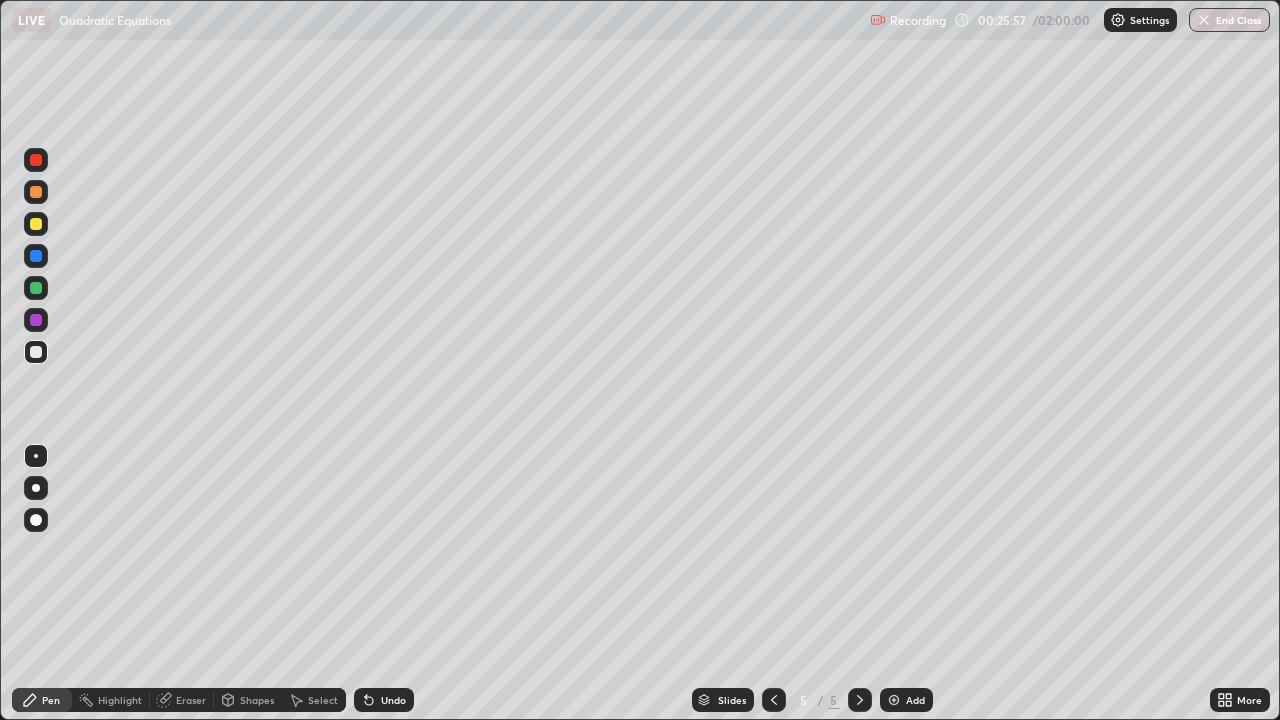 click at bounding box center (36, 288) 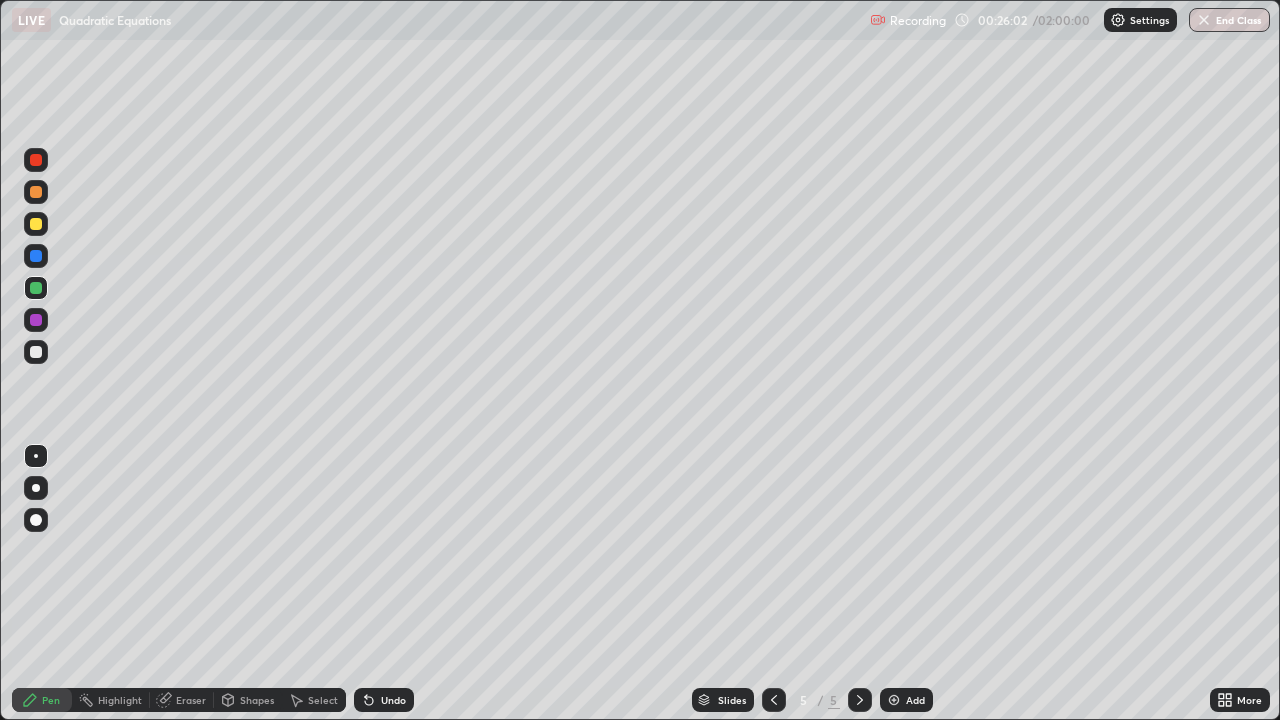 click on "Undo" at bounding box center [393, 700] 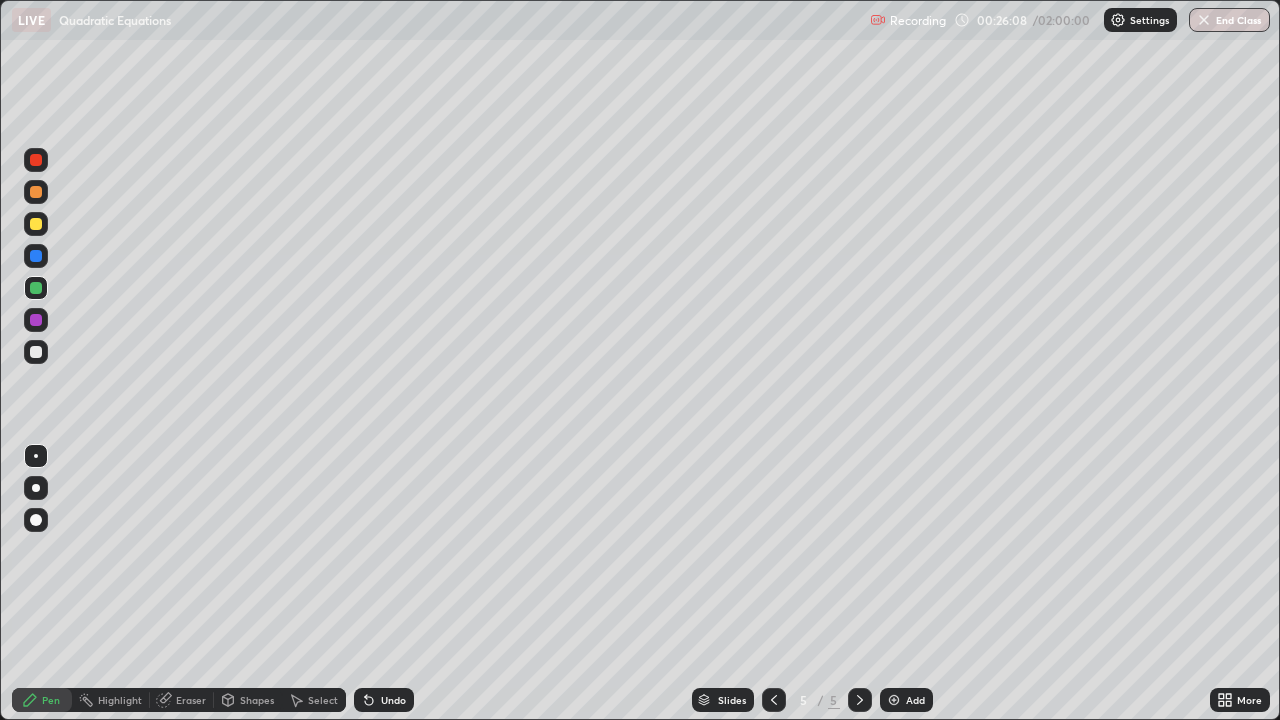 click 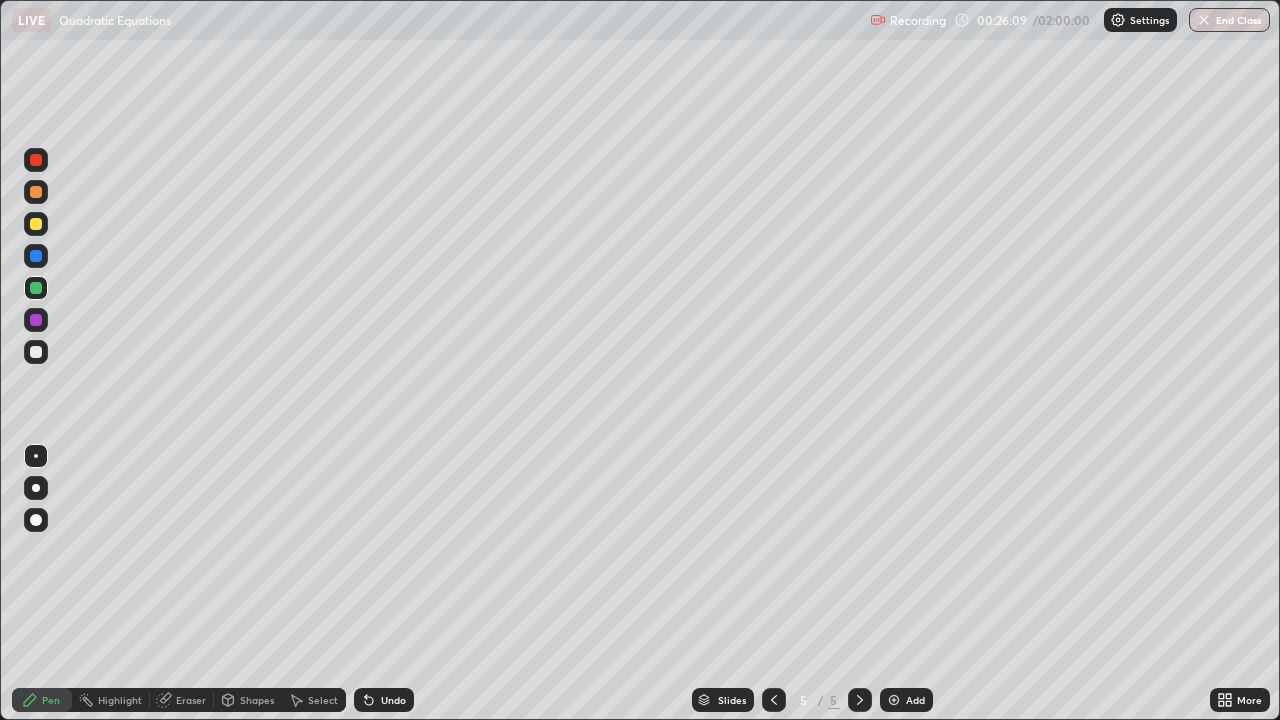 click on "Undo" at bounding box center [393, 700] 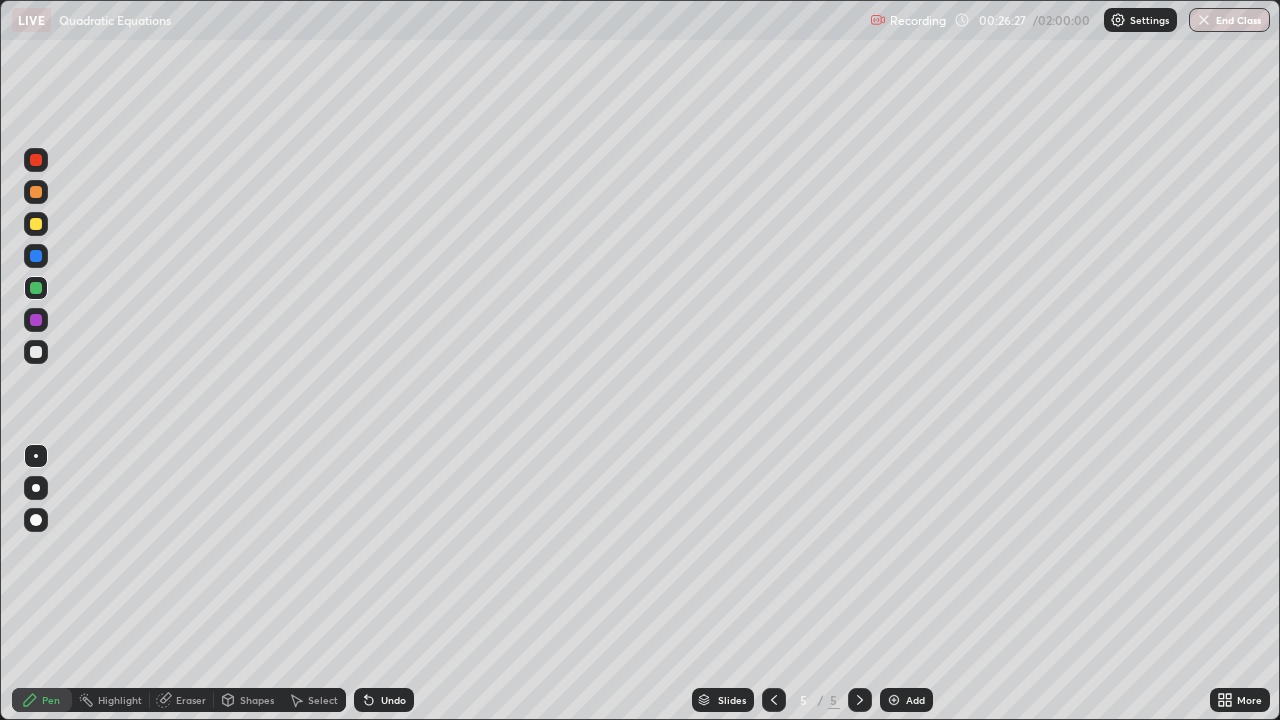 click at bounding box center (36, 320) 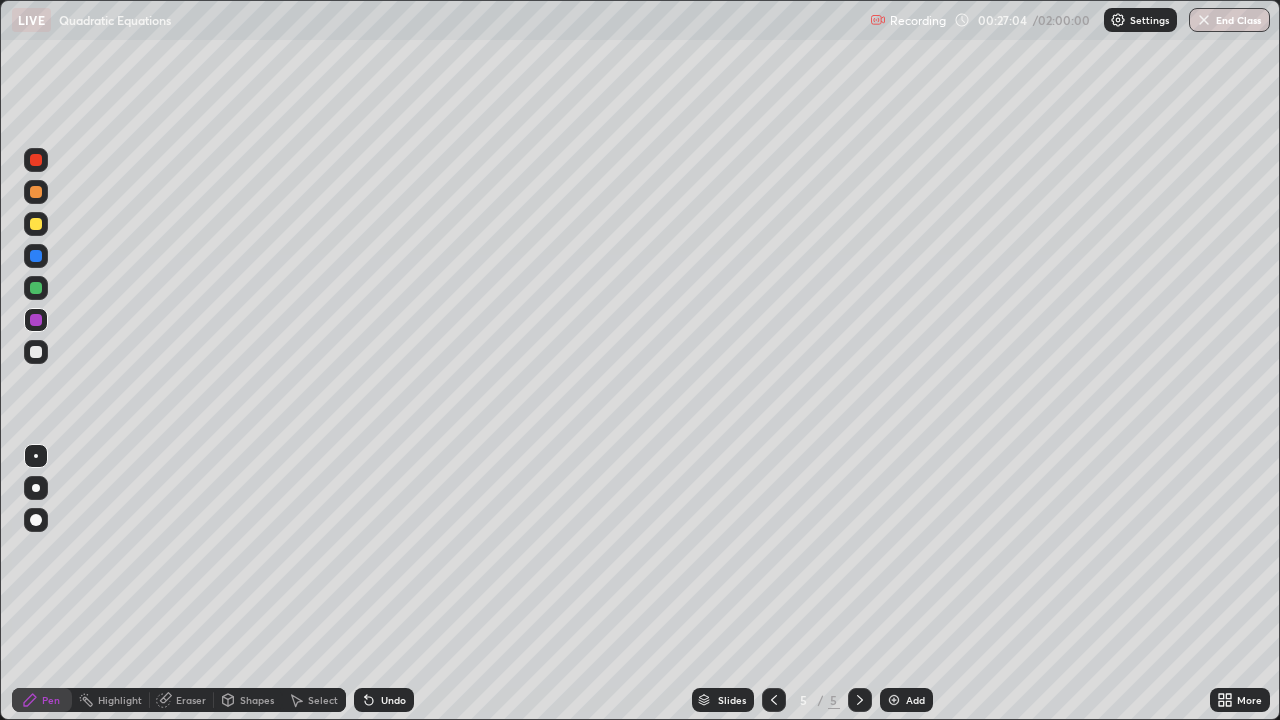 click at bounding box center (36, 352) 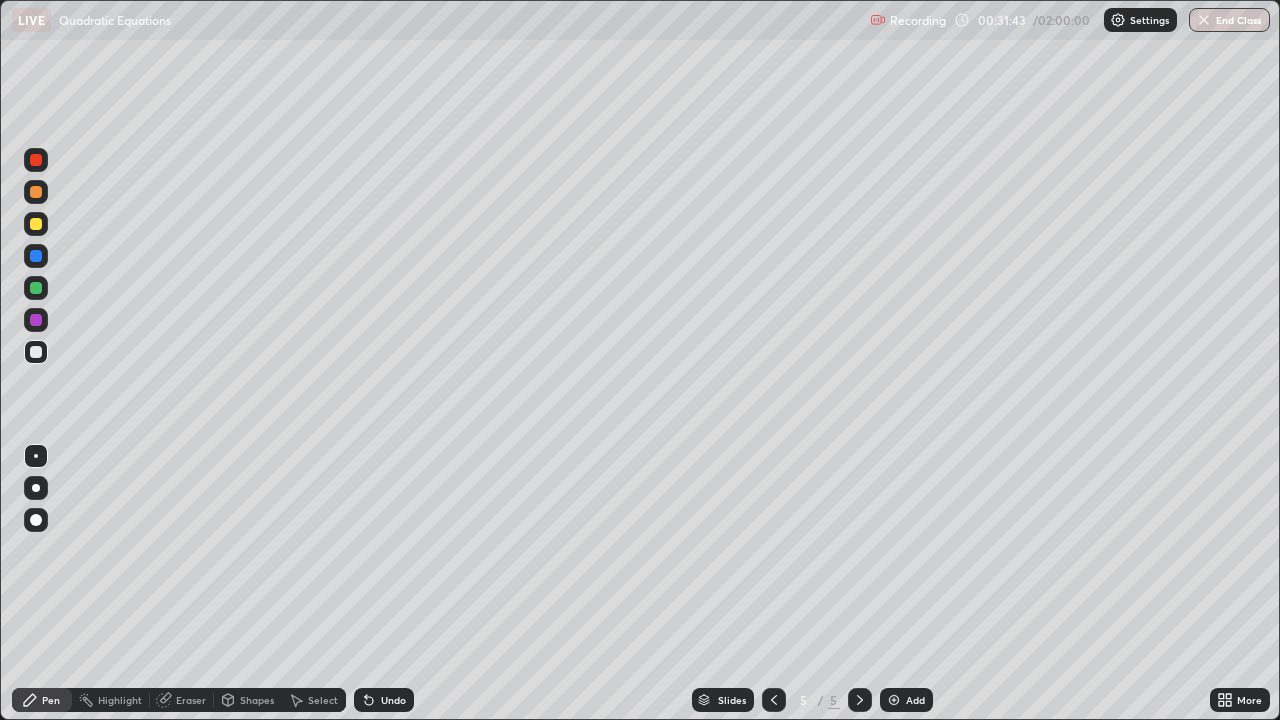 click at bounding box center [894, 700] 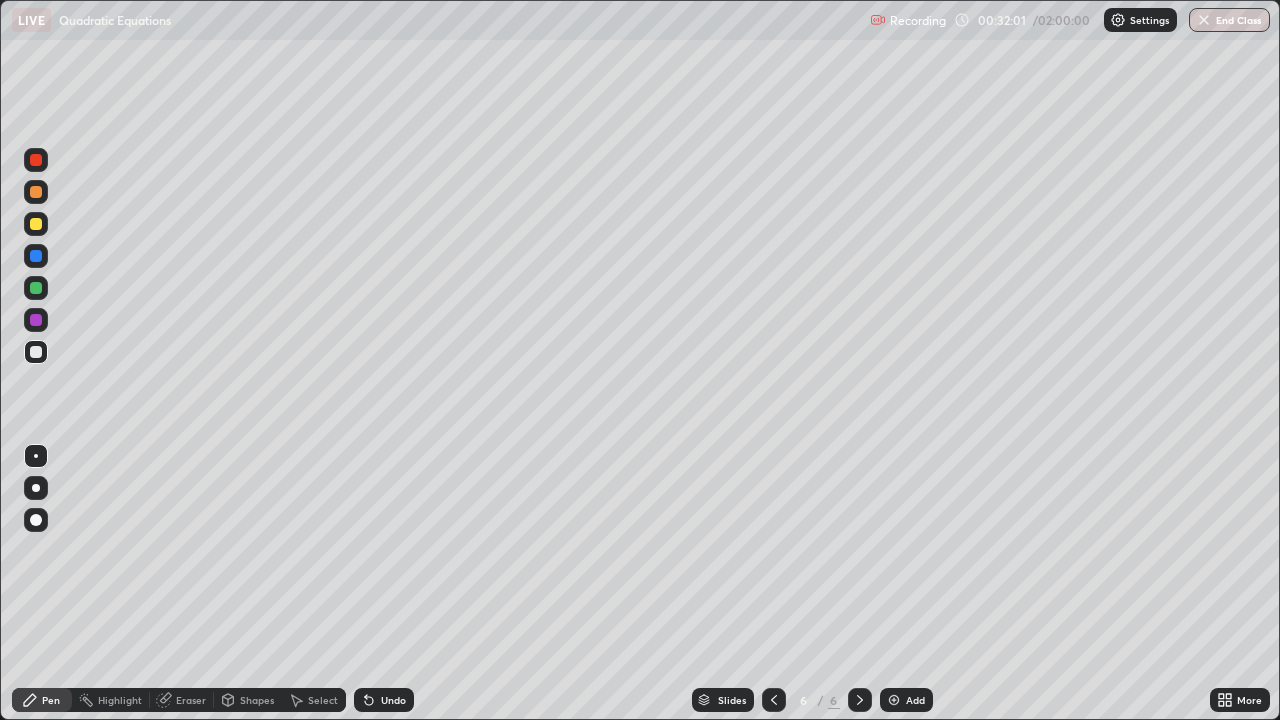 click at bounding box center [36, 224] 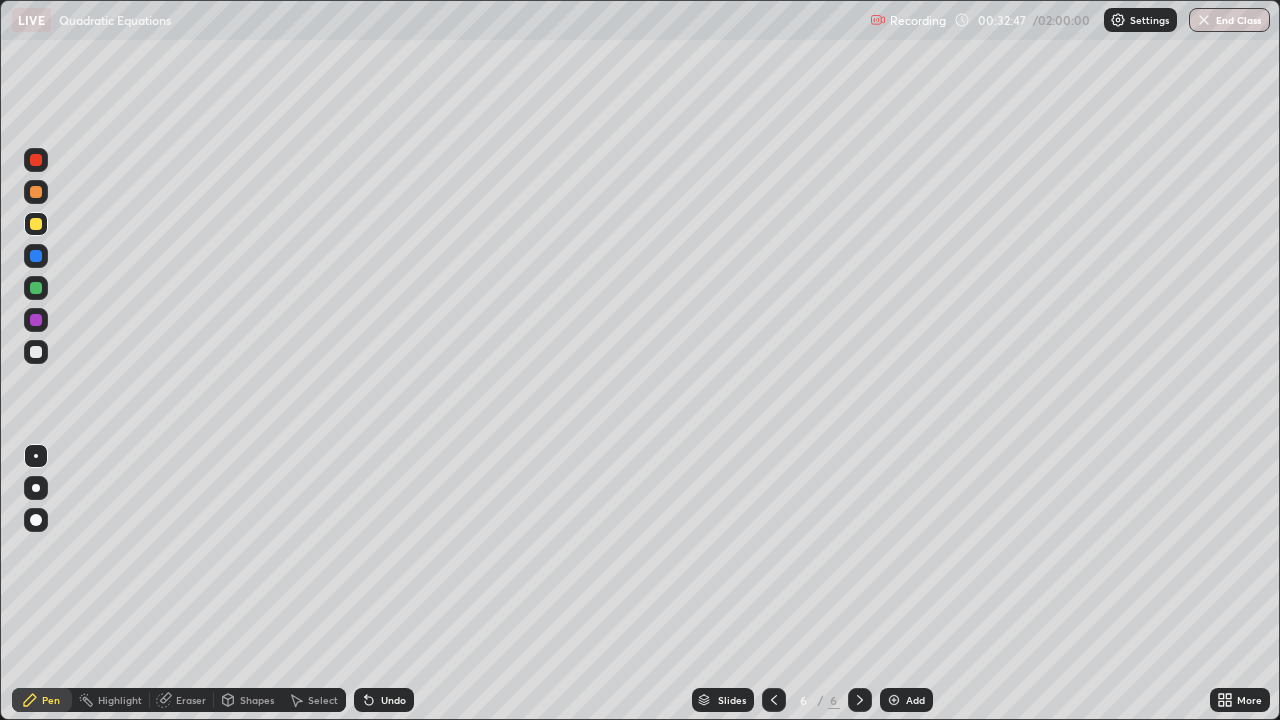 click on "Undo" at bounding box center [393, 700] 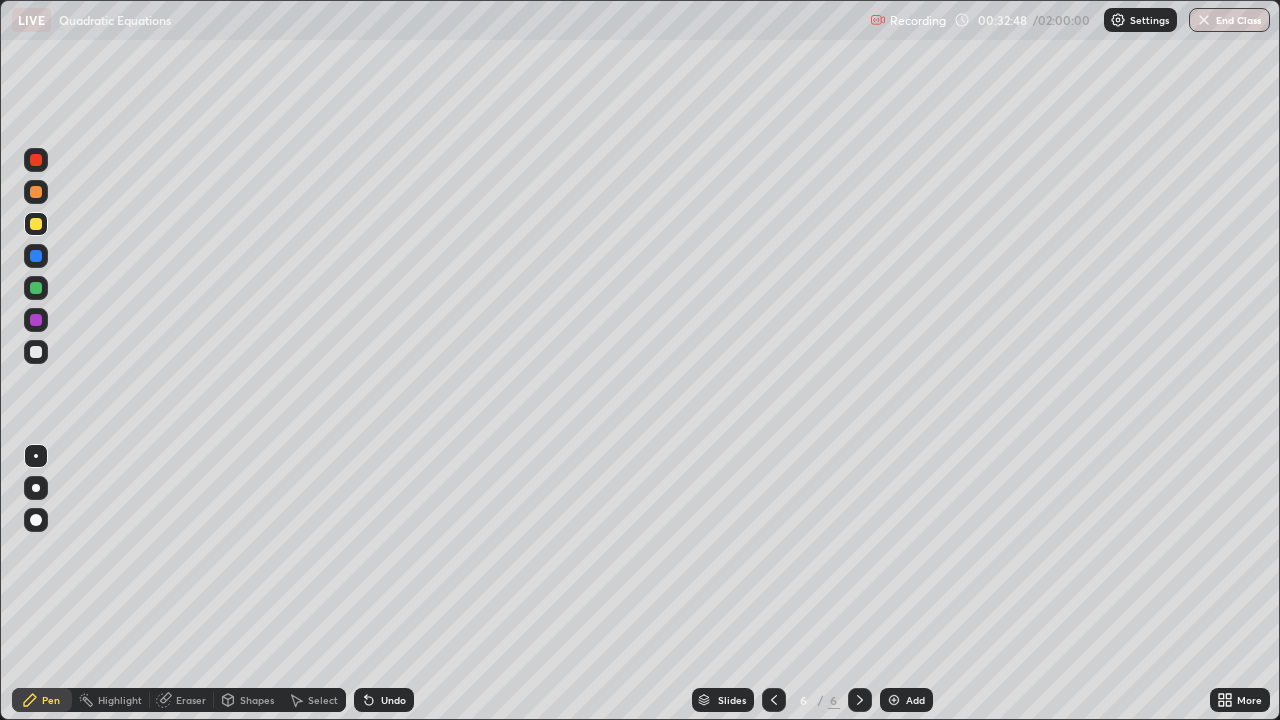 click on "Undo" at bounding box center [384, 700] 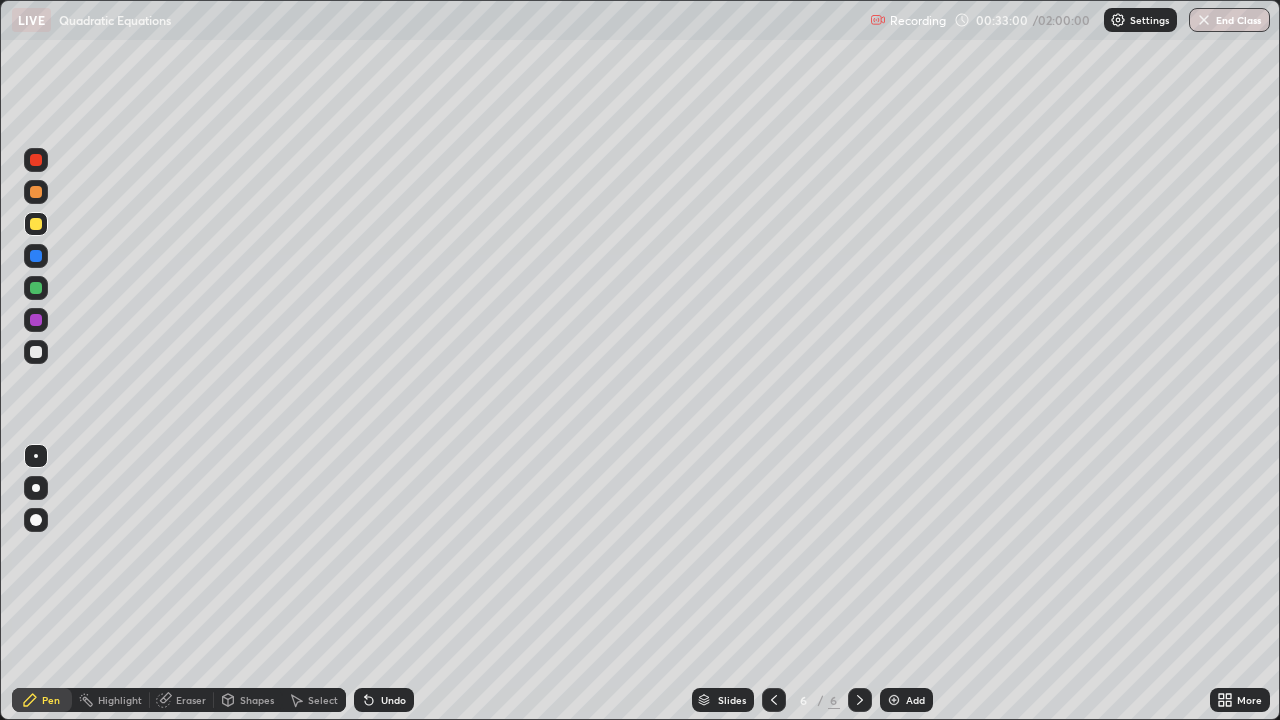 click at bounding box center (36, 288) 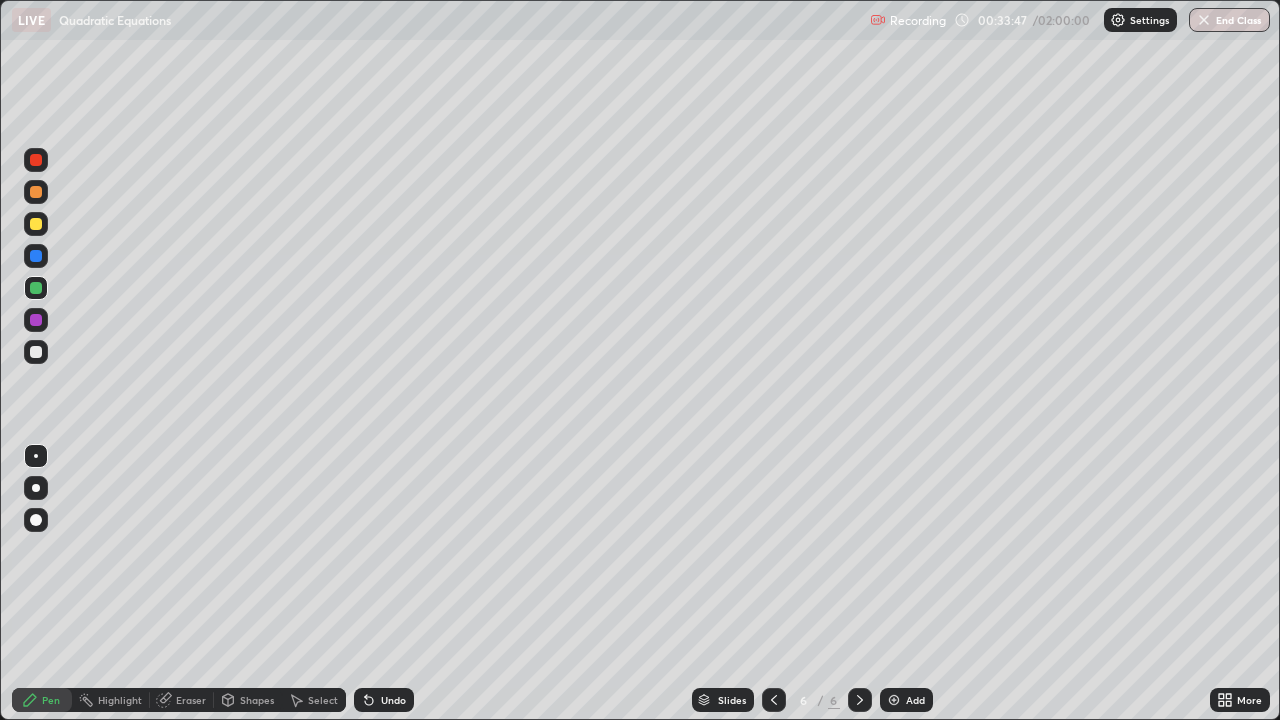 click at bounding box center (36, 352) 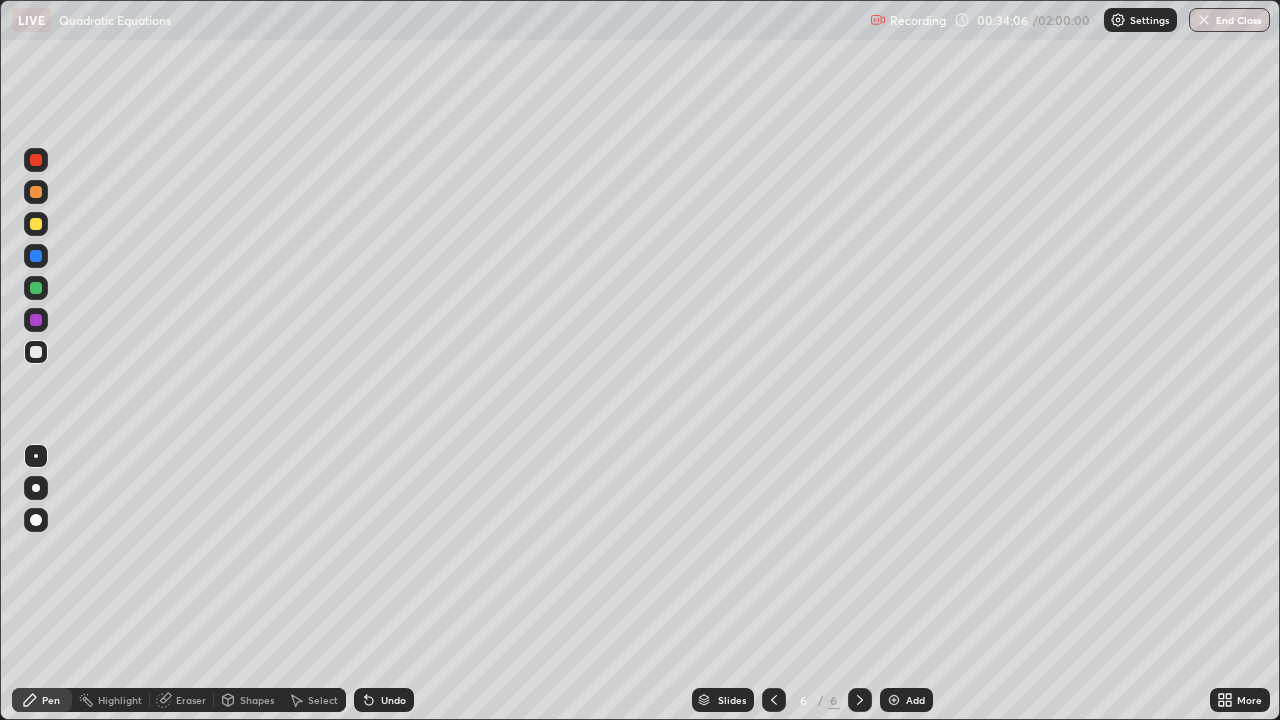 click at bounding box center (36, 320) 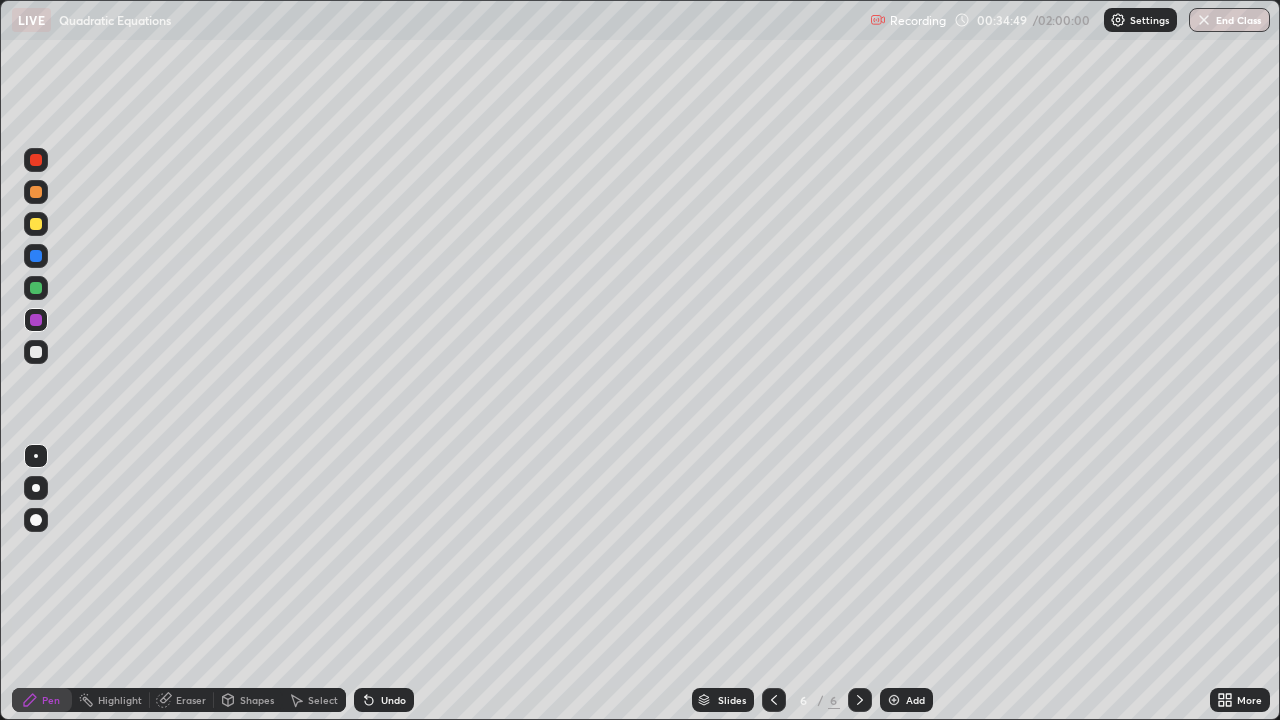 click at bounding box center (36, 352) 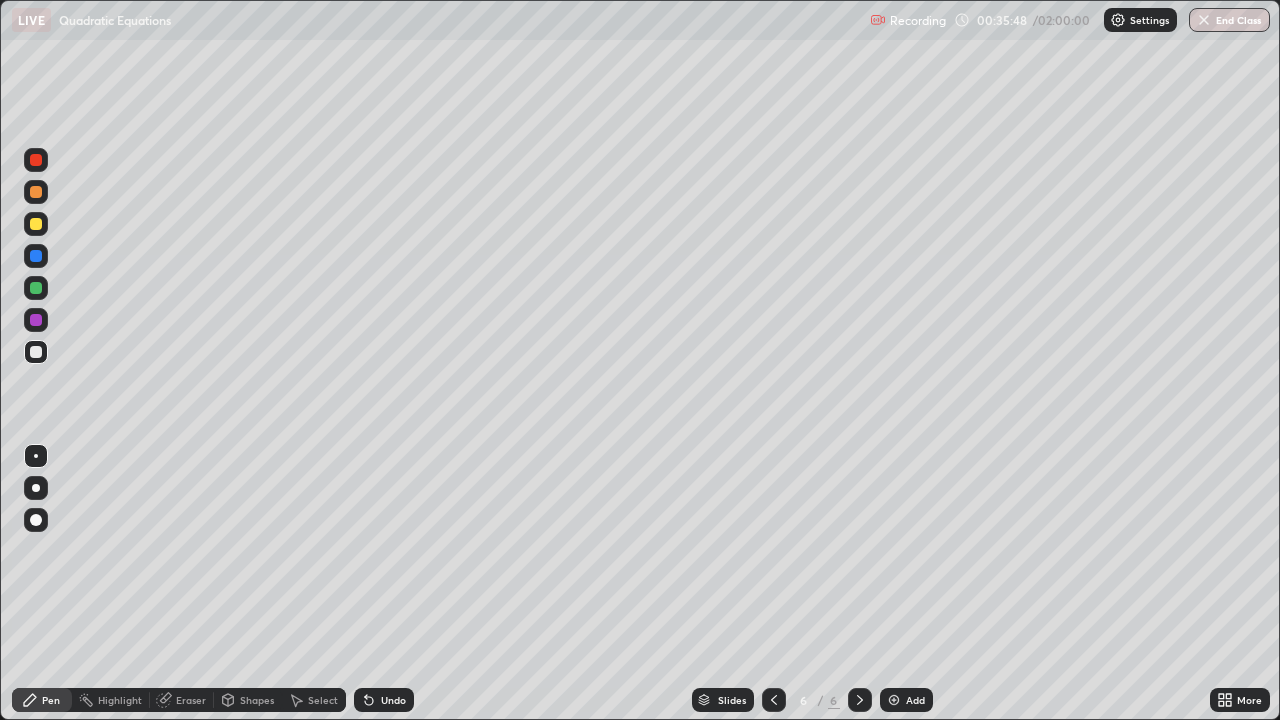 click at bounding box center [36, 320] 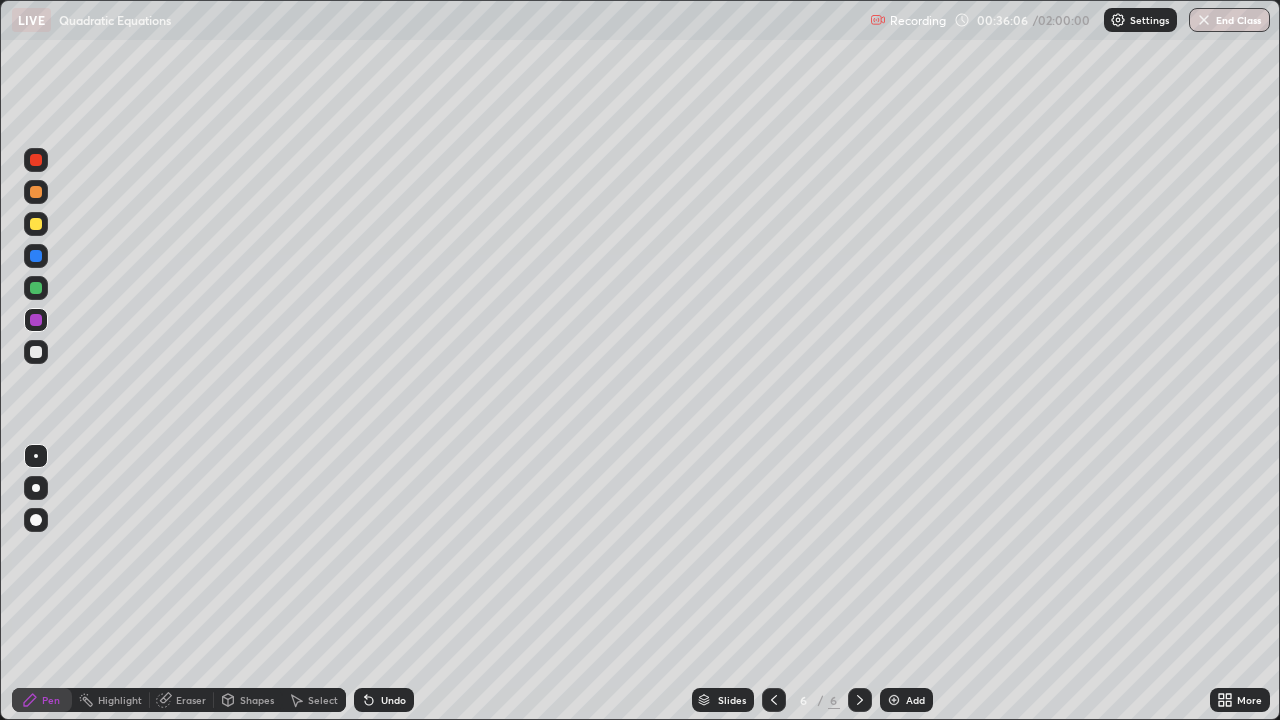 click at bounding box center [36, 288] 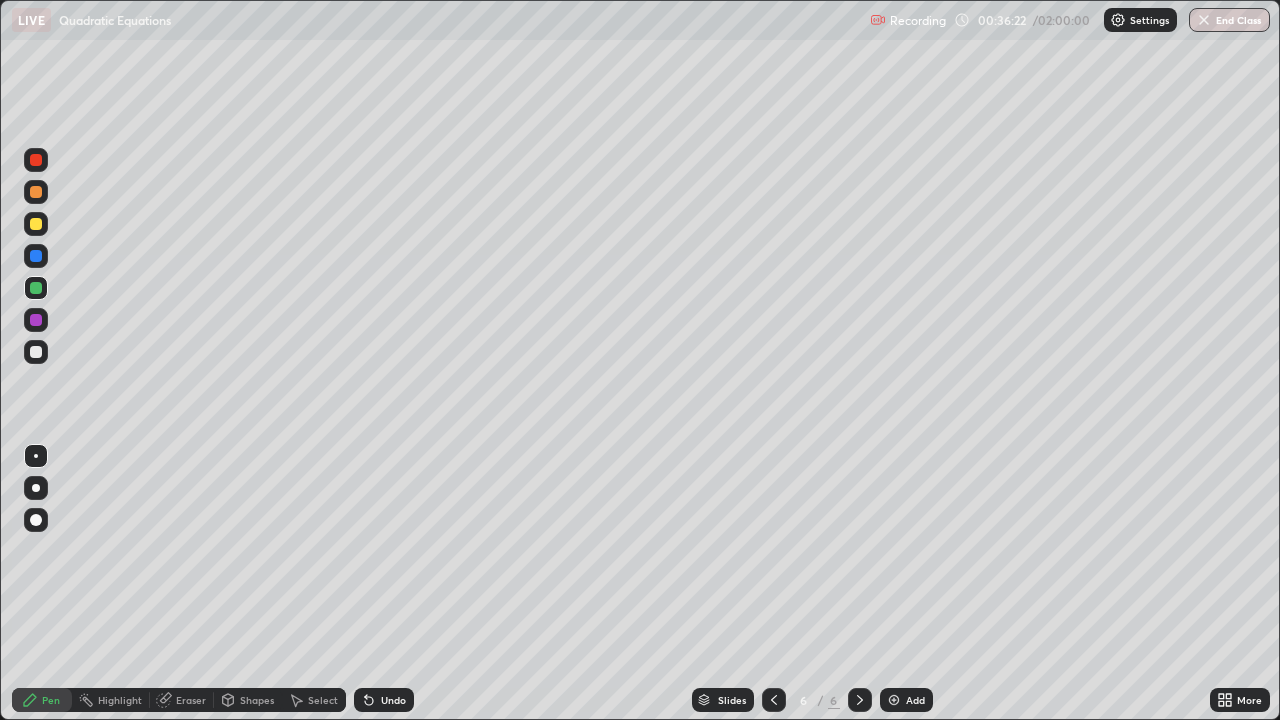 click 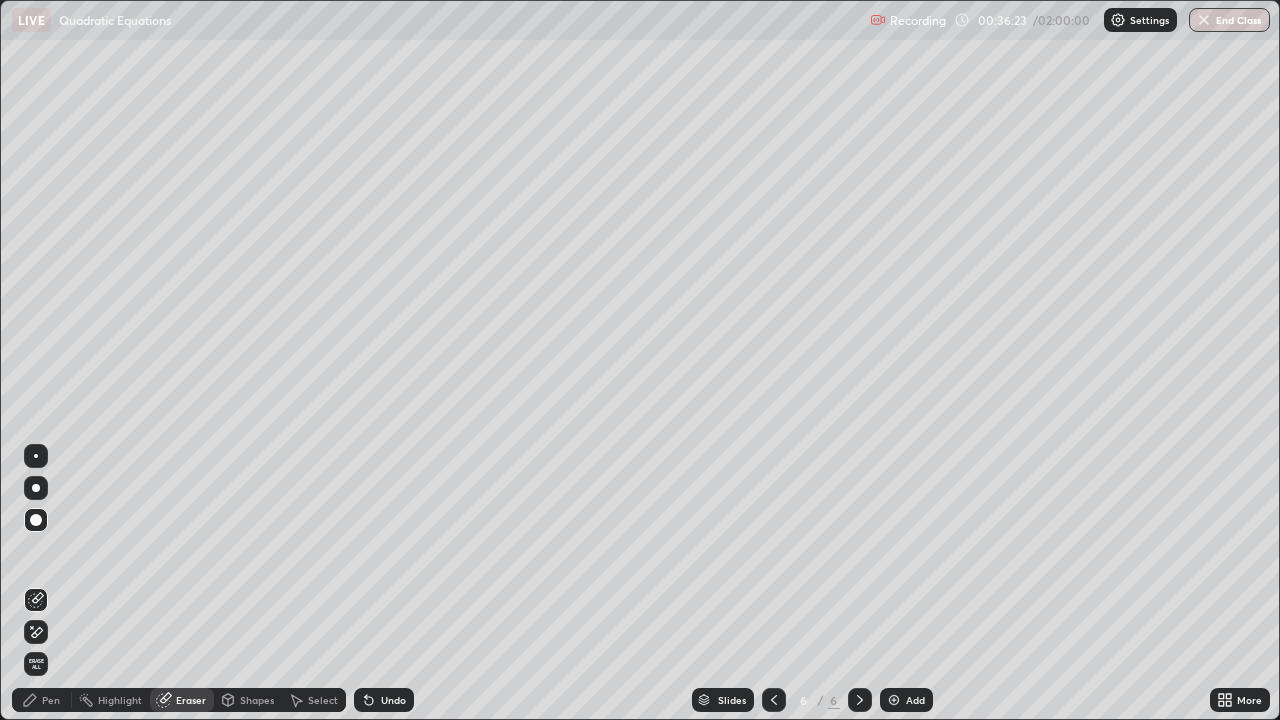 click at bounding box center [36, 456] 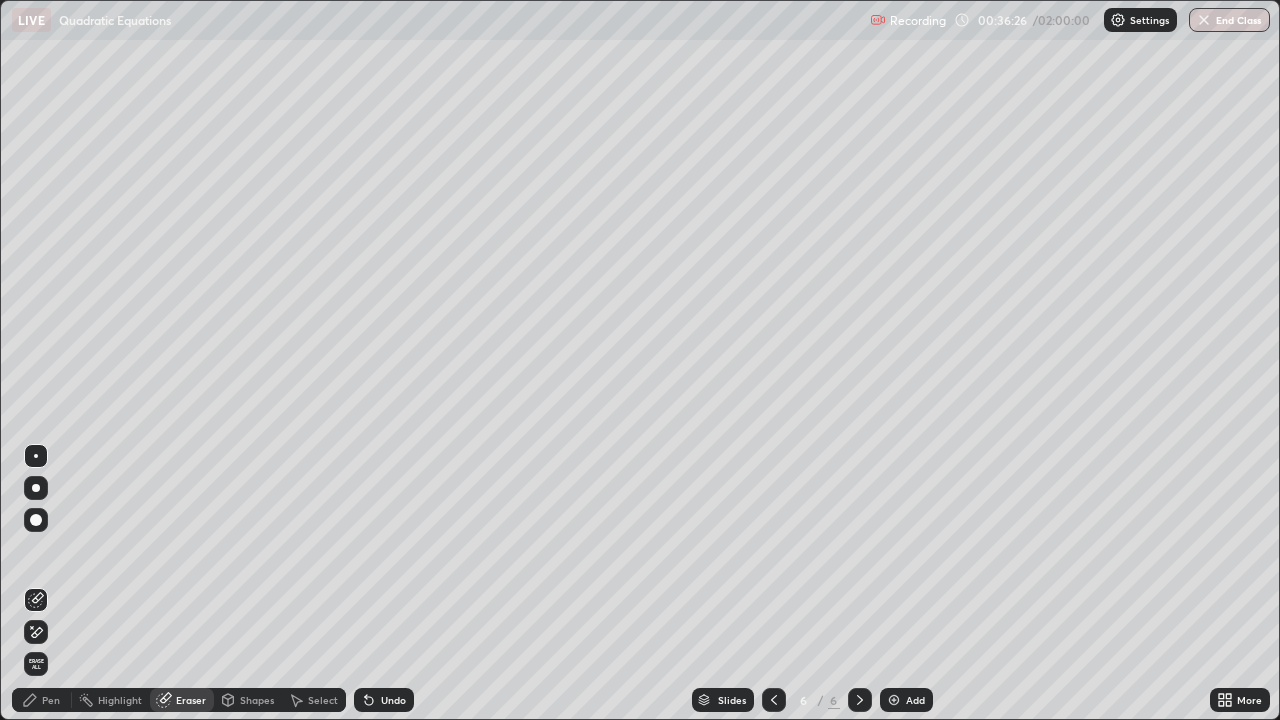 click on "Pen" at bounding box center [42, 700] 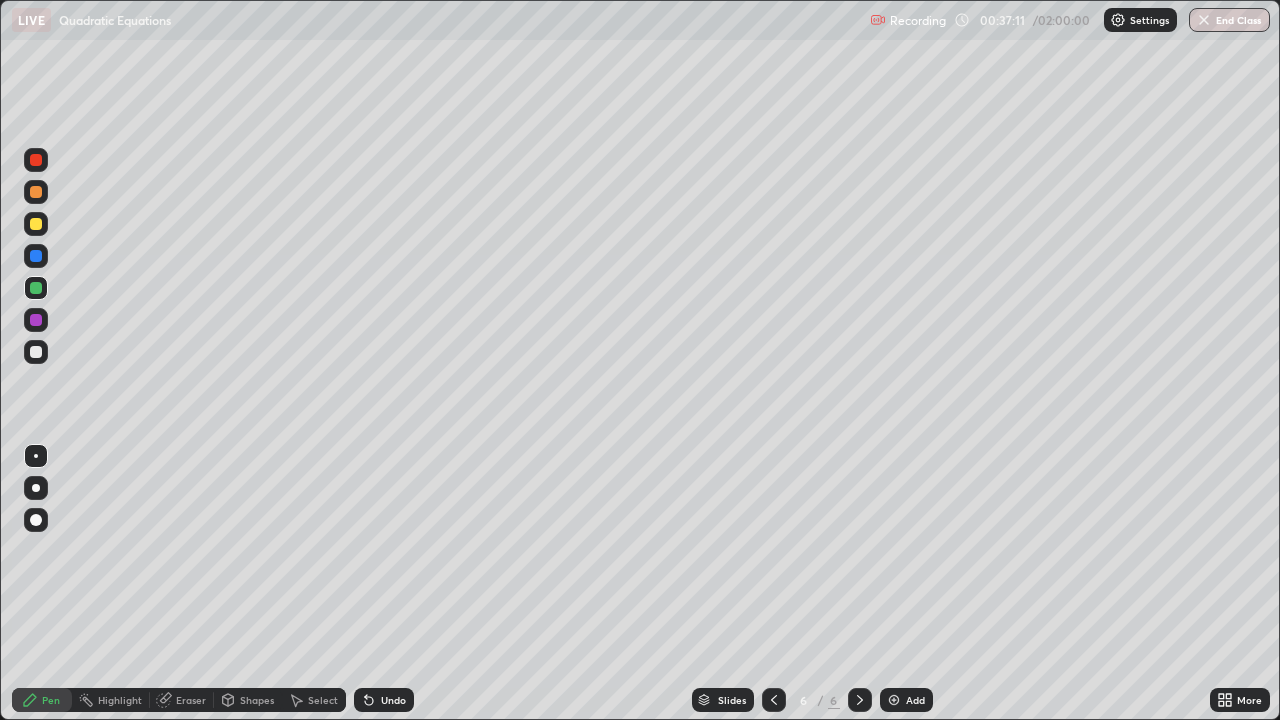 click at bounding box center [36, 352] 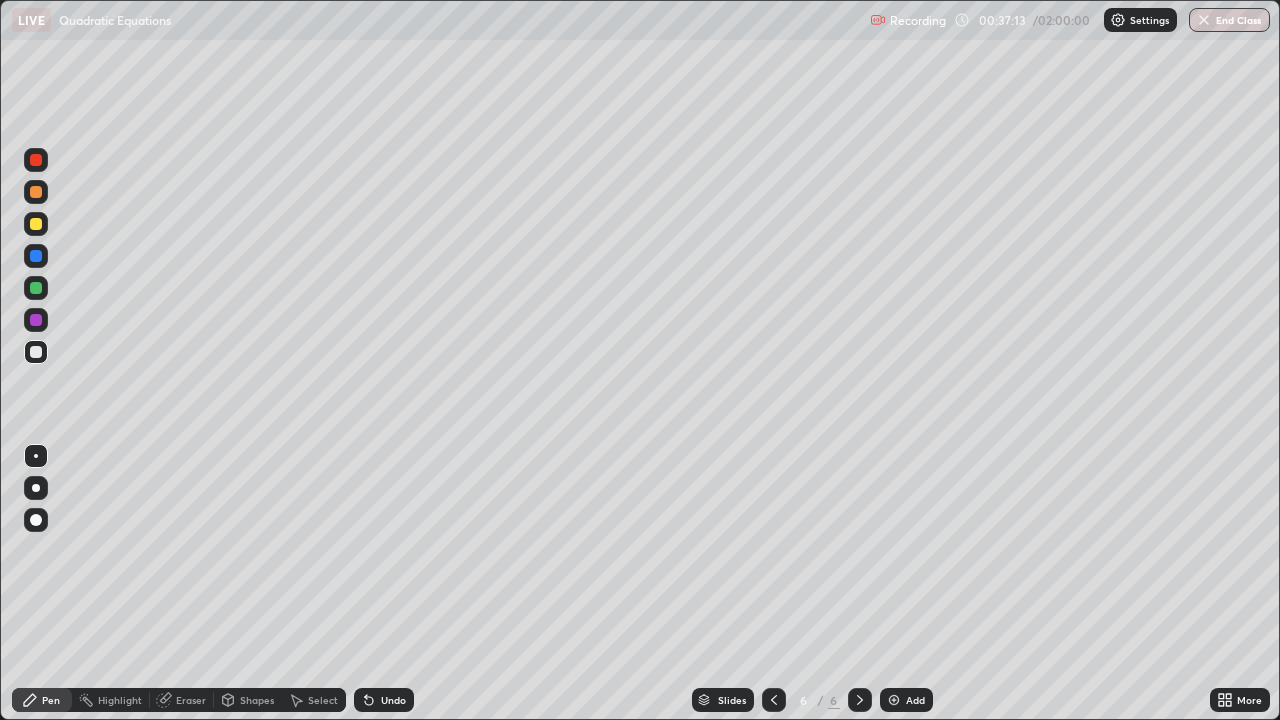 click at bounding box center (36, 320) 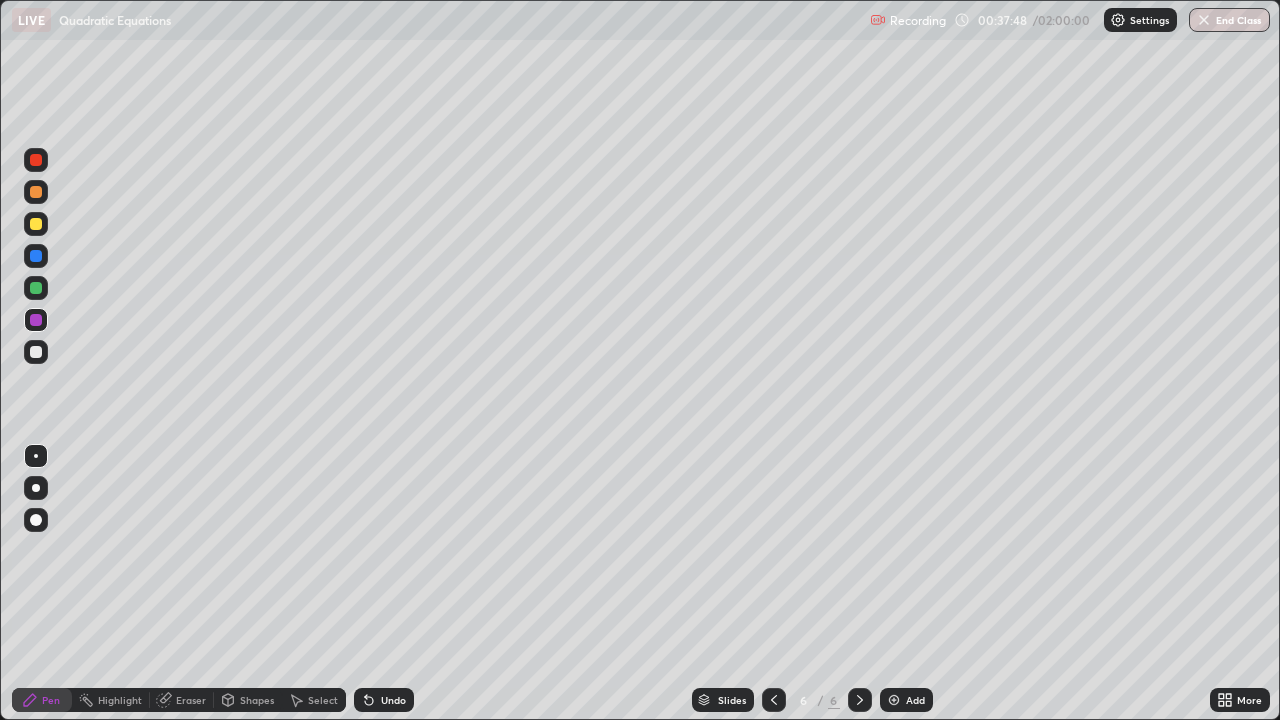 click at bounding box center [36, 352] 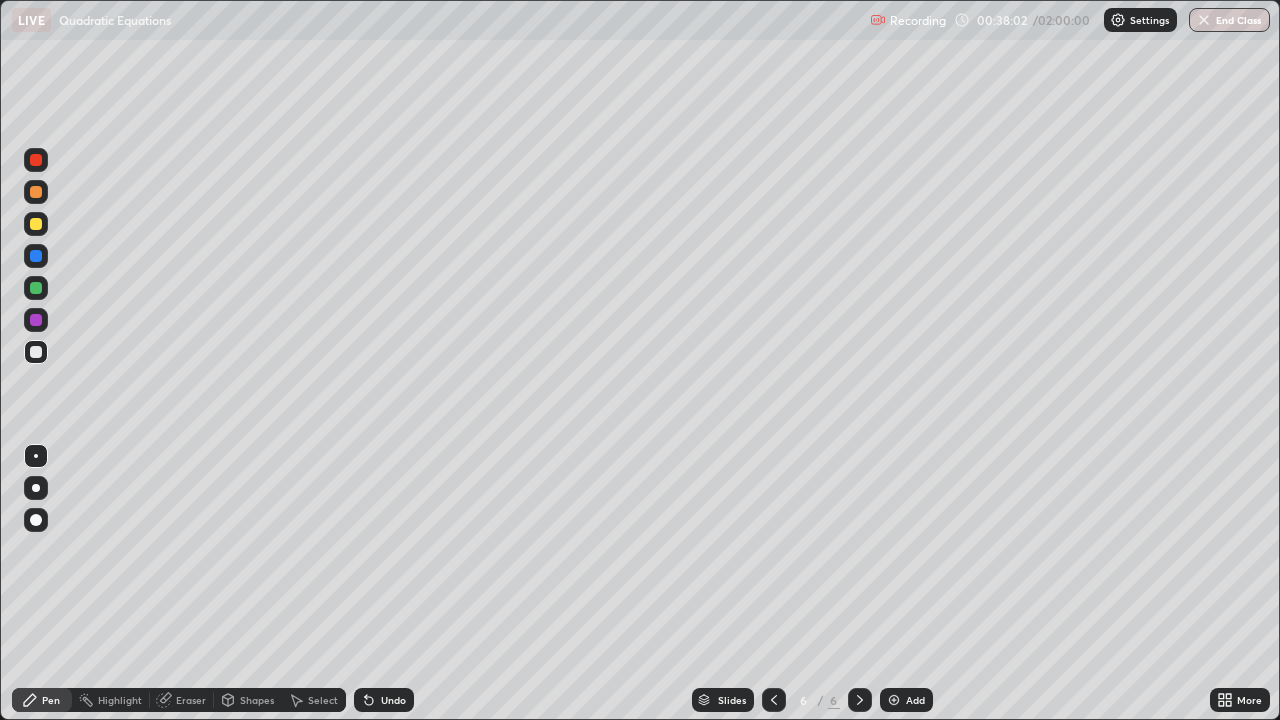 click on "Add" at bounding box center (906, 700) 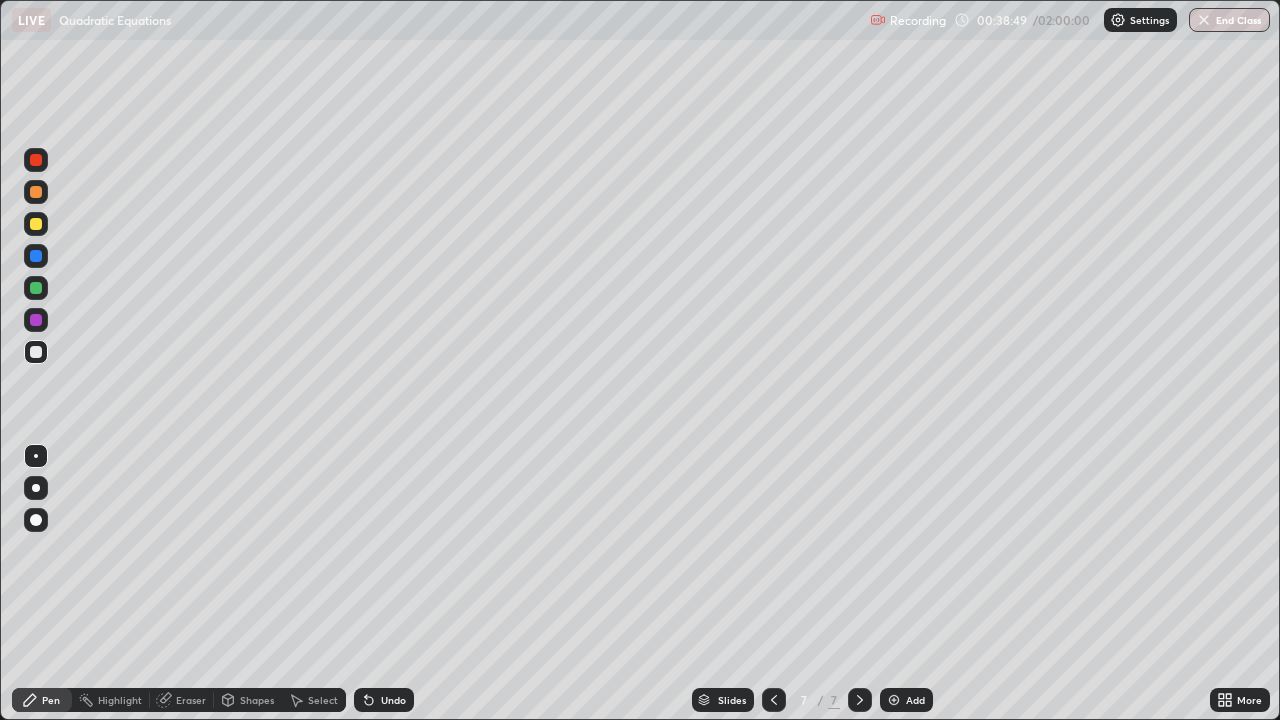 click 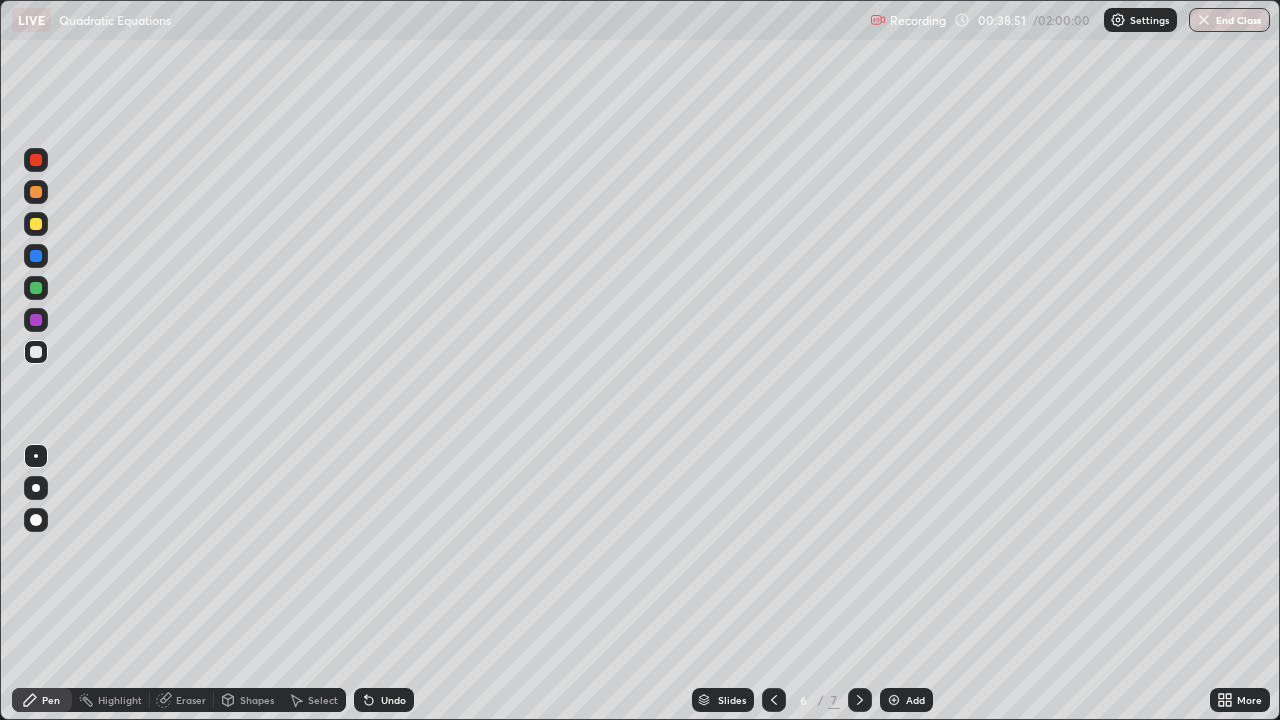 click at bounding box center [860, 700] 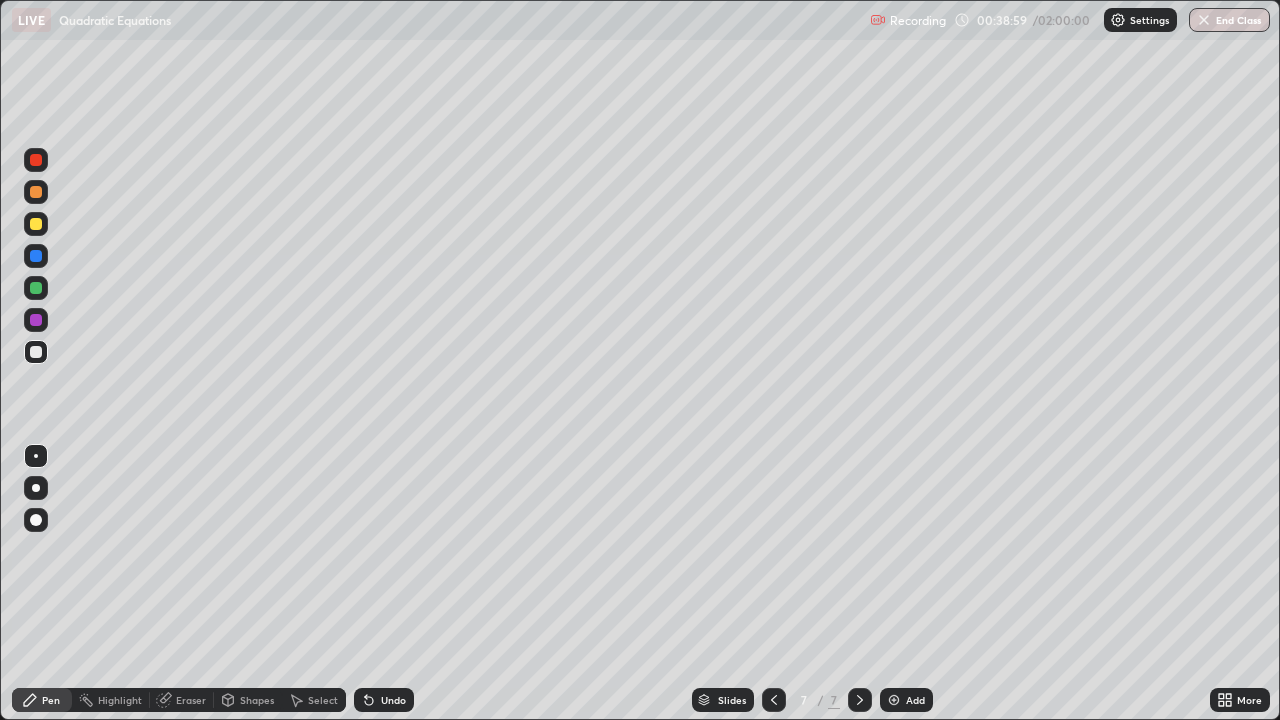 click at bounding box center [36, 192] 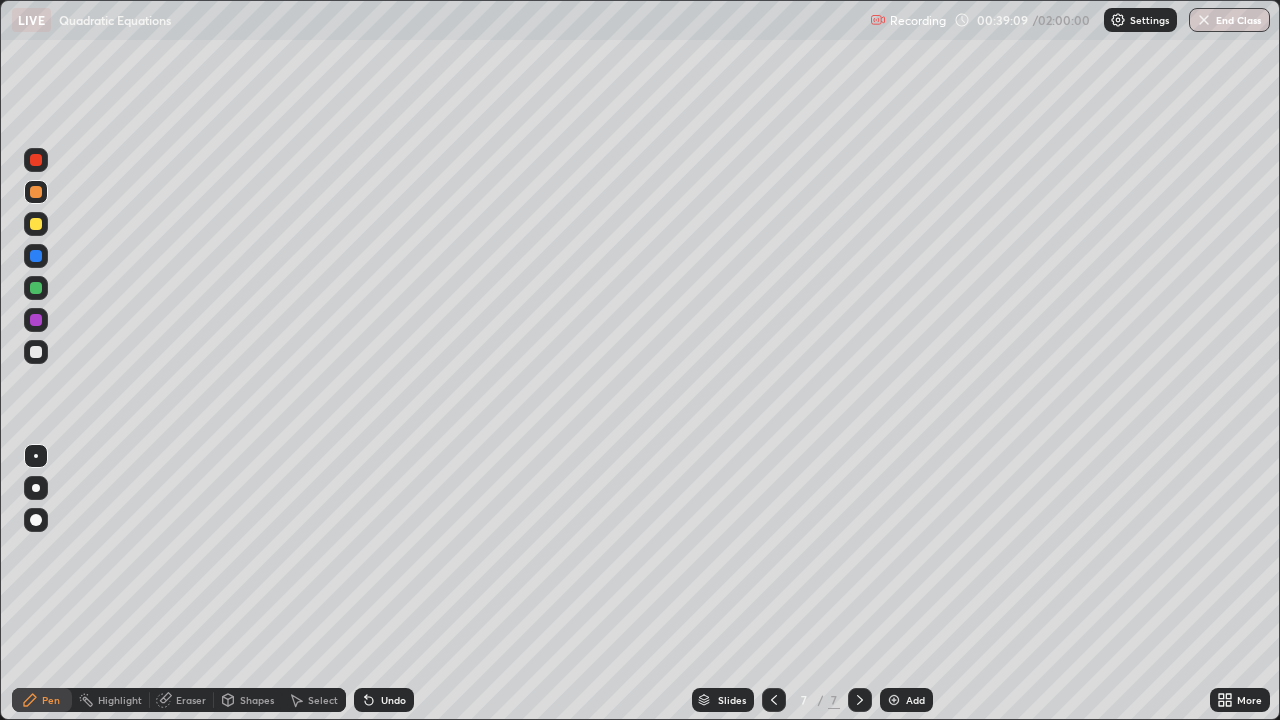 click 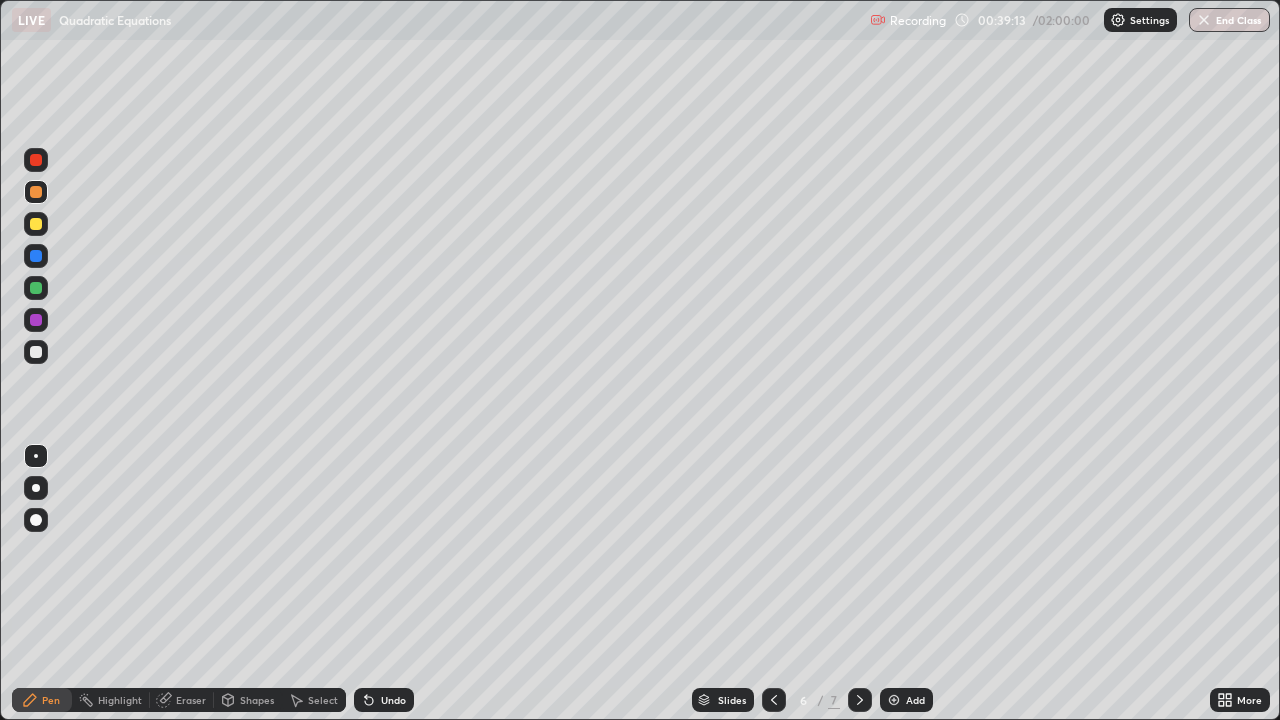 click 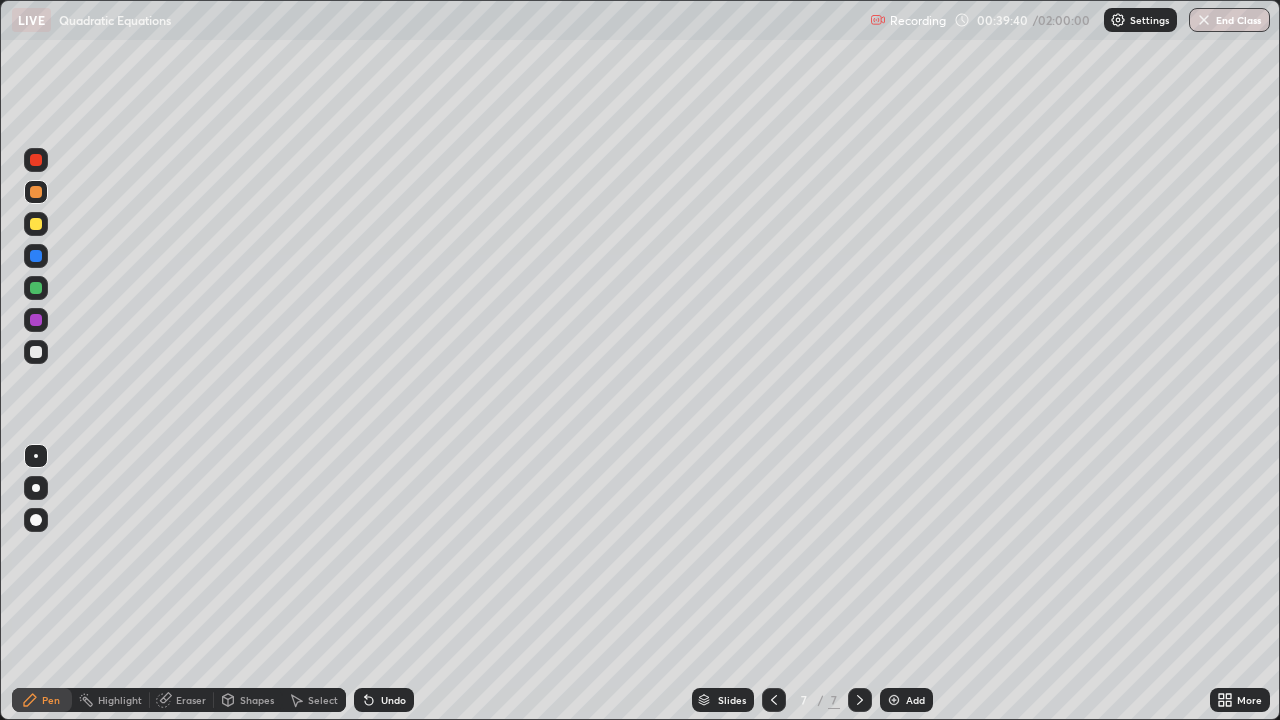 click on "Eraser" at bounding box center [191, 700] 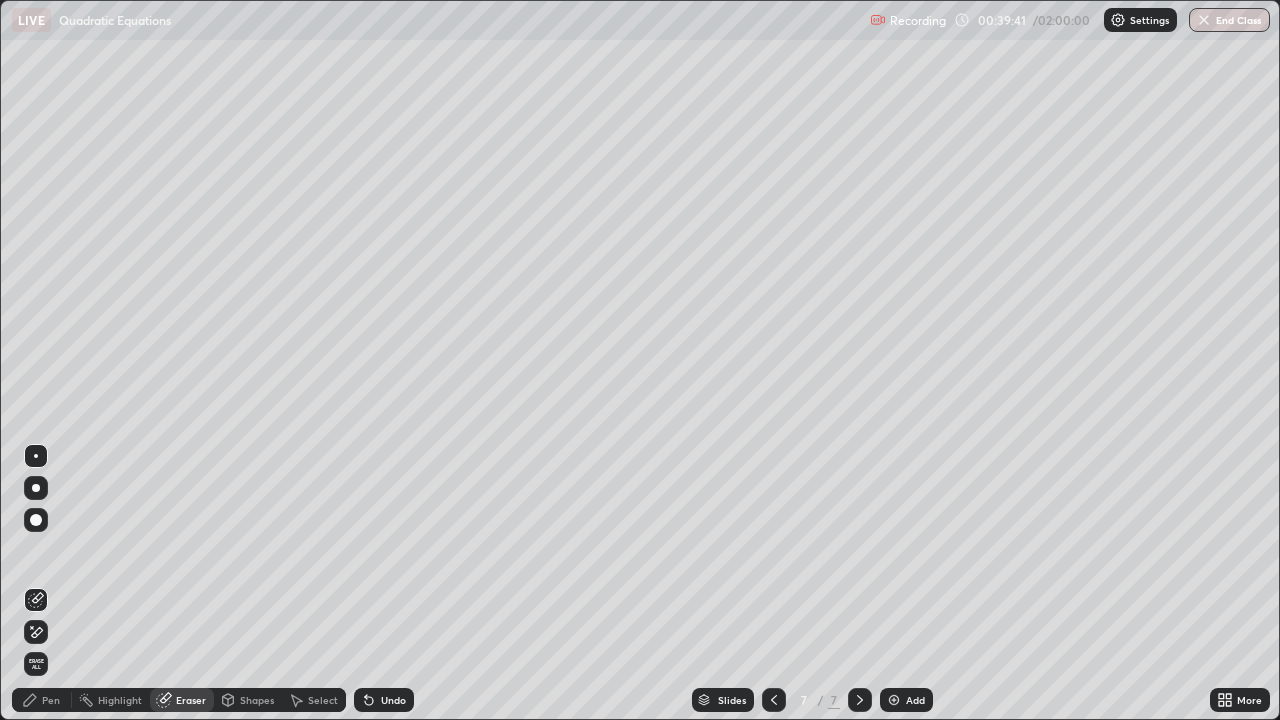 click on "Pen" at bounding box center (42, 700) 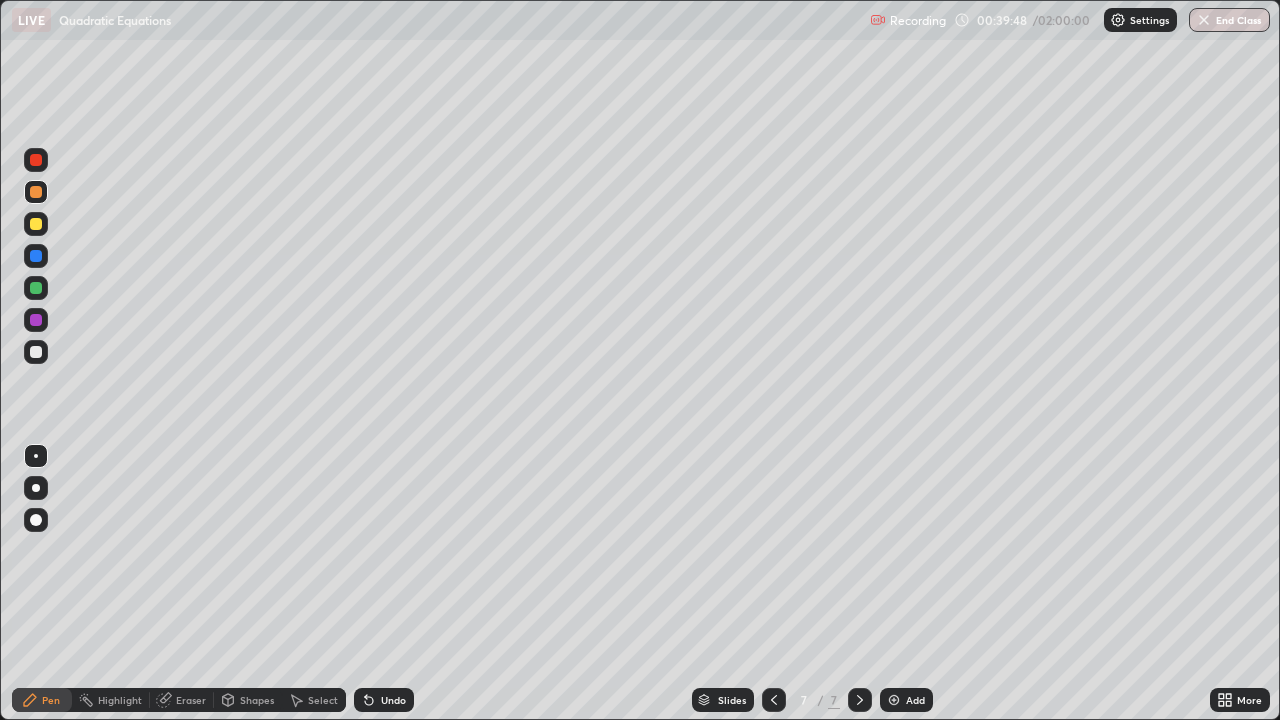click at bounding box center (774, 700) 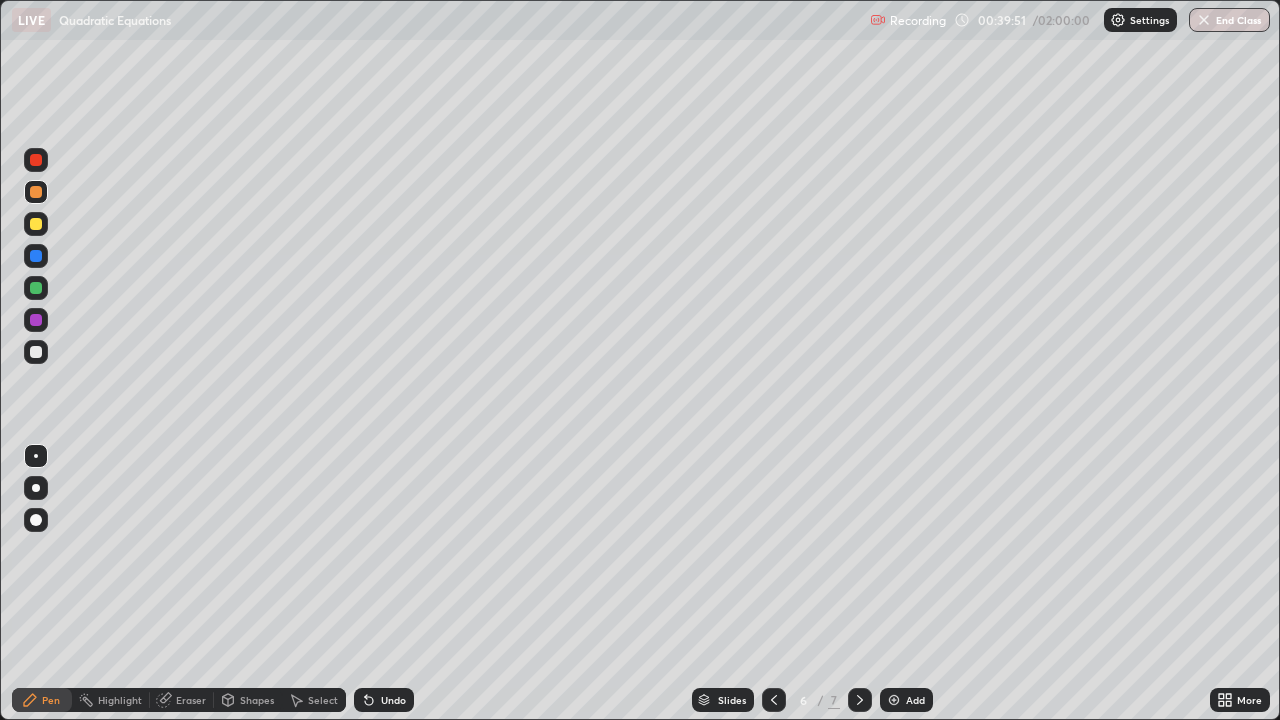 click 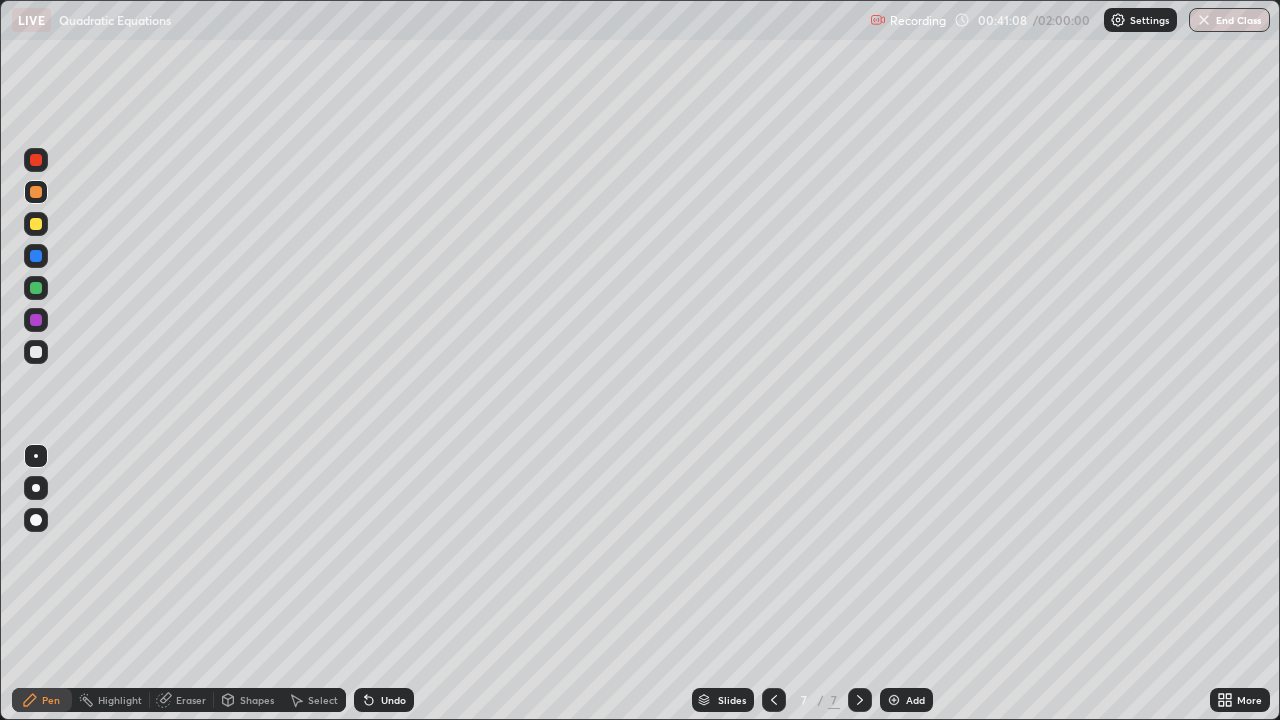 click at bounding box center (36, 352) 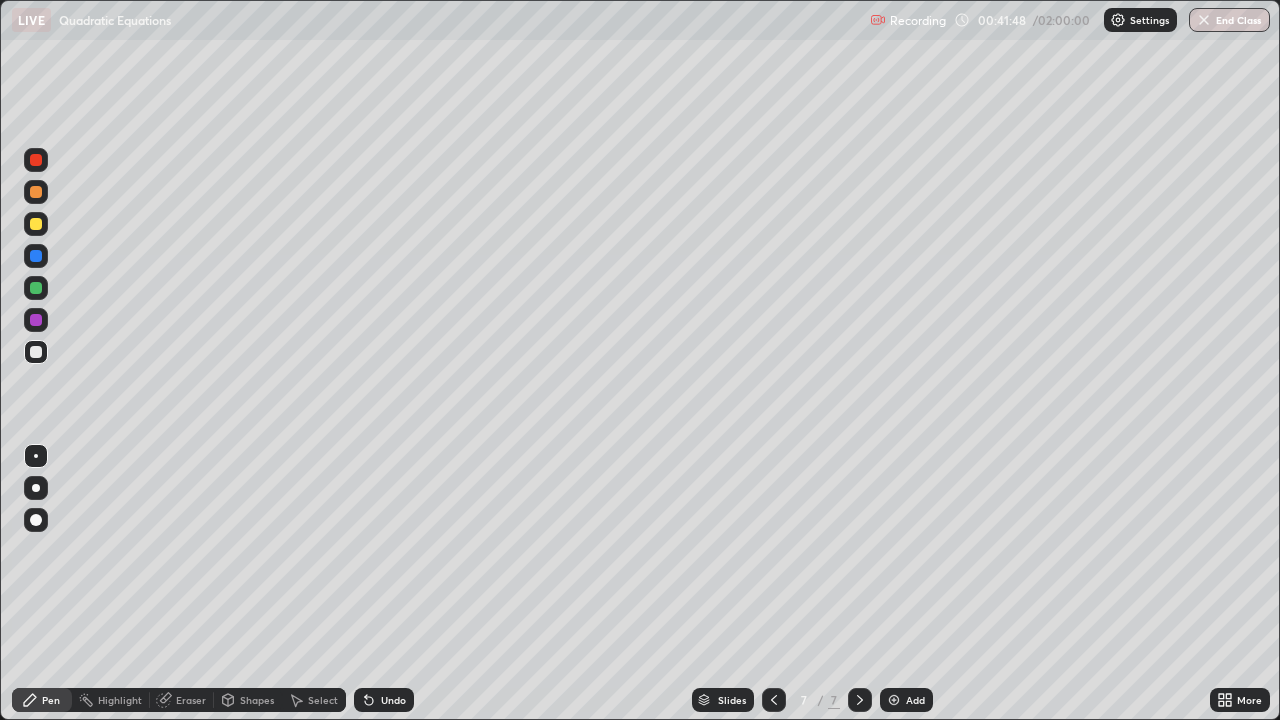 click at bounding box center (36, 320) 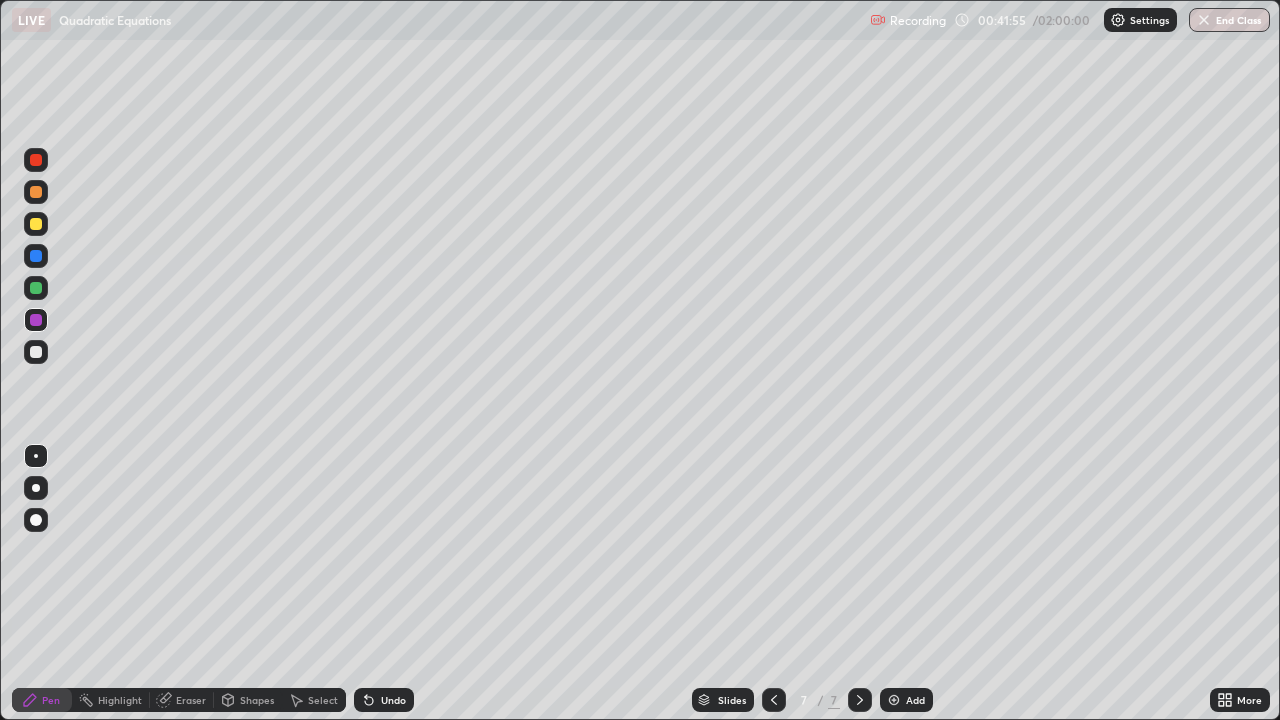 click on "Undo" at bounding box center [384, 700] 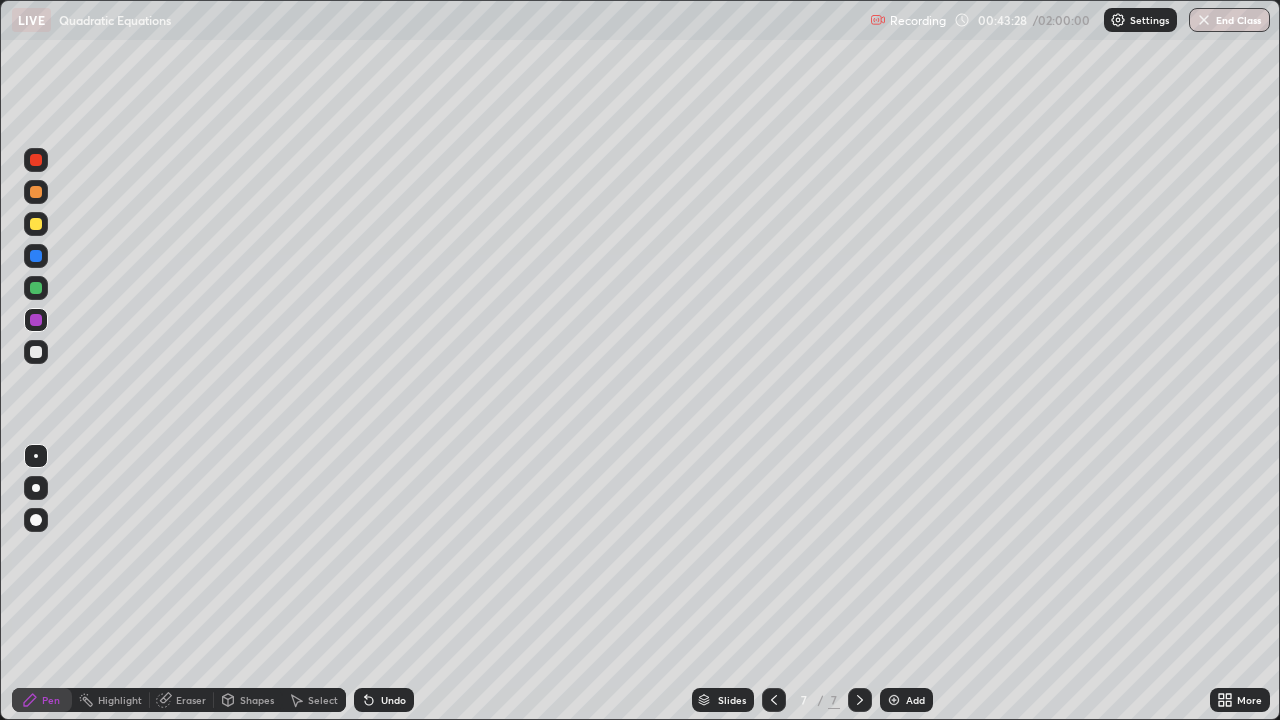 click on "Eraser" at bounding box center [191, 700] 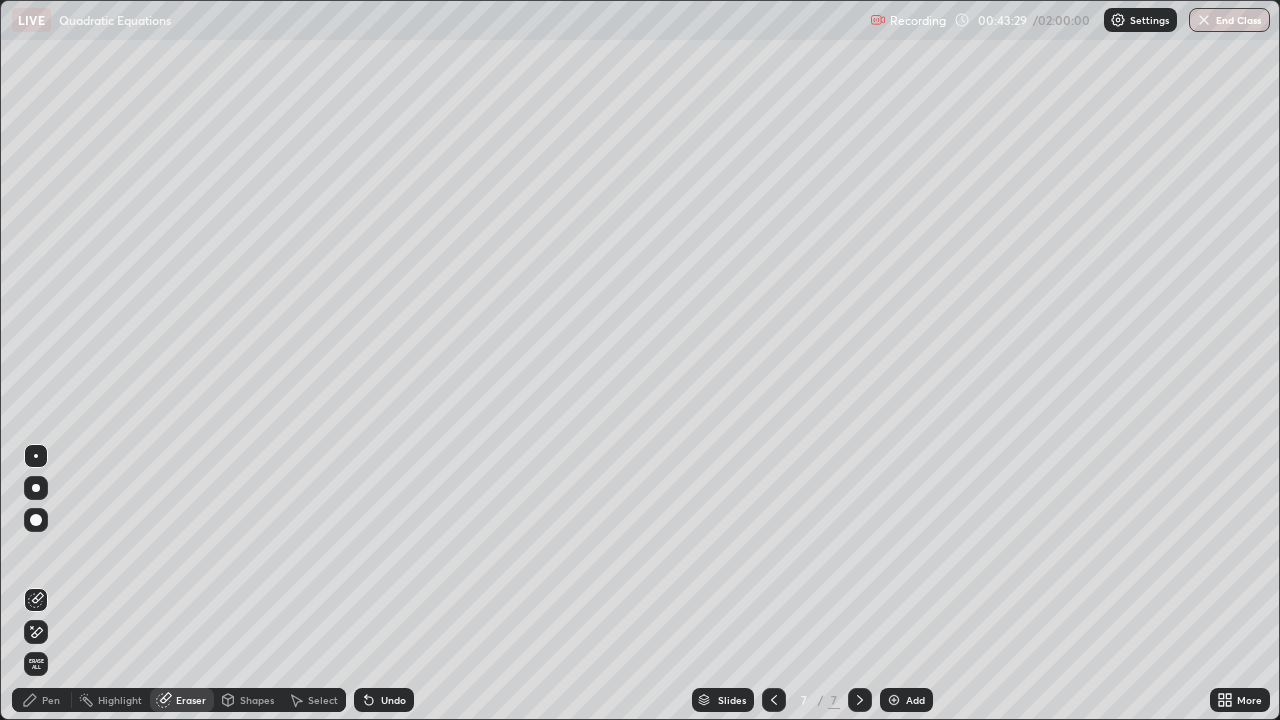 click at bounding box center (36, 520) 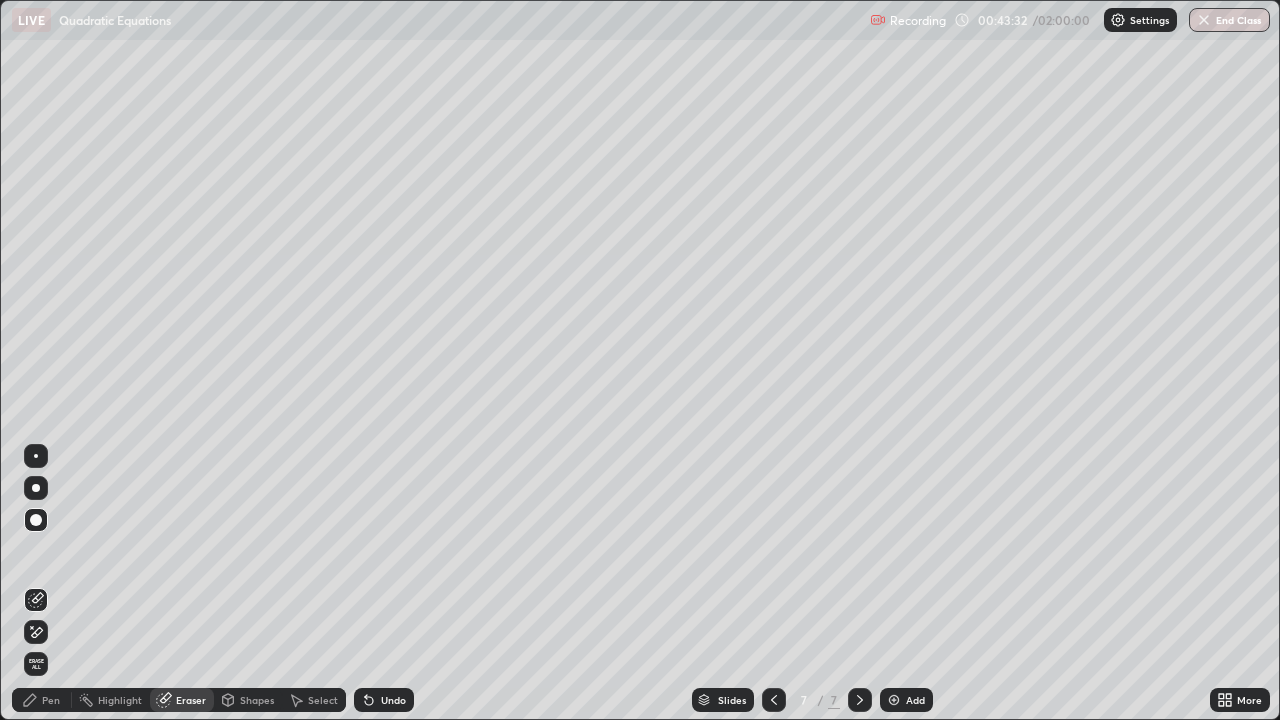 click on "Pen" at bounding box center [51, 700] 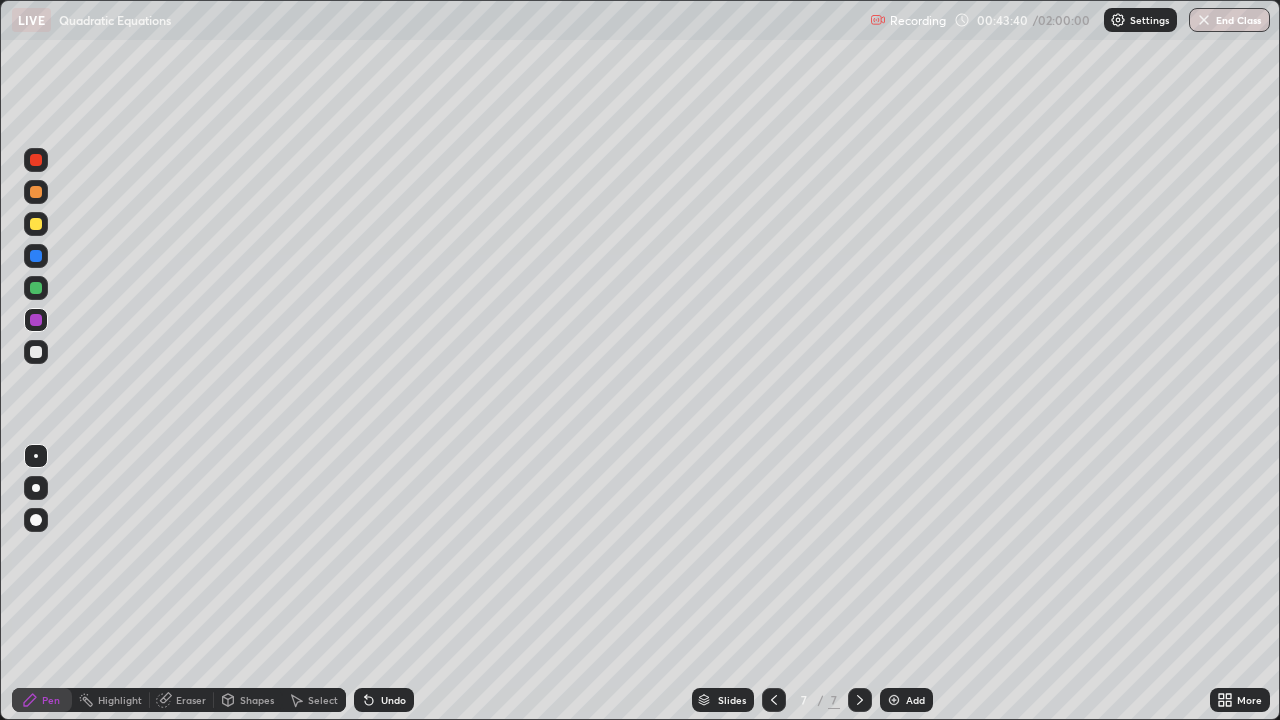 click at bounding box center (36, 352) 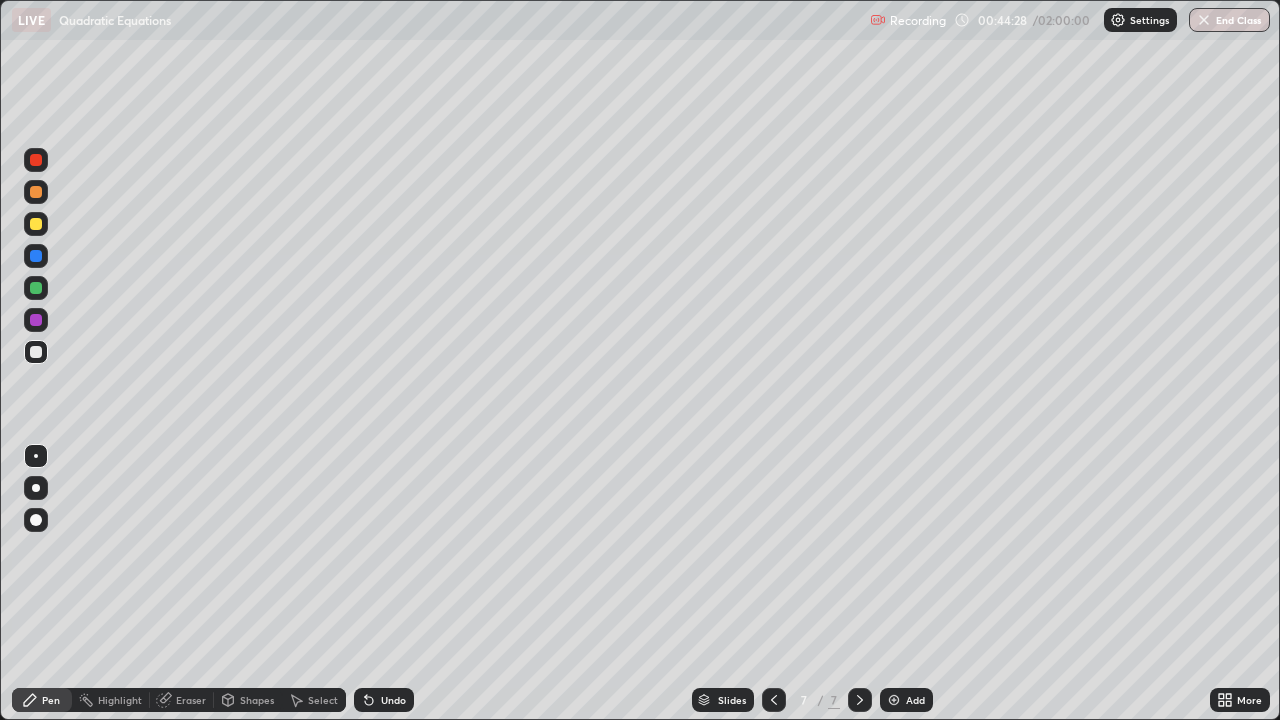click 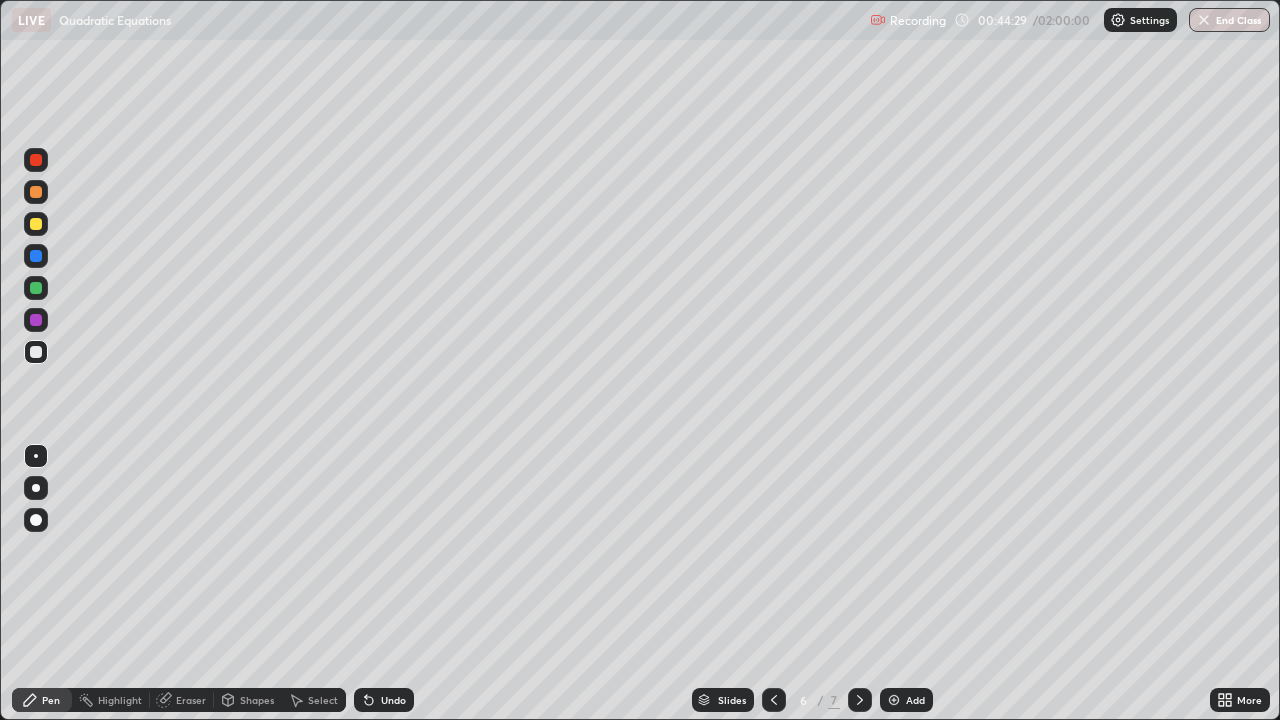 click 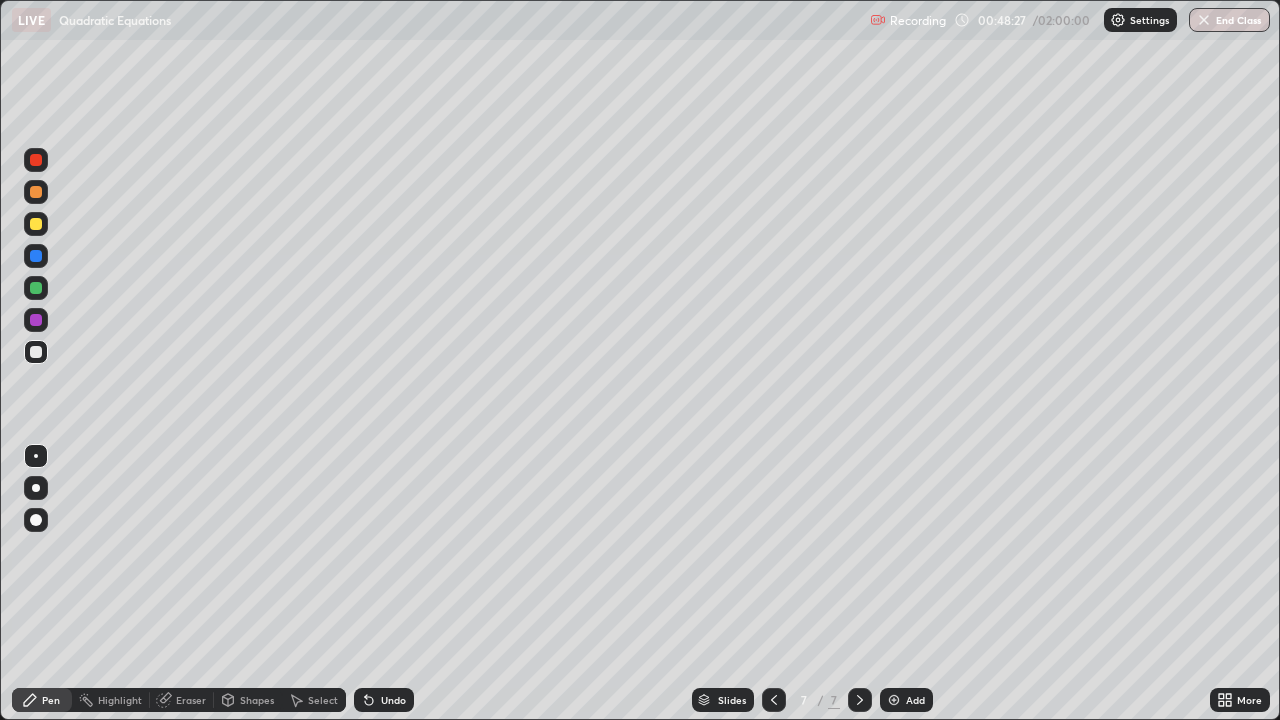 click 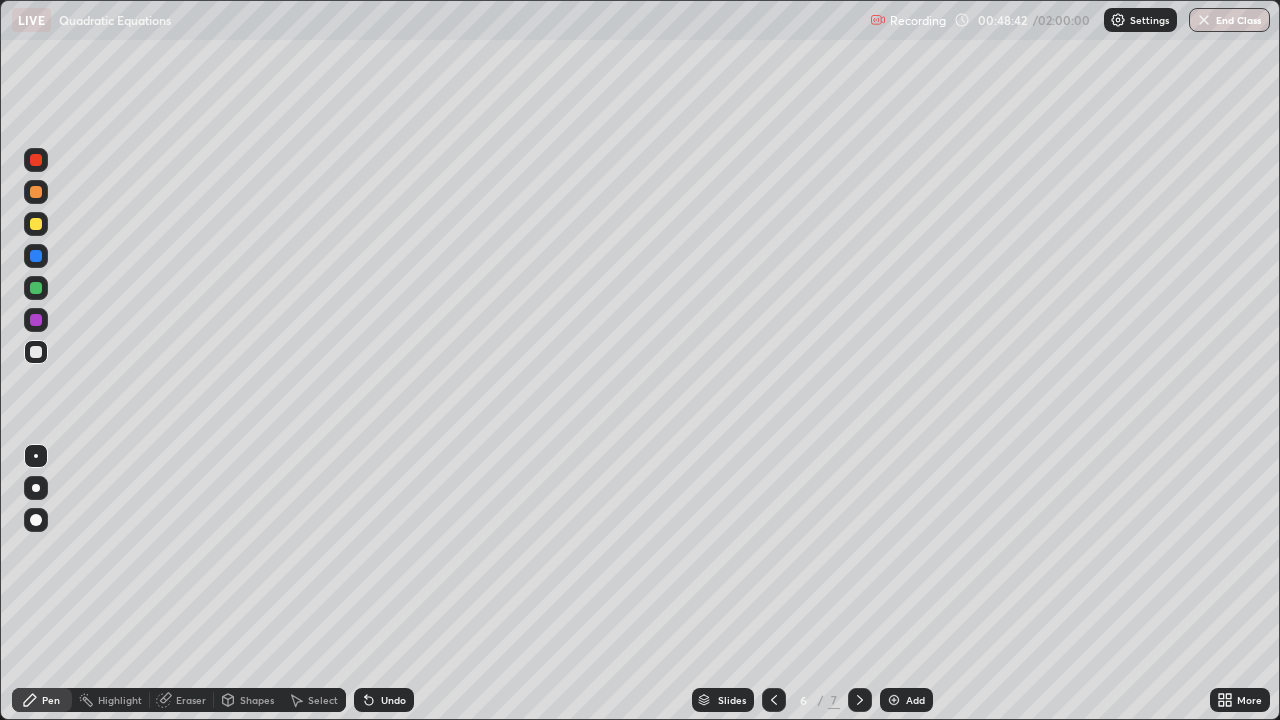 click 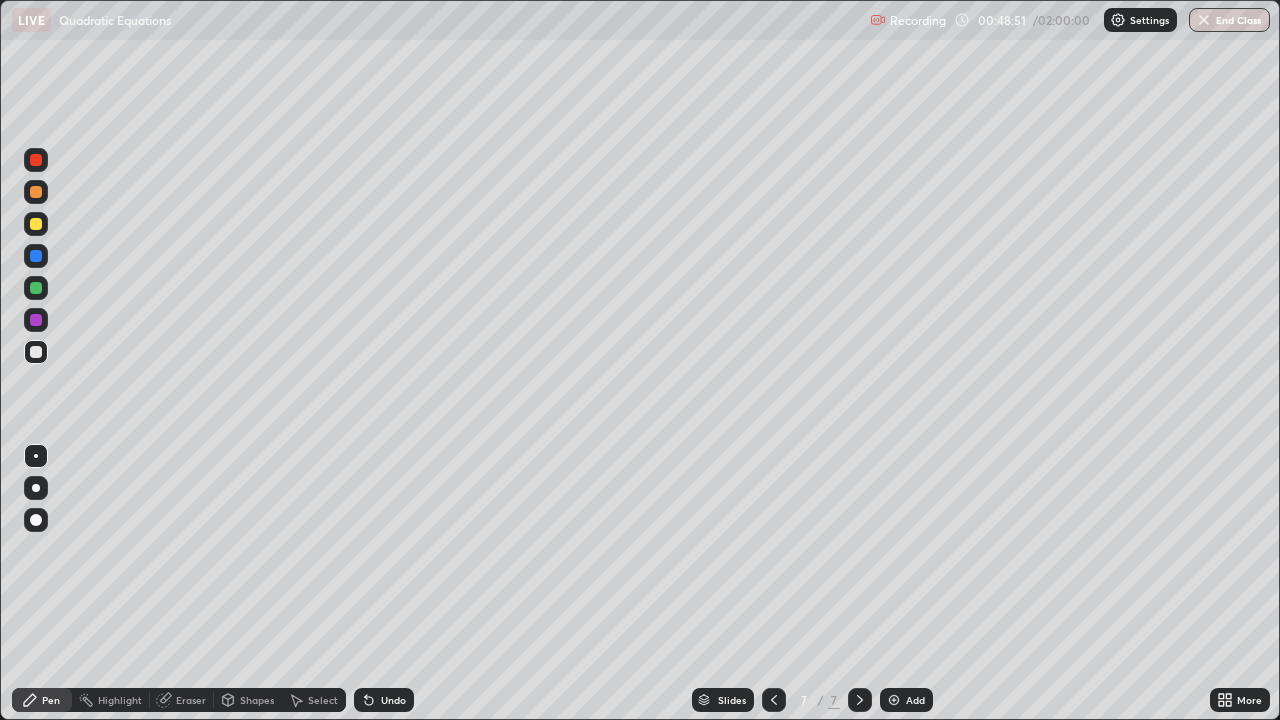 click at bounding box center (36, 224) 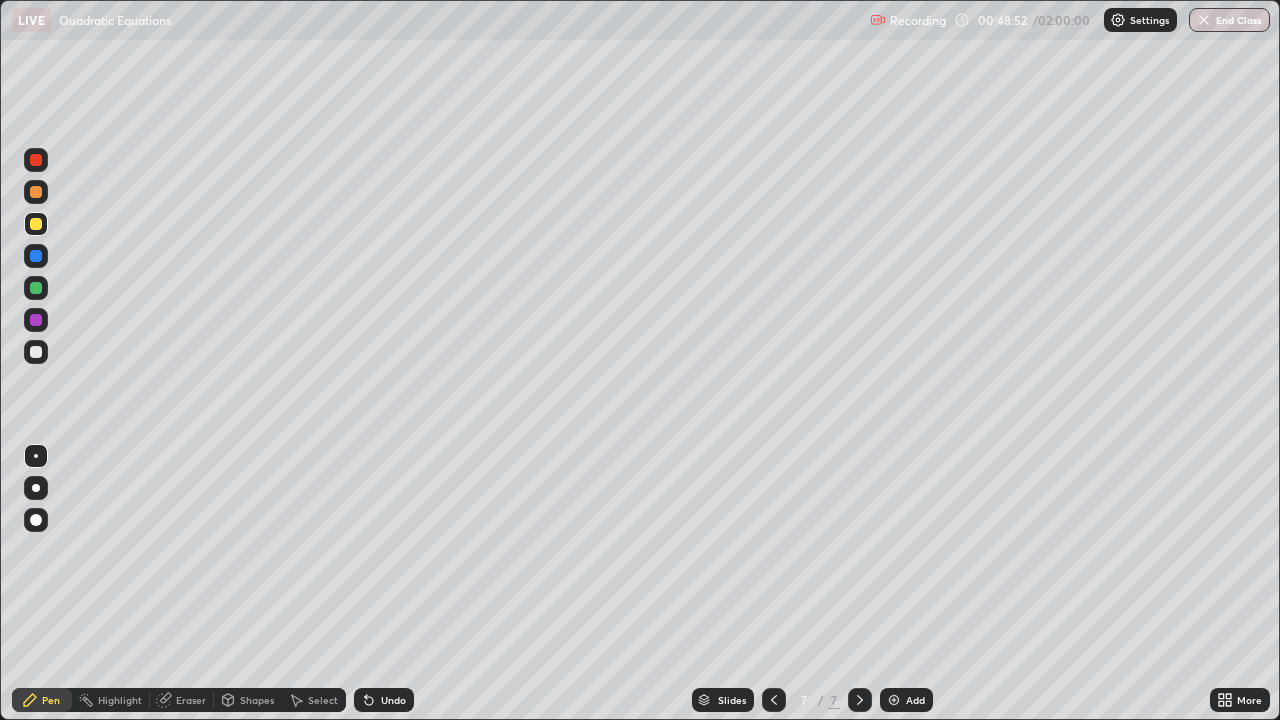 click at bounding box center (36, 288) 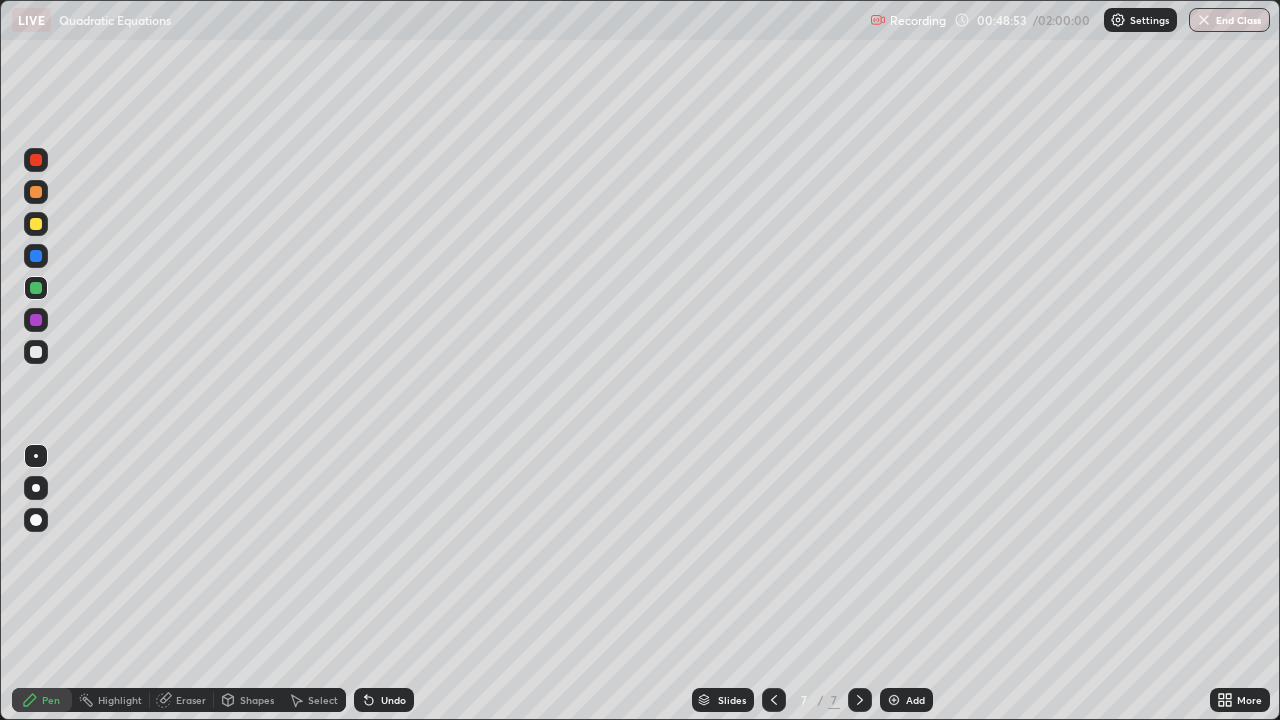 click at bounding box center (36, 352) 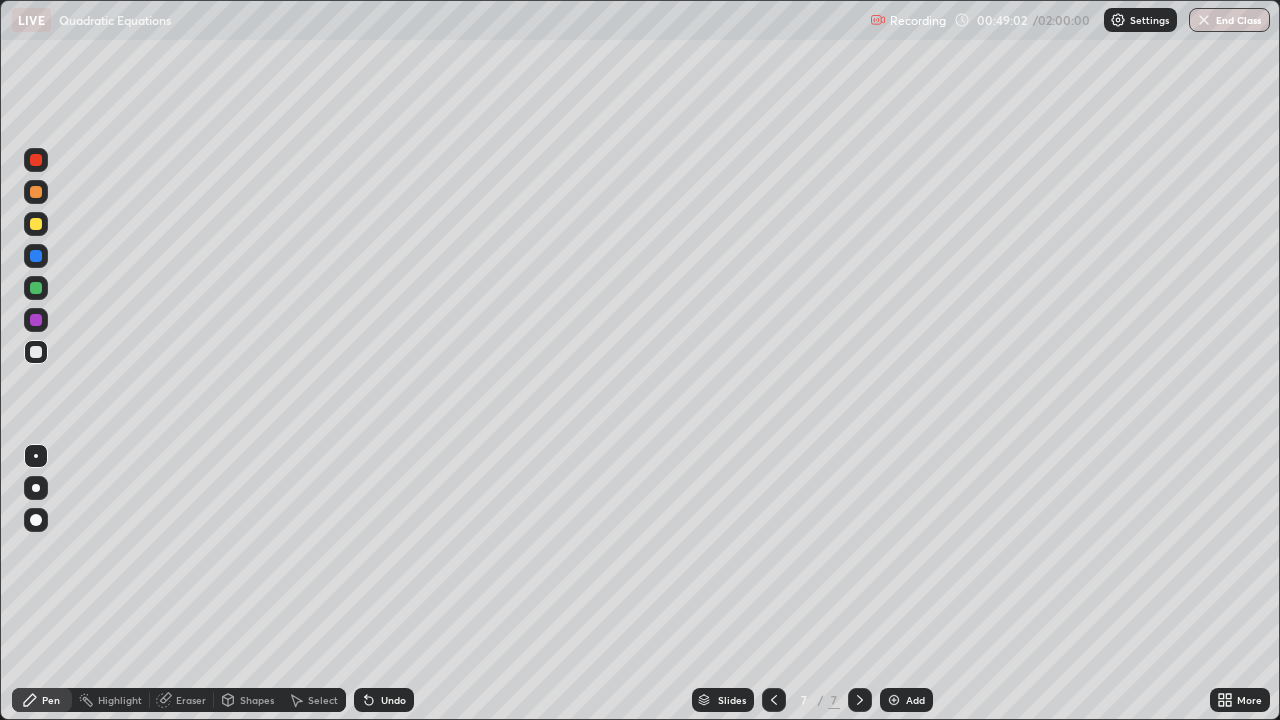 click on "Add" at bounding box center (906, 700) 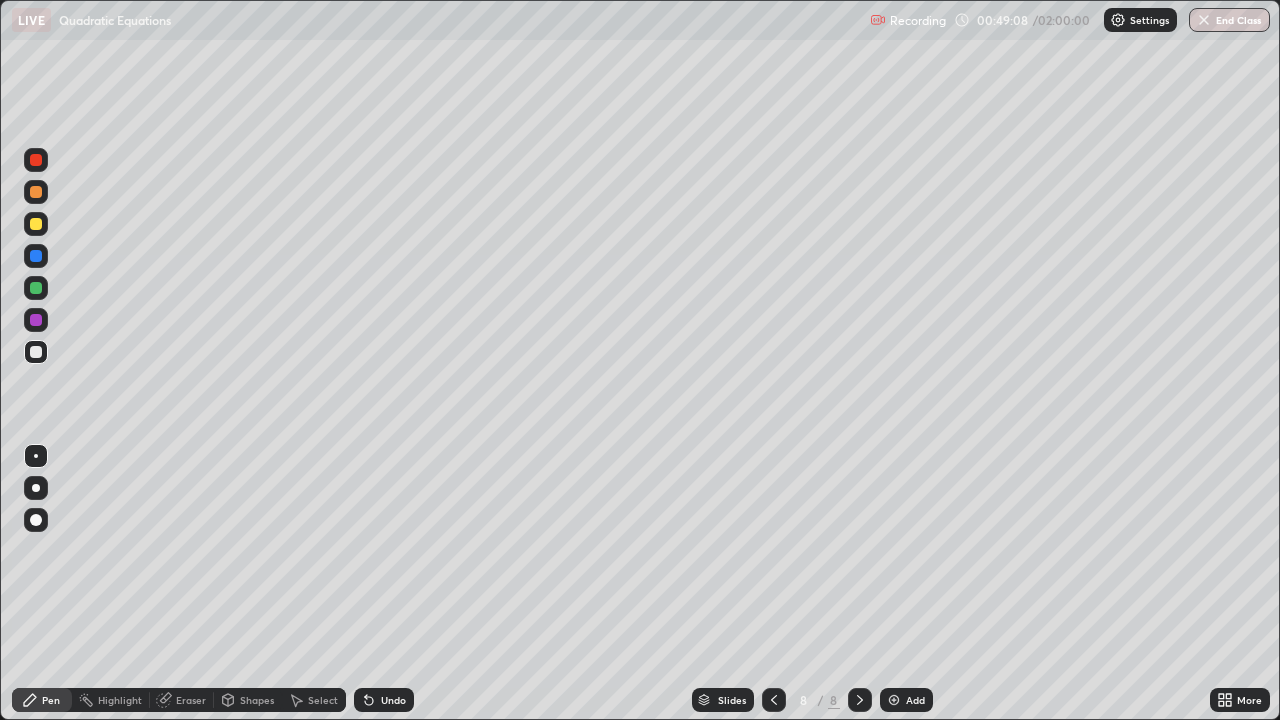 click 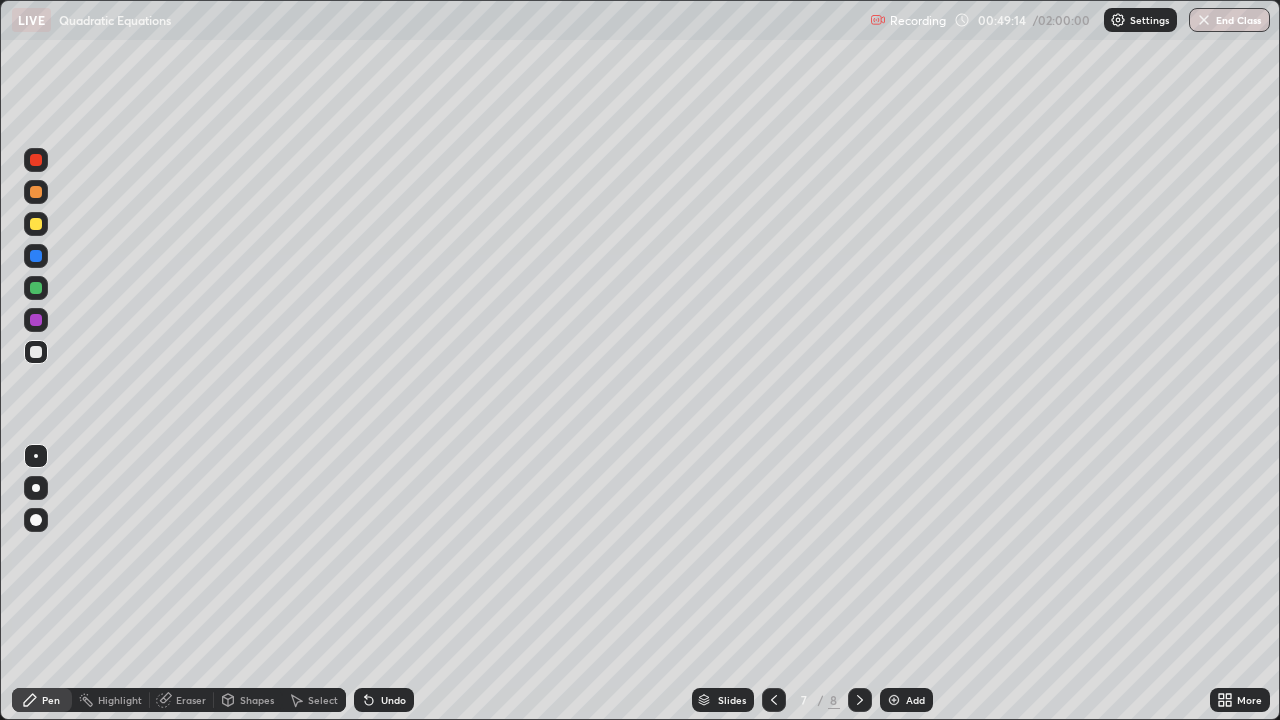click 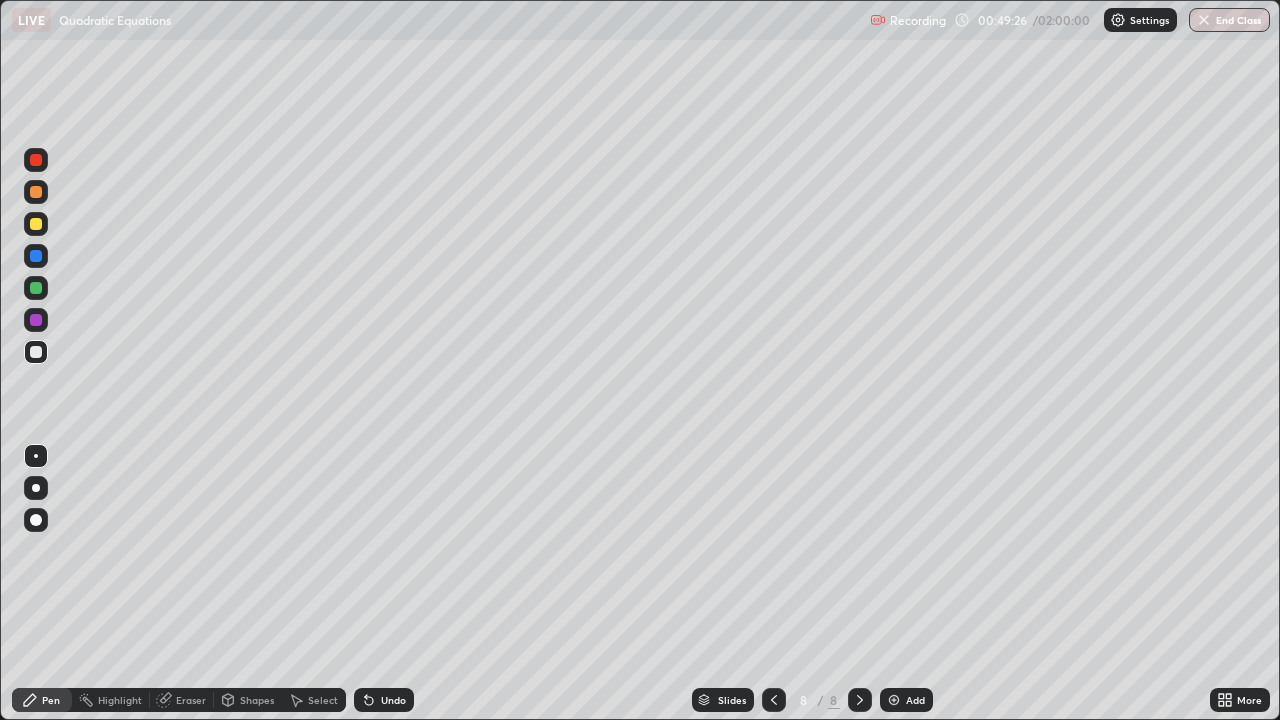 click on "Undo" at bounding box center [393, 700] 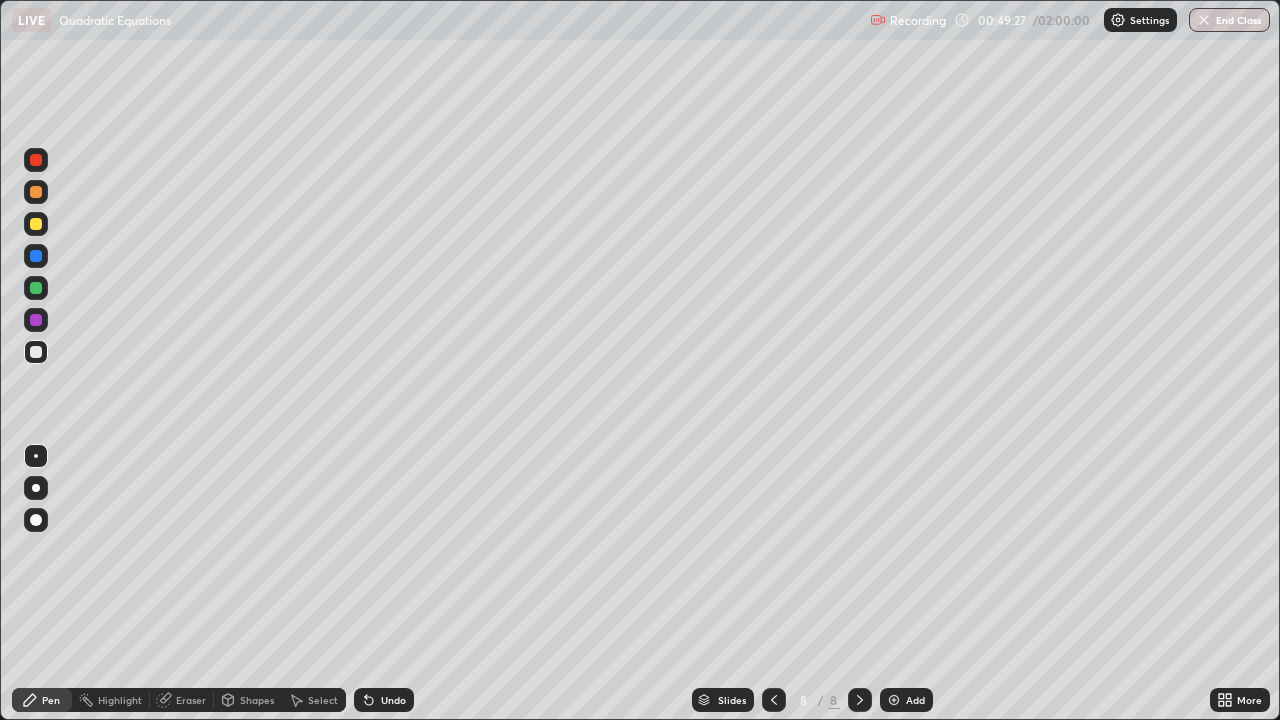 click on "Undo" at bounding box center [393, 700] 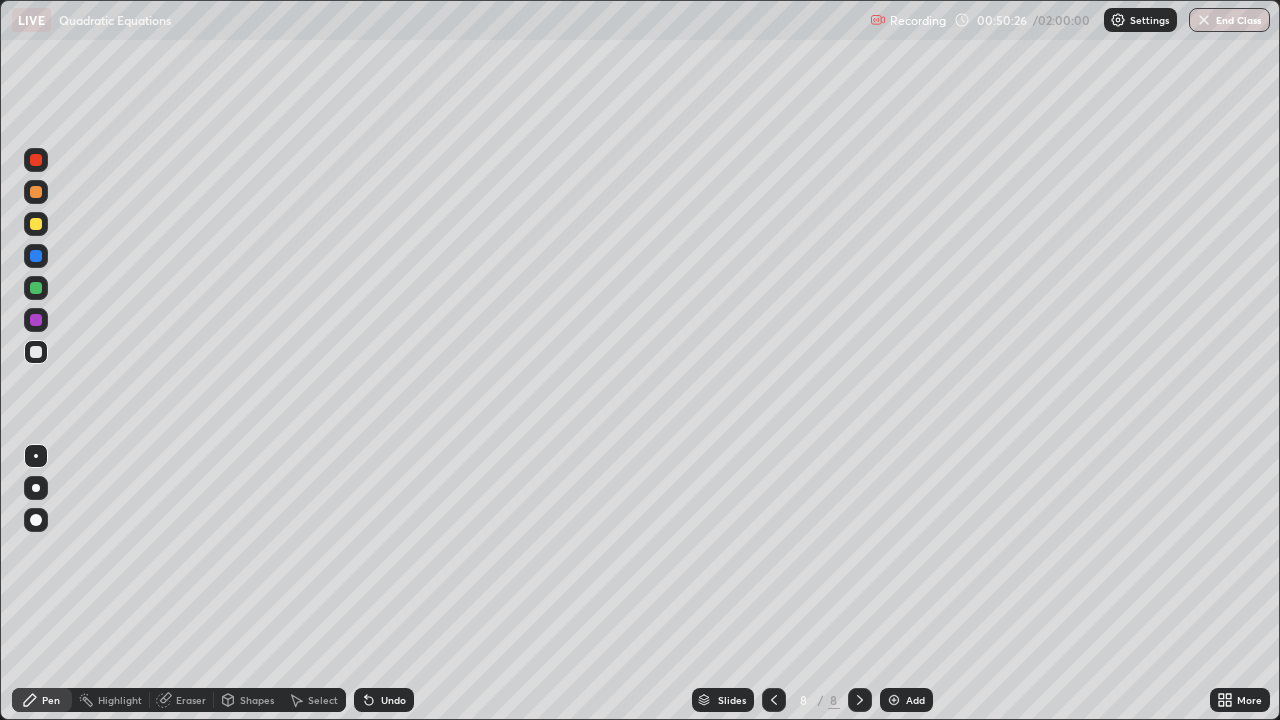 click at bounding box center [774, 700] 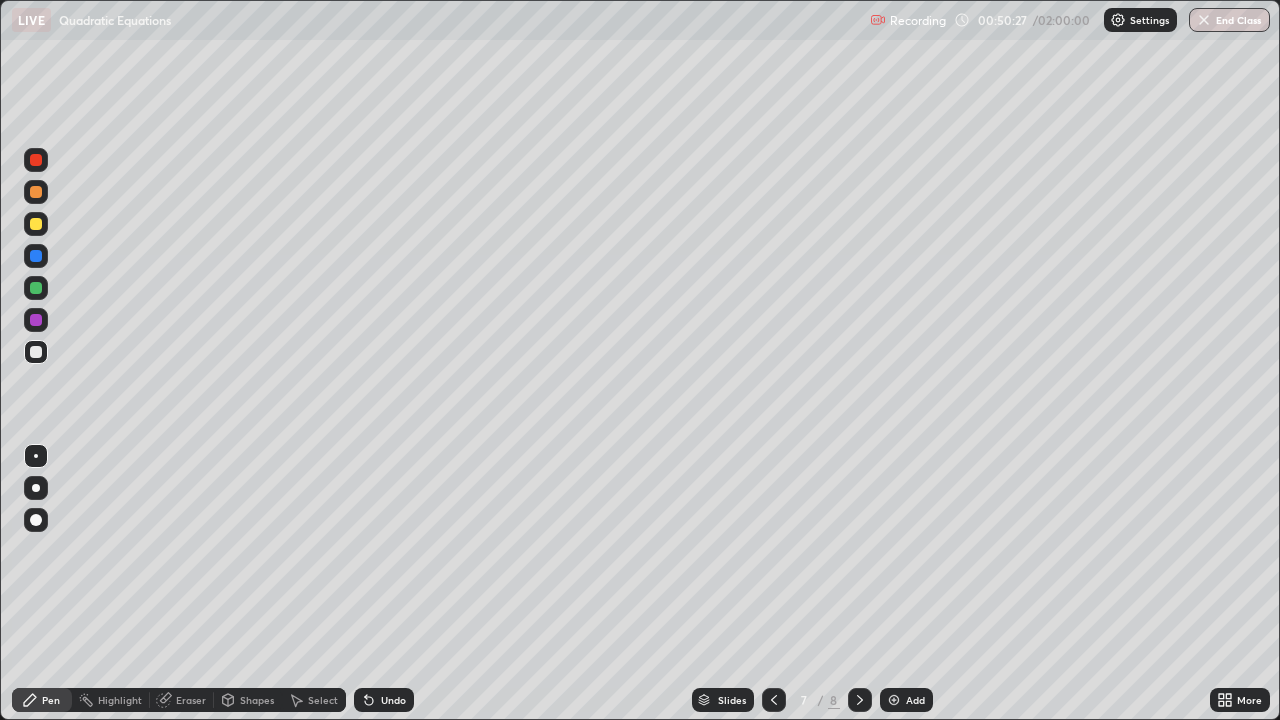 click at bounding box center [774, 700] 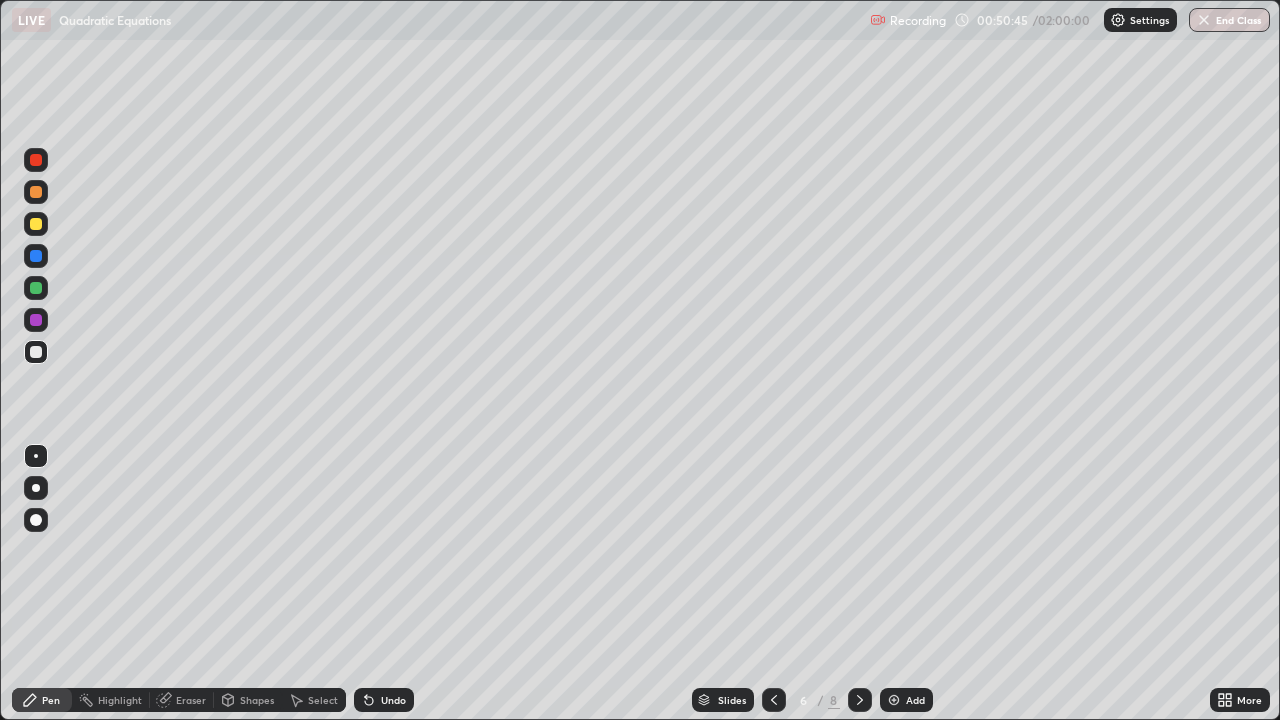 click 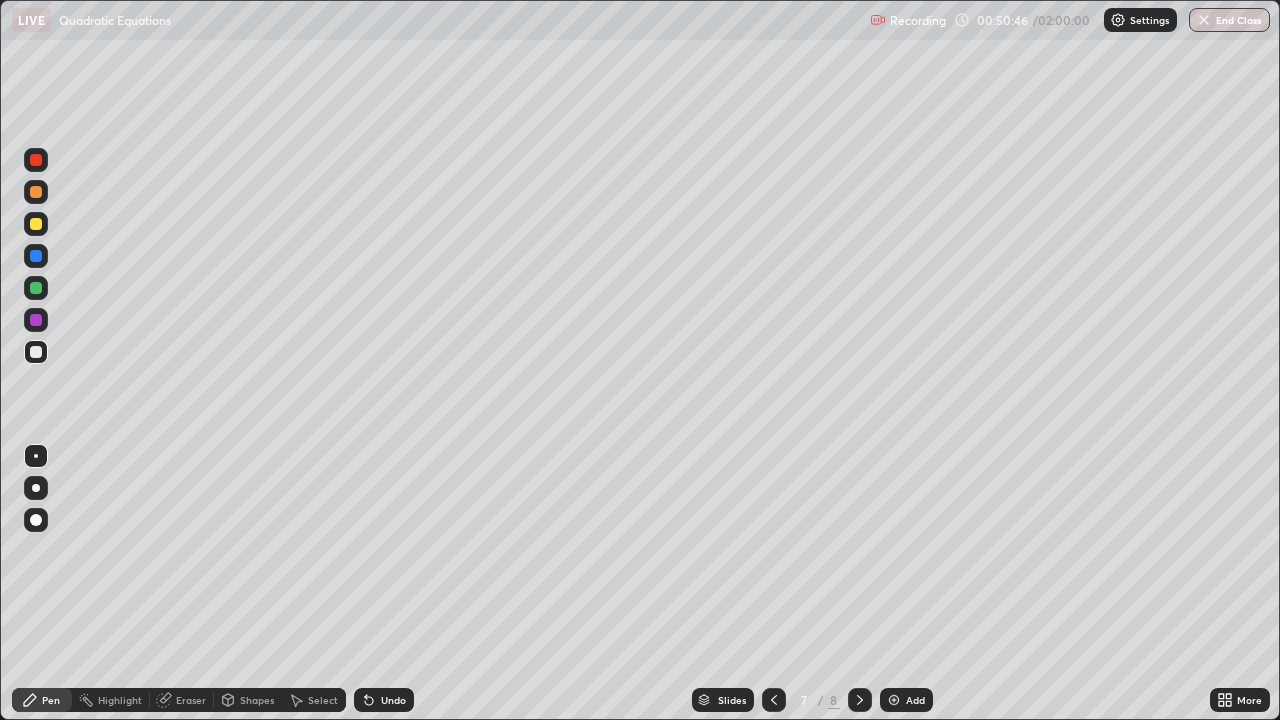 click 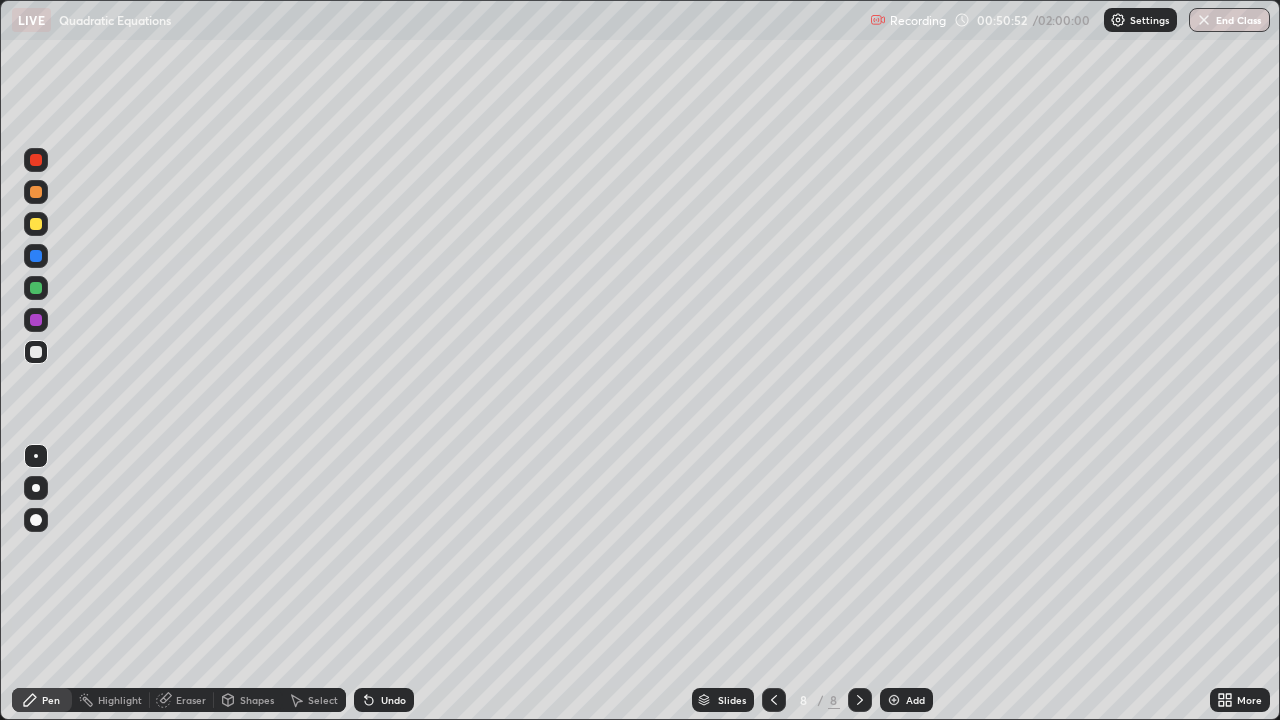 click at bounding box center (36, 224) 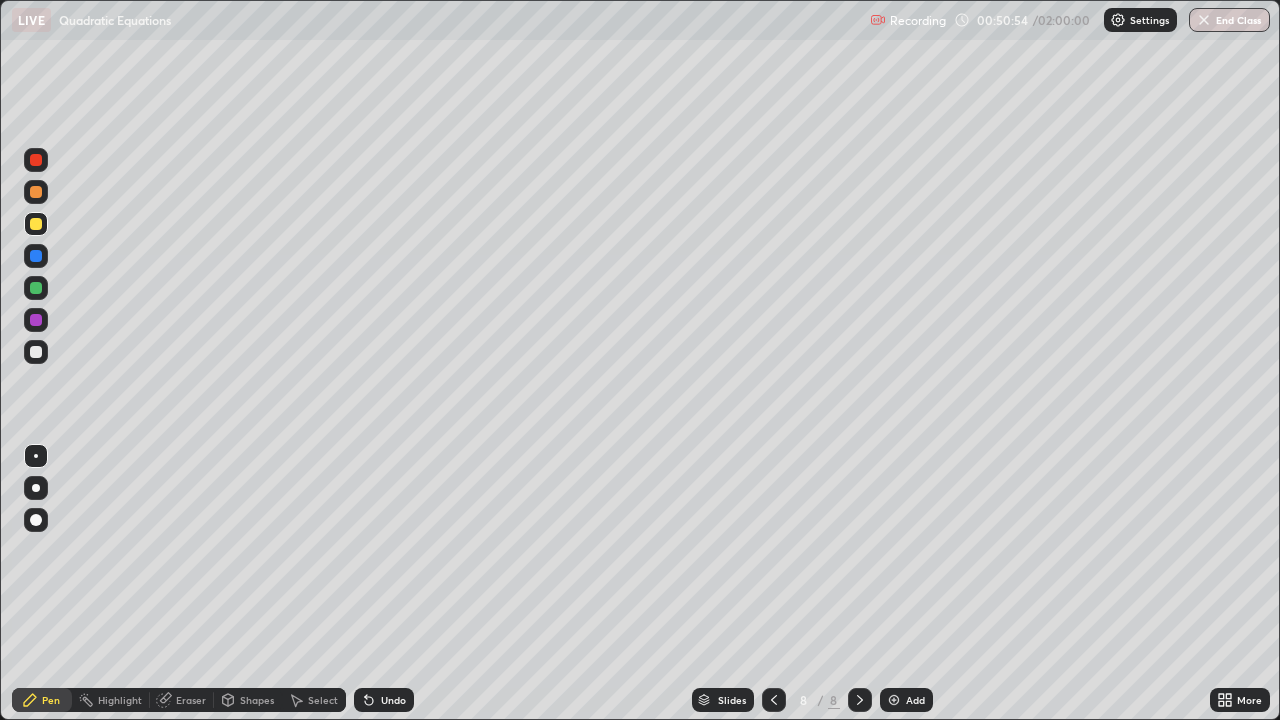 click 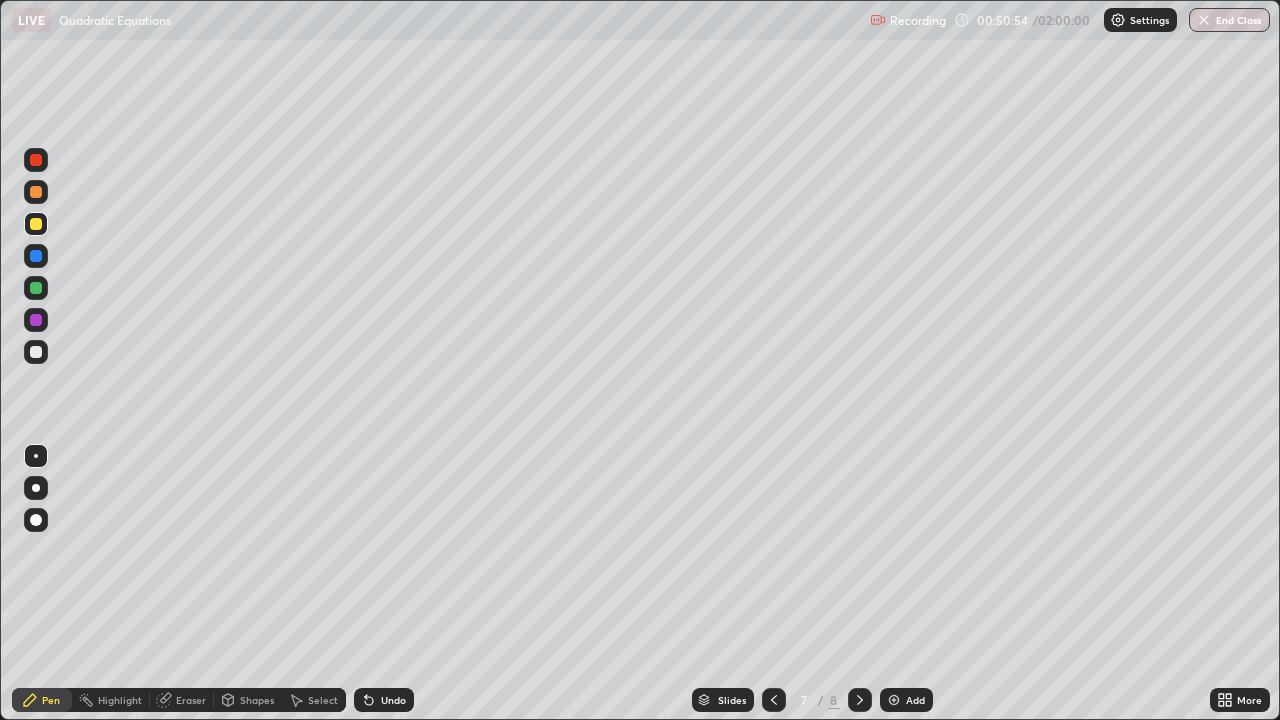click 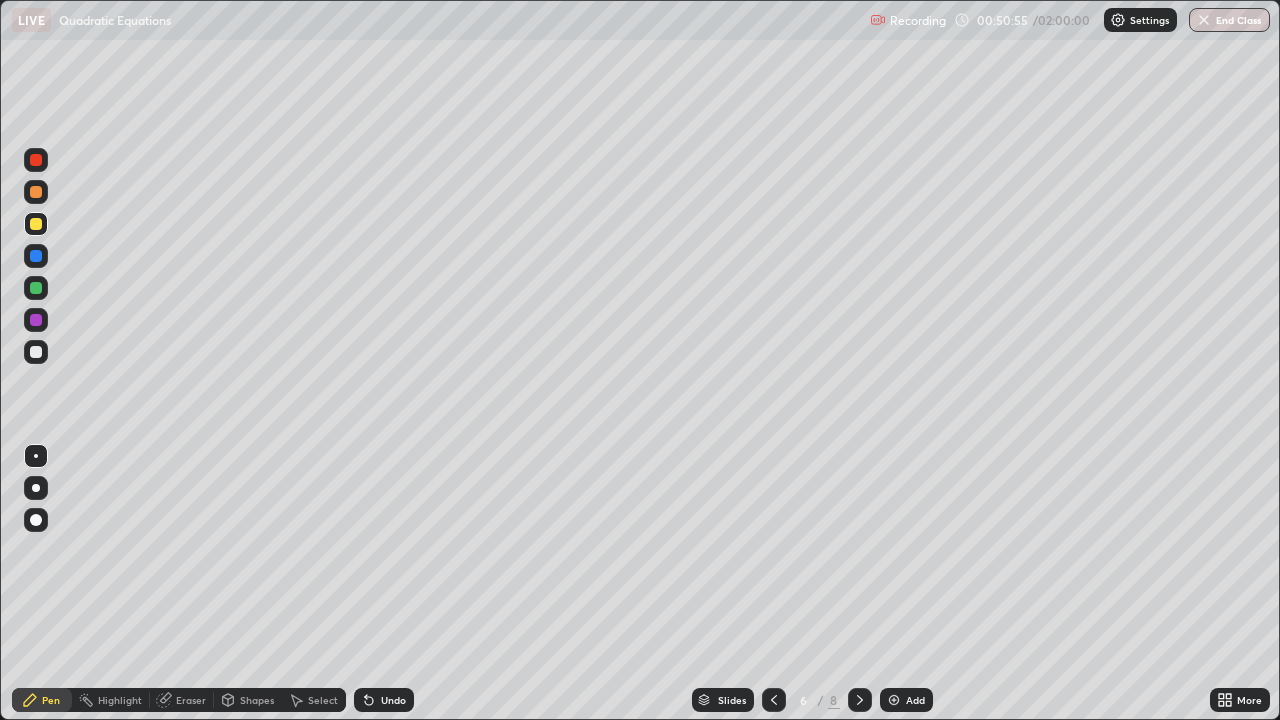 click 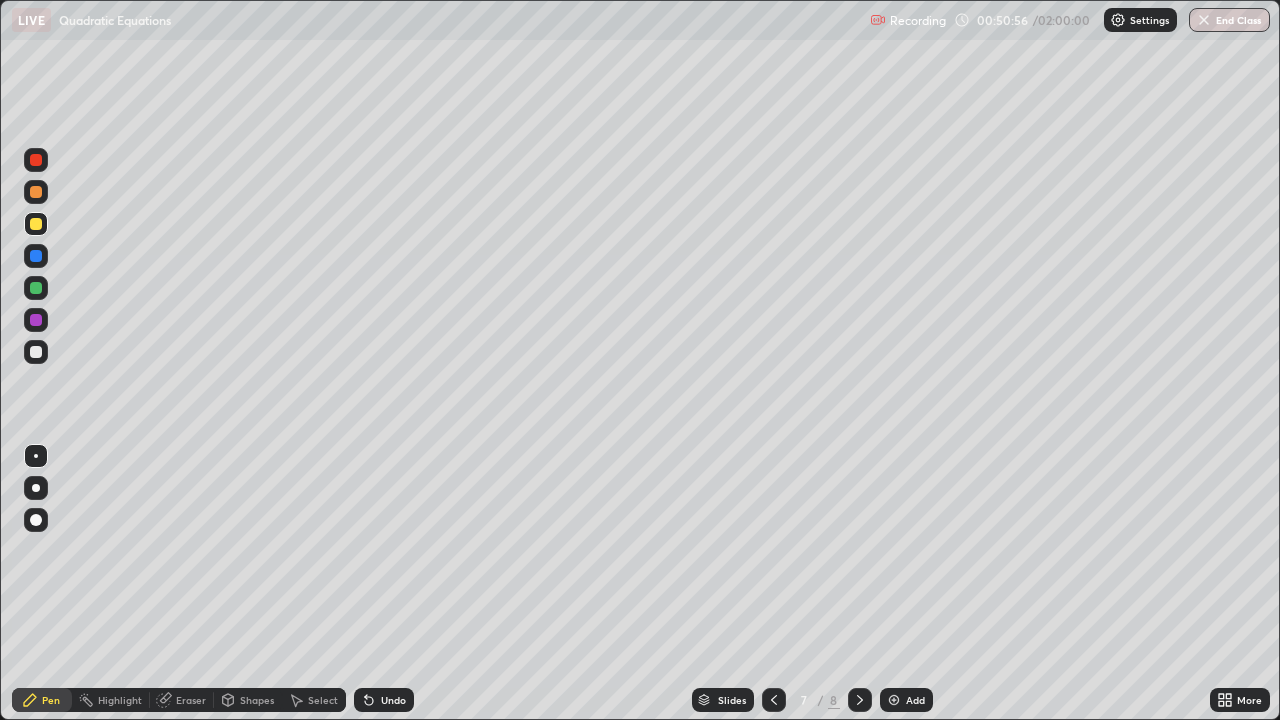 click 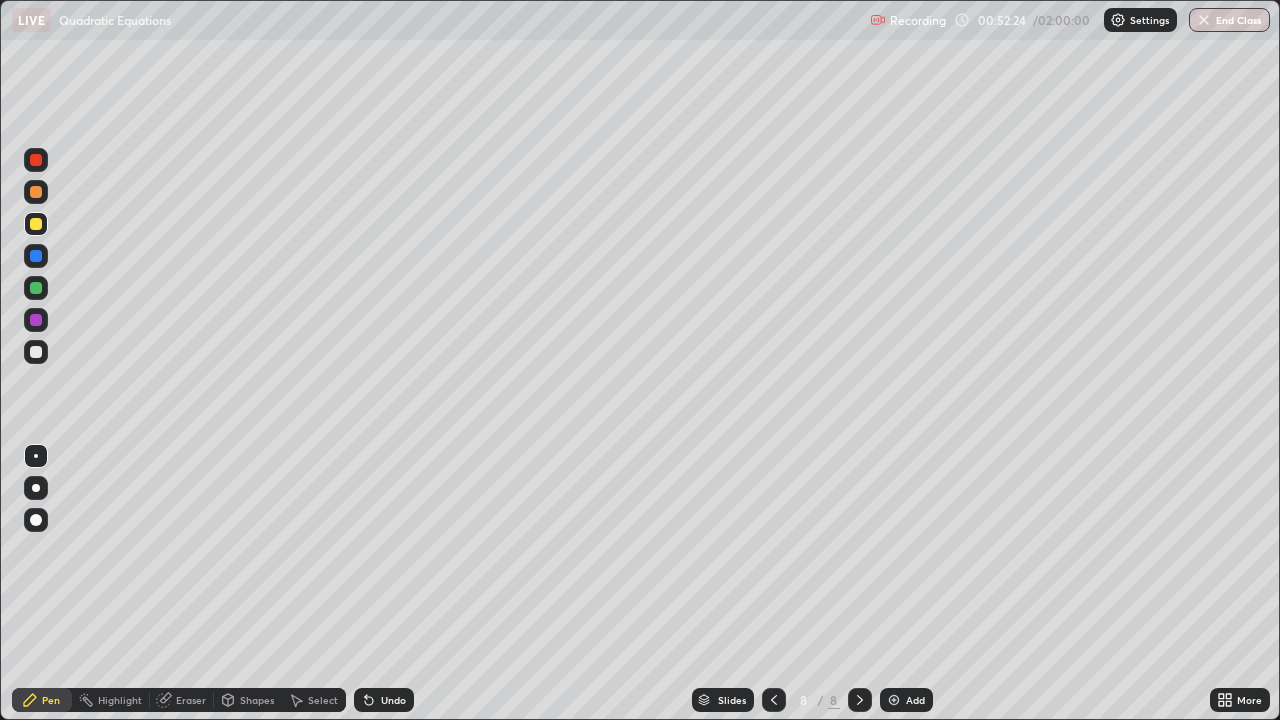 click at bounding box center (36, 352) 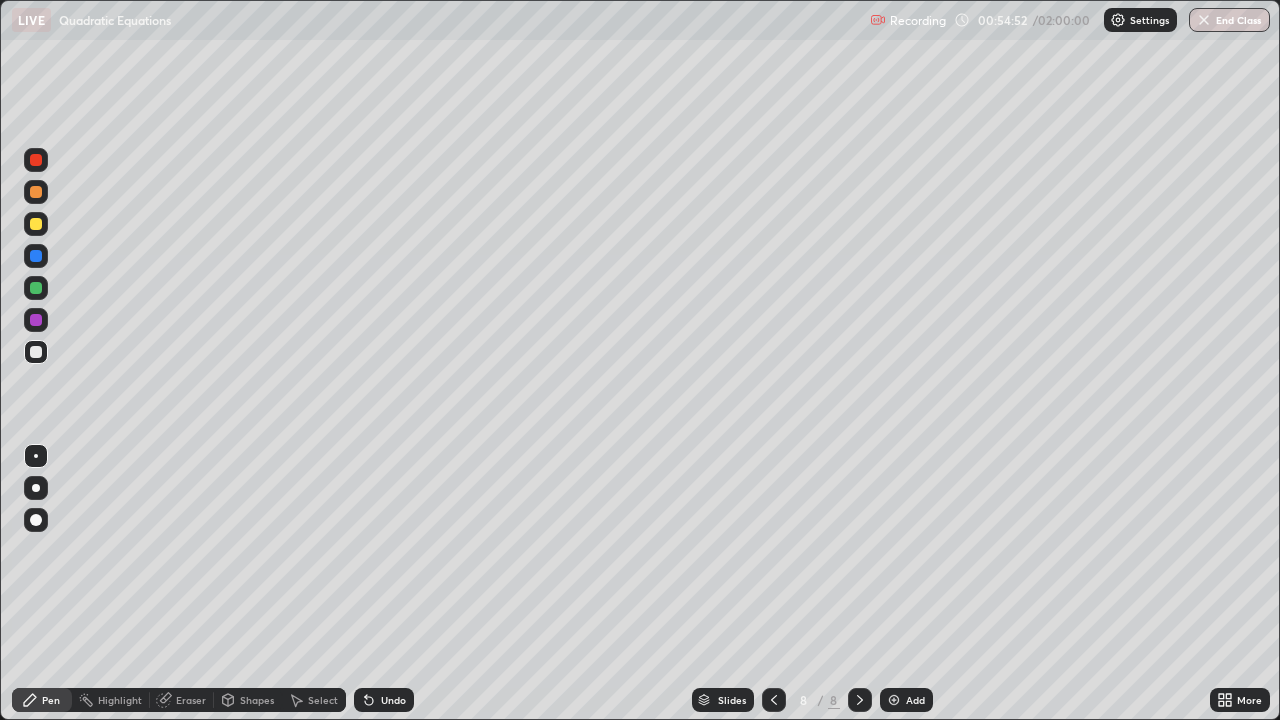 click at bounding box center [36, 288] 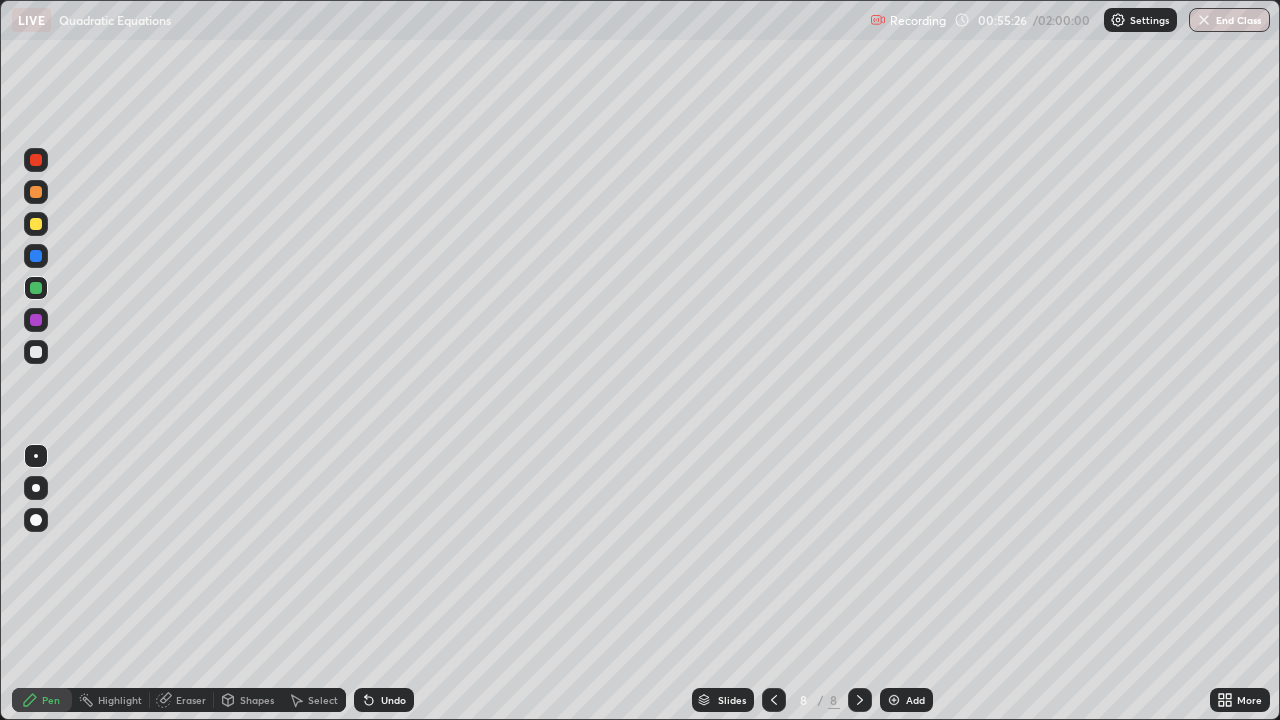 click 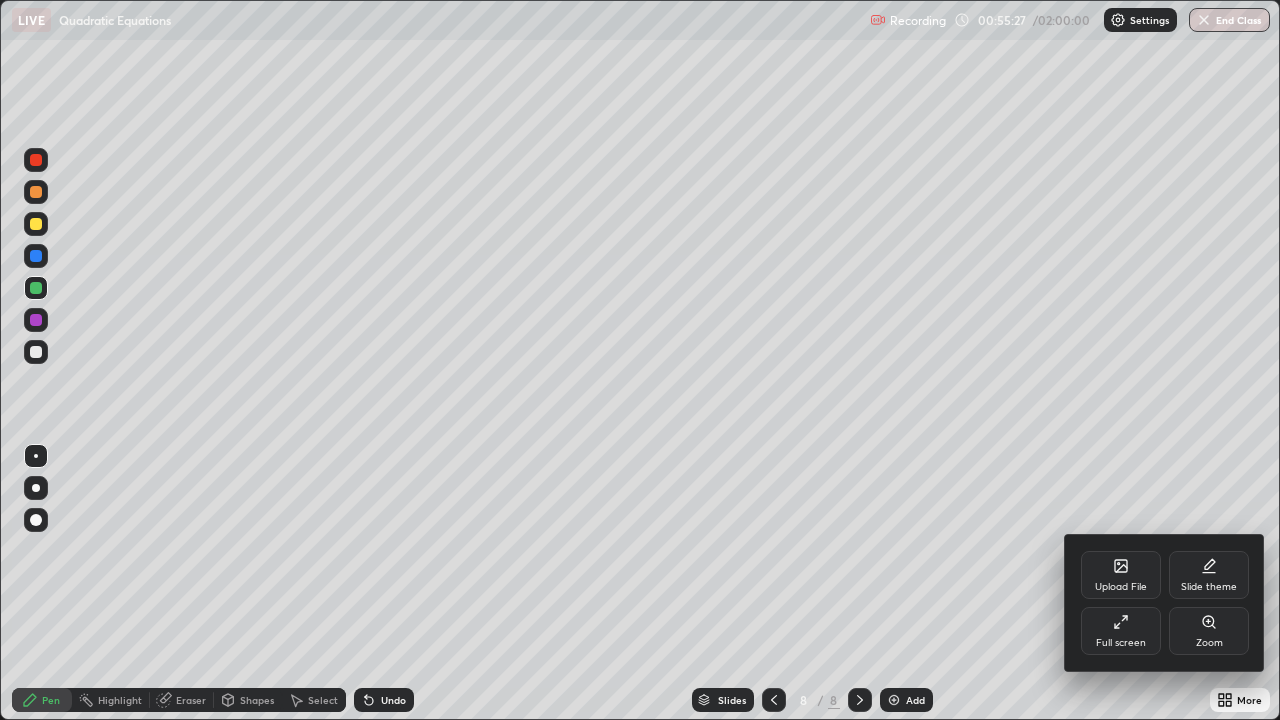click on "Full screen" at bounding box center [1121, 643] 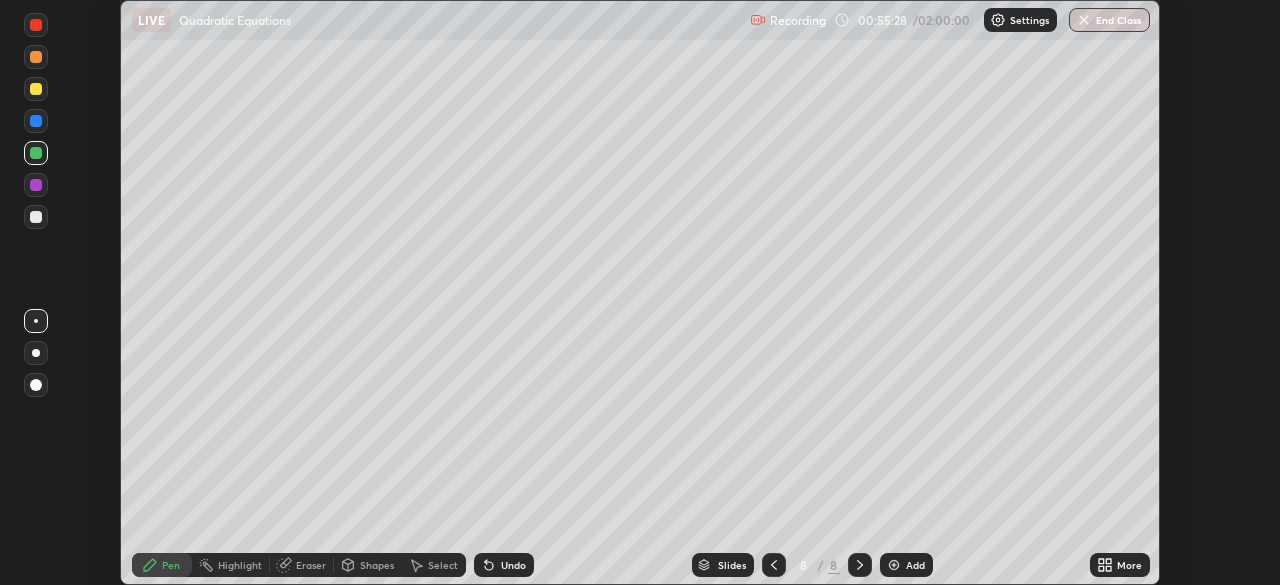scroll, scrollTop: 585, scrollLeft: 1280, axis: both 